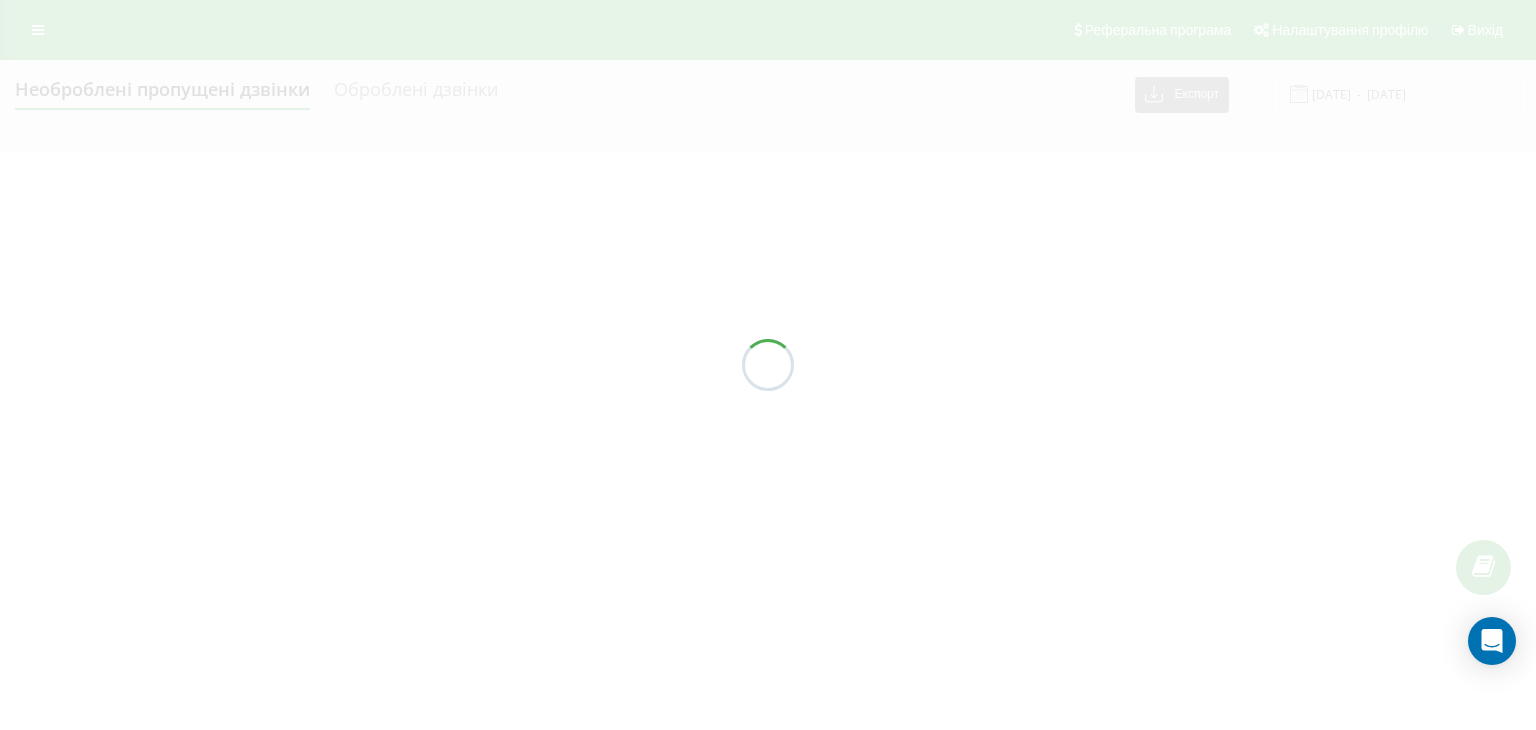 scroll, scrollTop: 0, scrollLeft: 0, axis: both 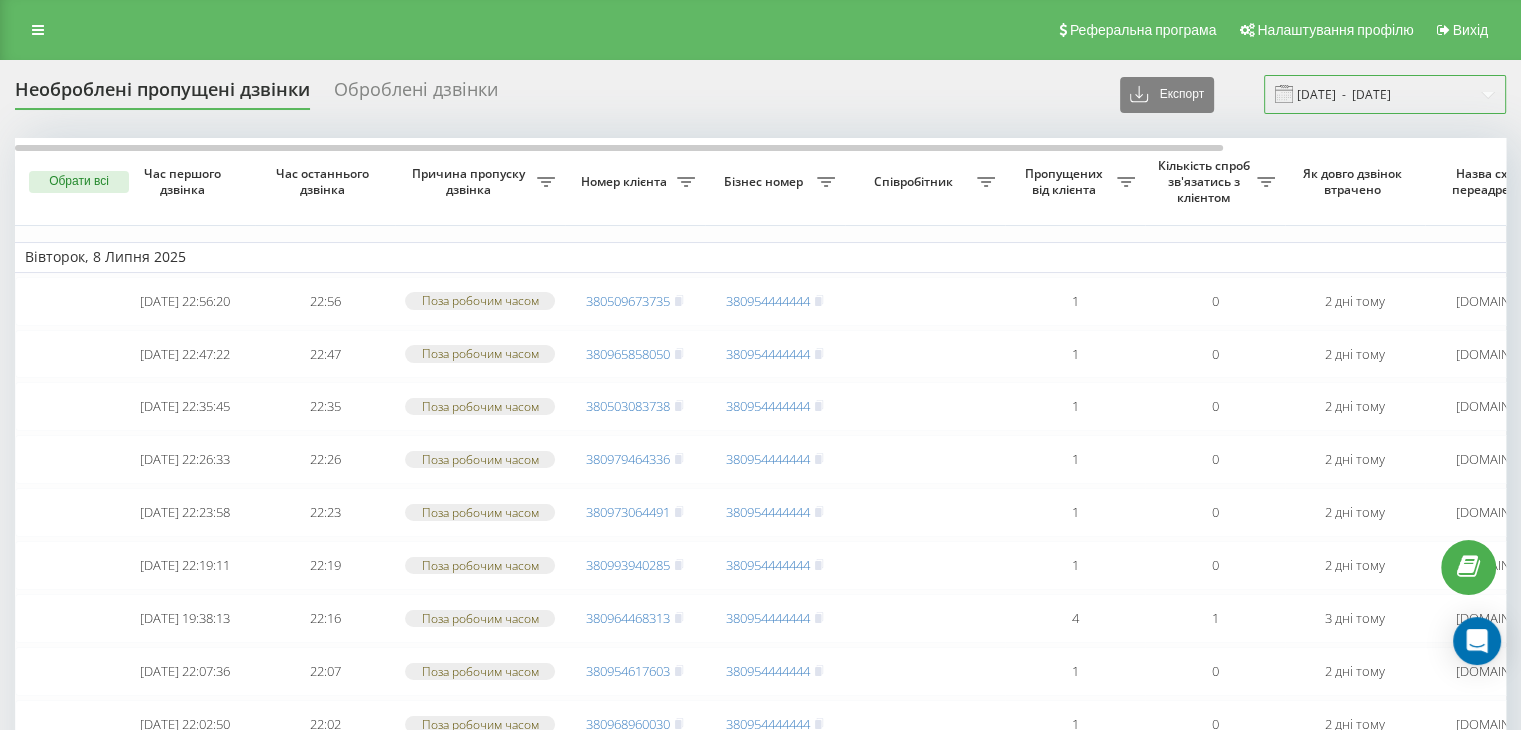 click on "[DATE]  -  [DATE]" at bounding box center [1385, 94] 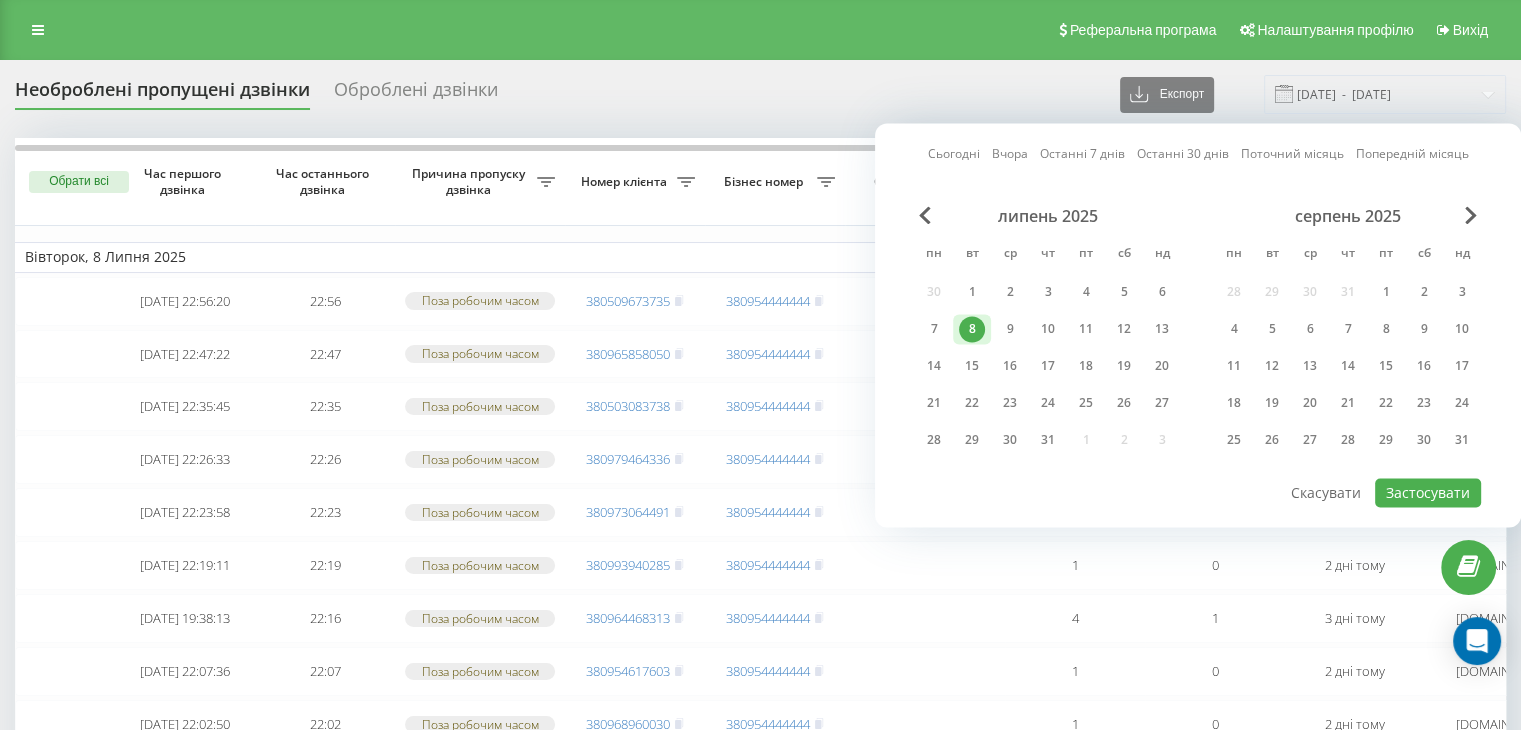 click on "Сьогодні" at bounding box center (954, 154) 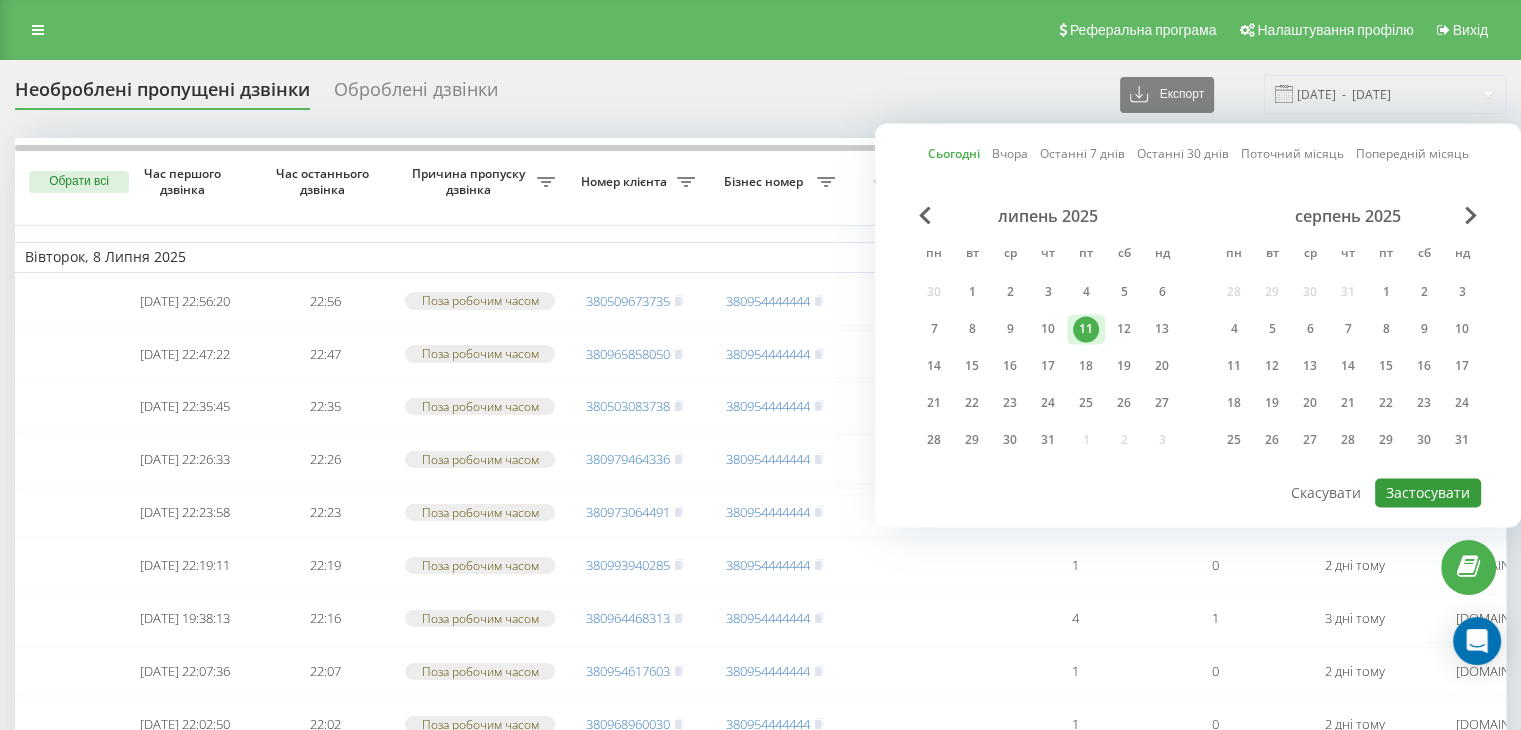 click on "Застосувати" at bounding box center (1428, 492) 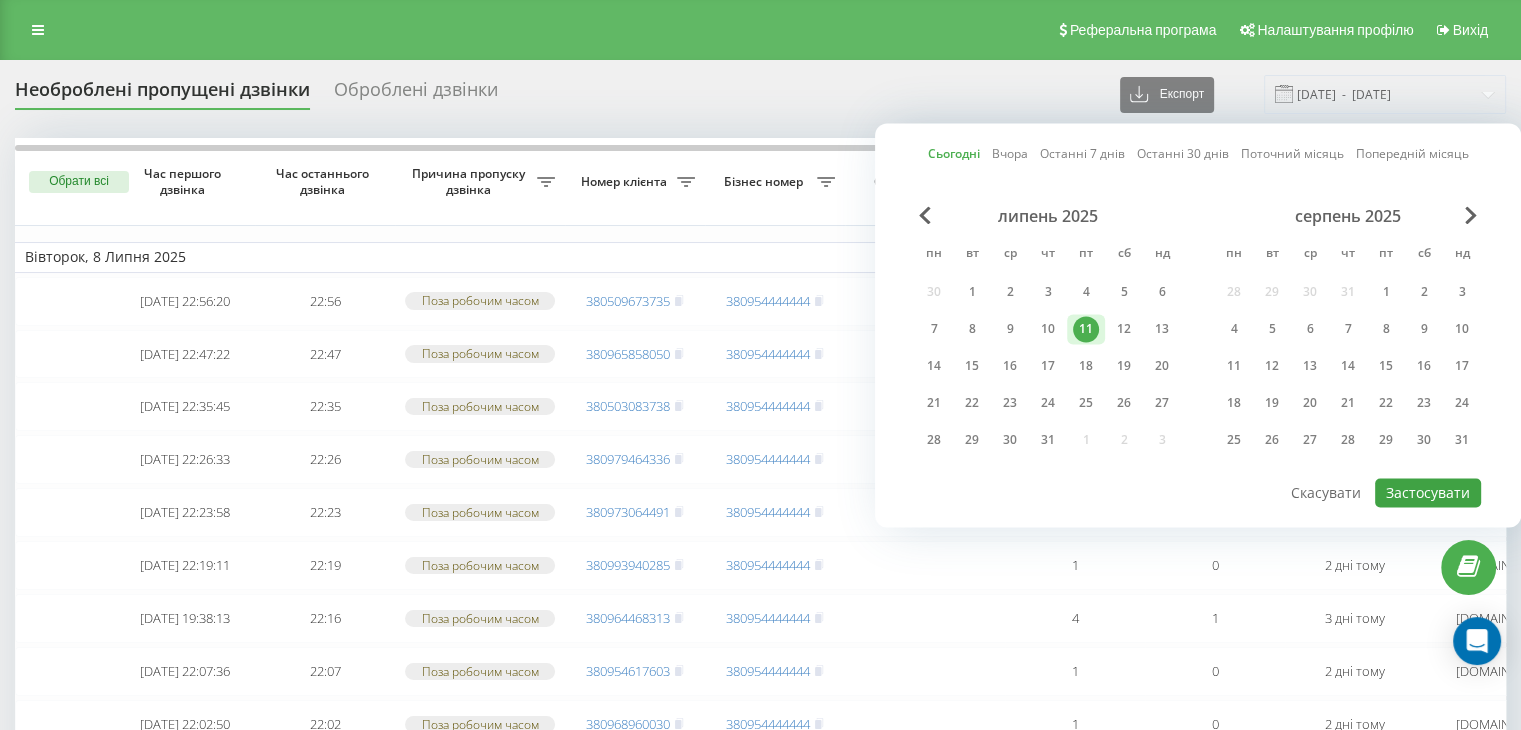 type on "11.07.2025  -  11.07.2025" 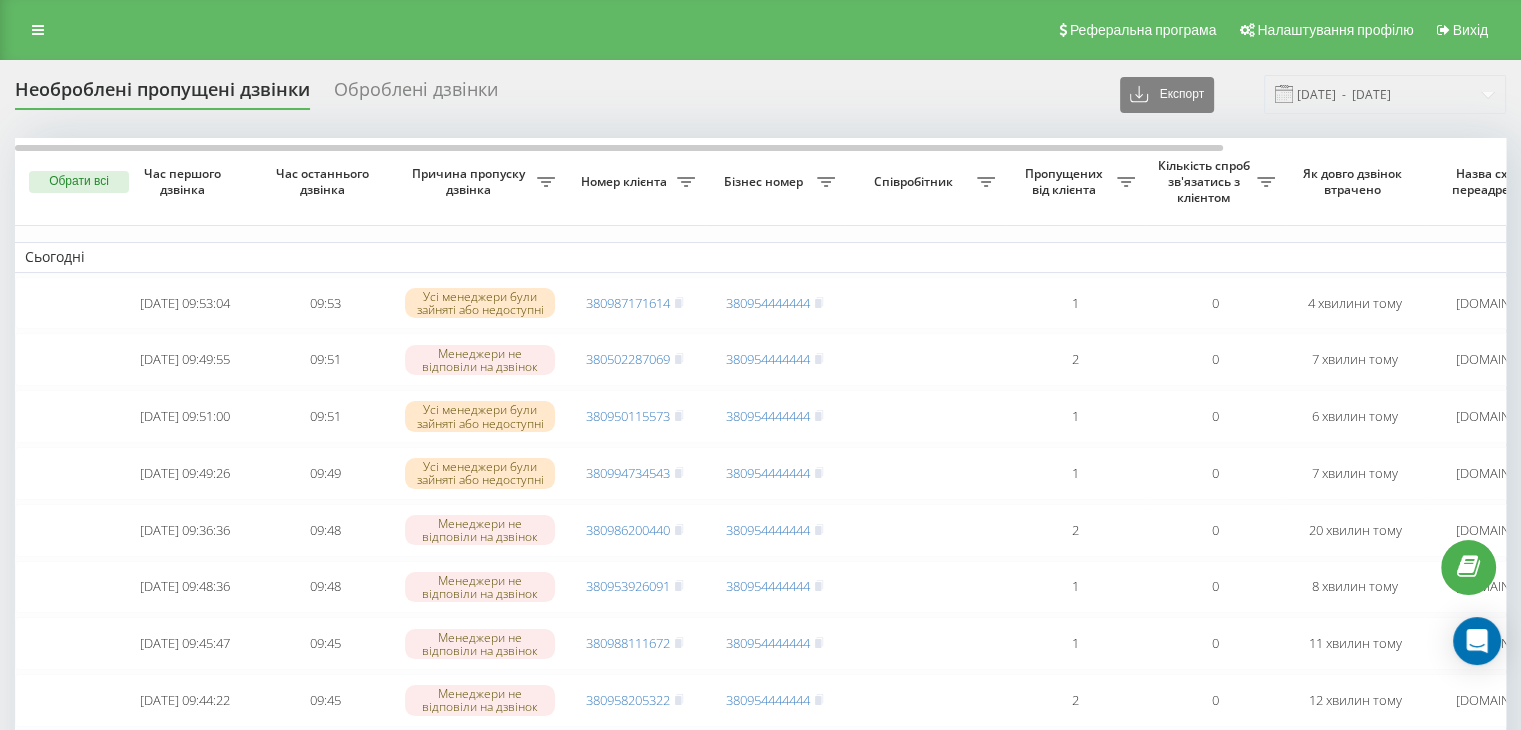 click on "Реферальна програма Налаштування профілю Вихід" at bounding box center (760, 30) 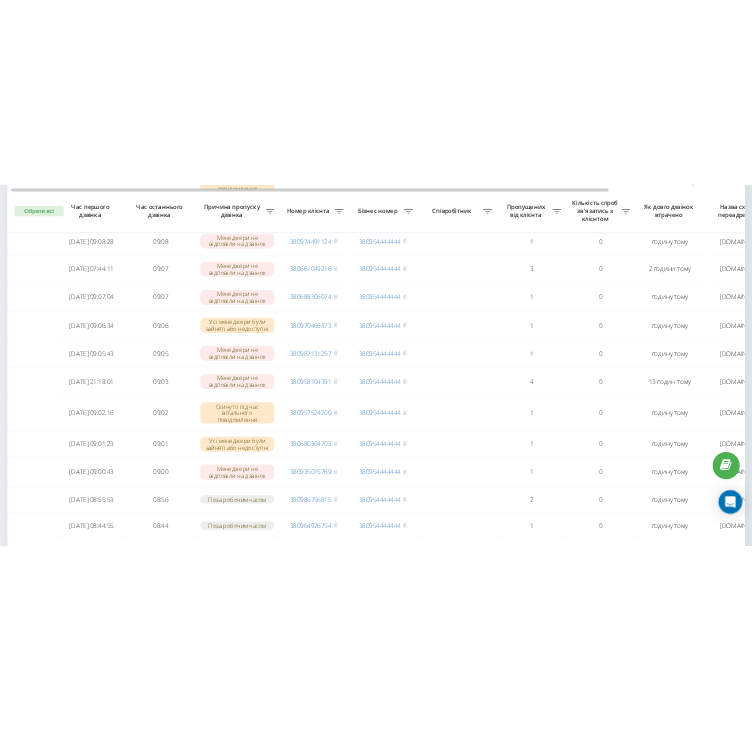 scroll, scrollTop: 1508, scrollLeft: 0, axis: vertical 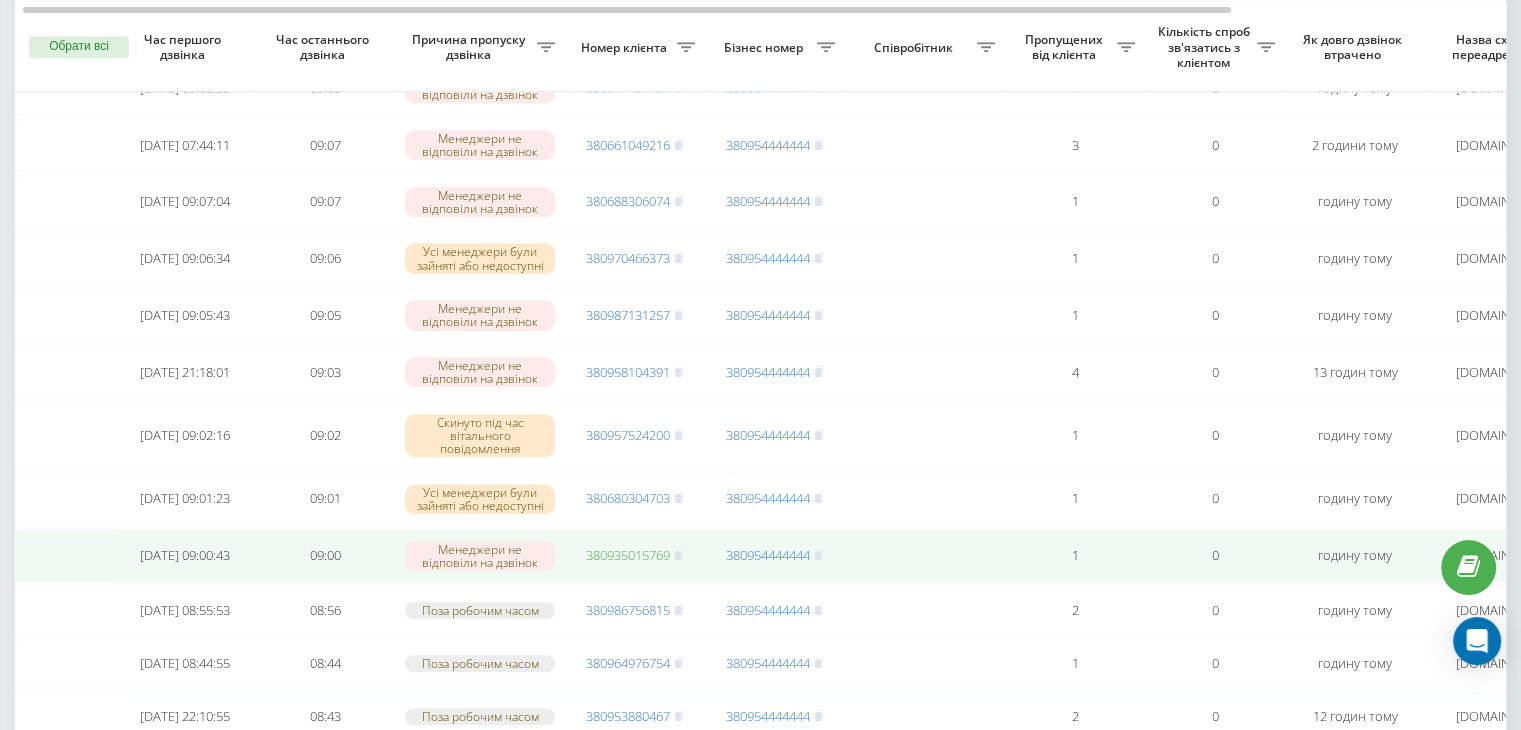 click on "380935015769" at bounding box center [628, 555] 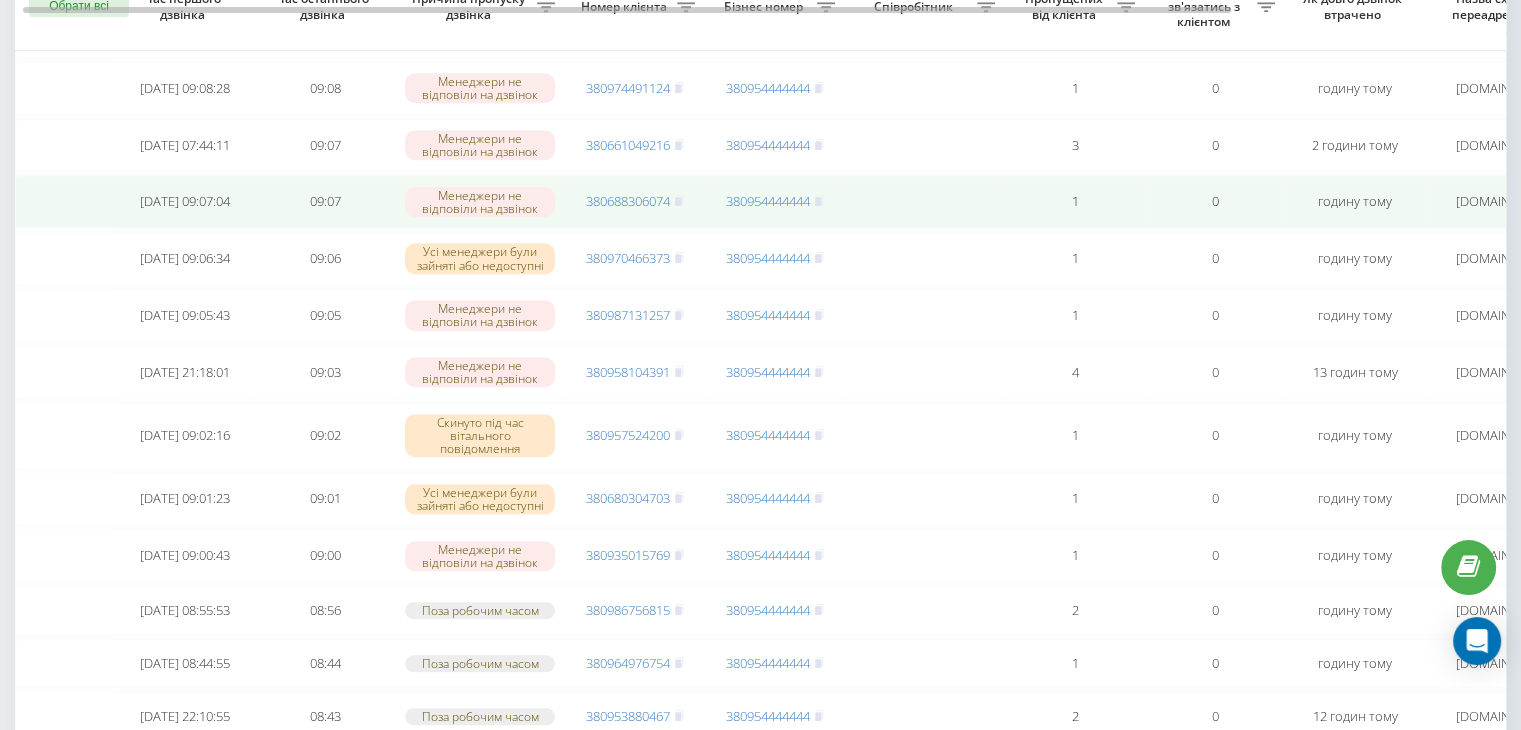 scroll, scrollTop: 1788, scrollLeft: 0, axis: vertical 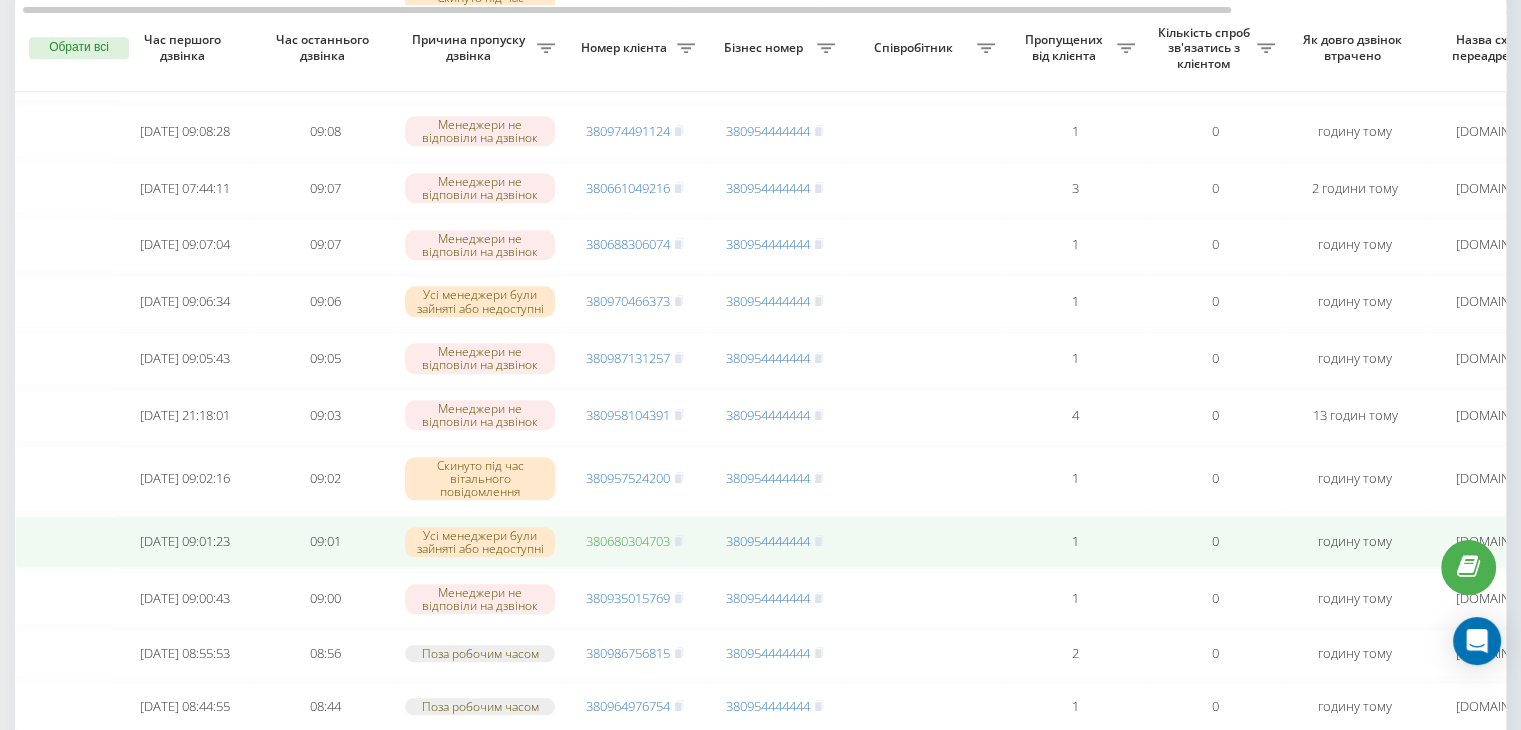 click on "380680304703" at bounding box center (628, 541) 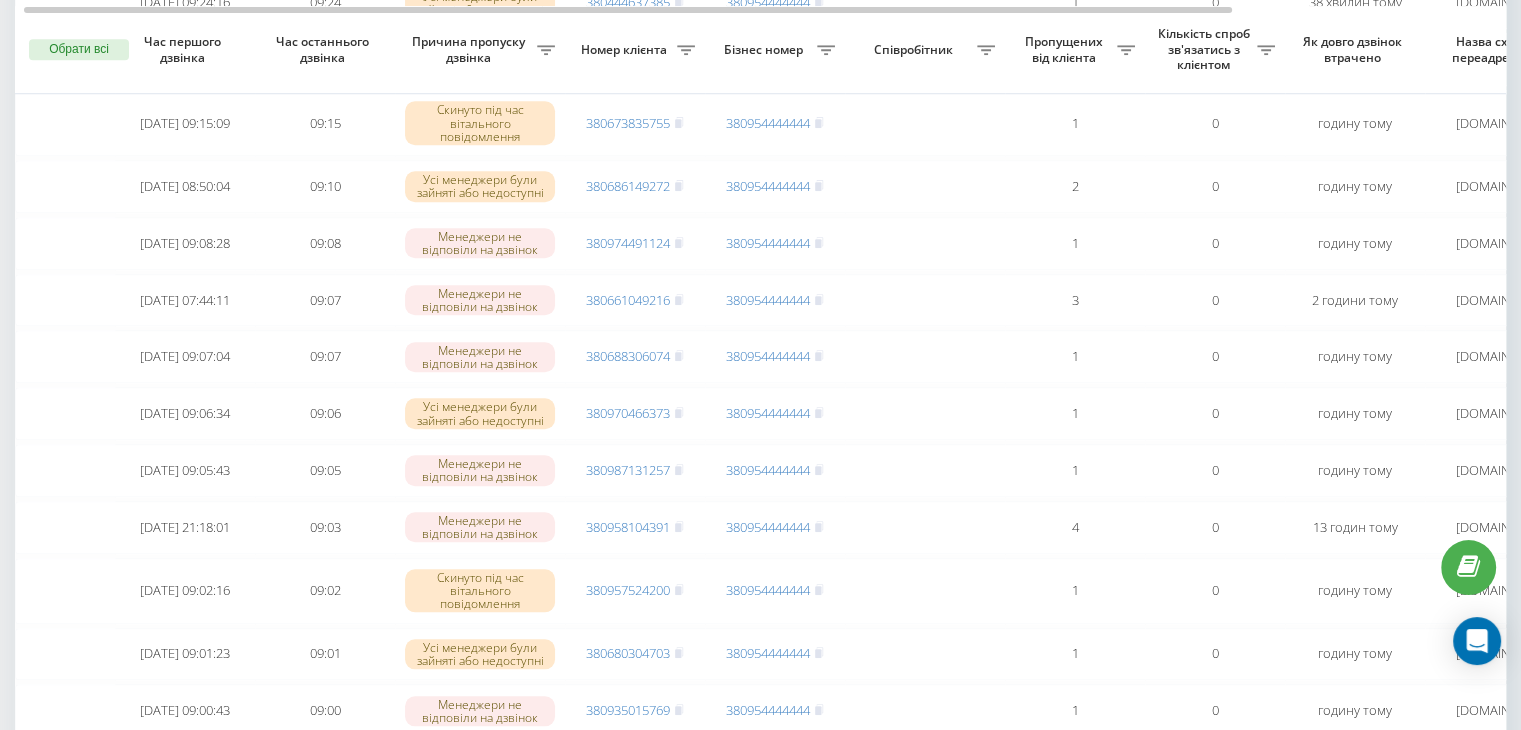 scroll, scrollTop: 1678, scrollLeft: 0, axis: vertical 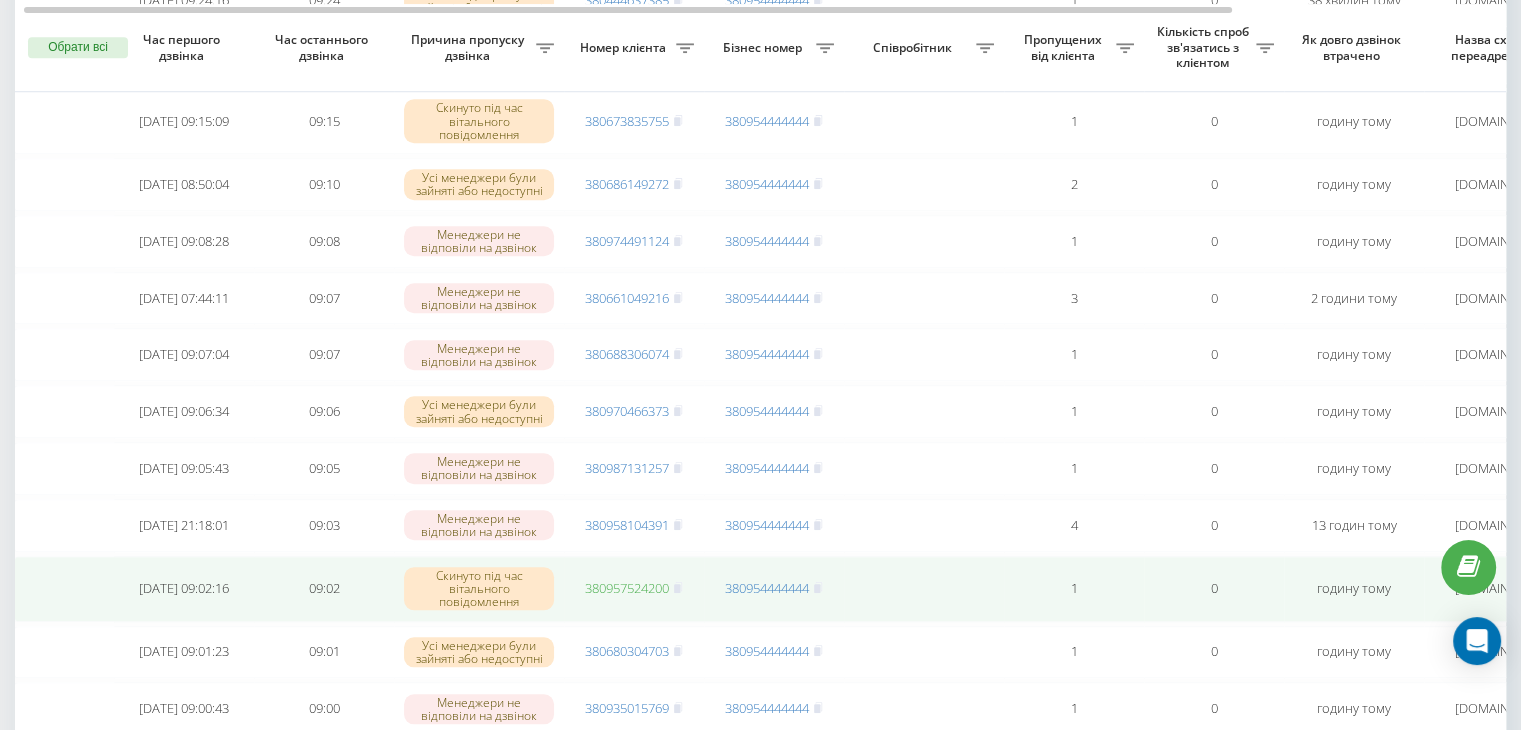 click on "380957524200" at bounding box center (627, 588) 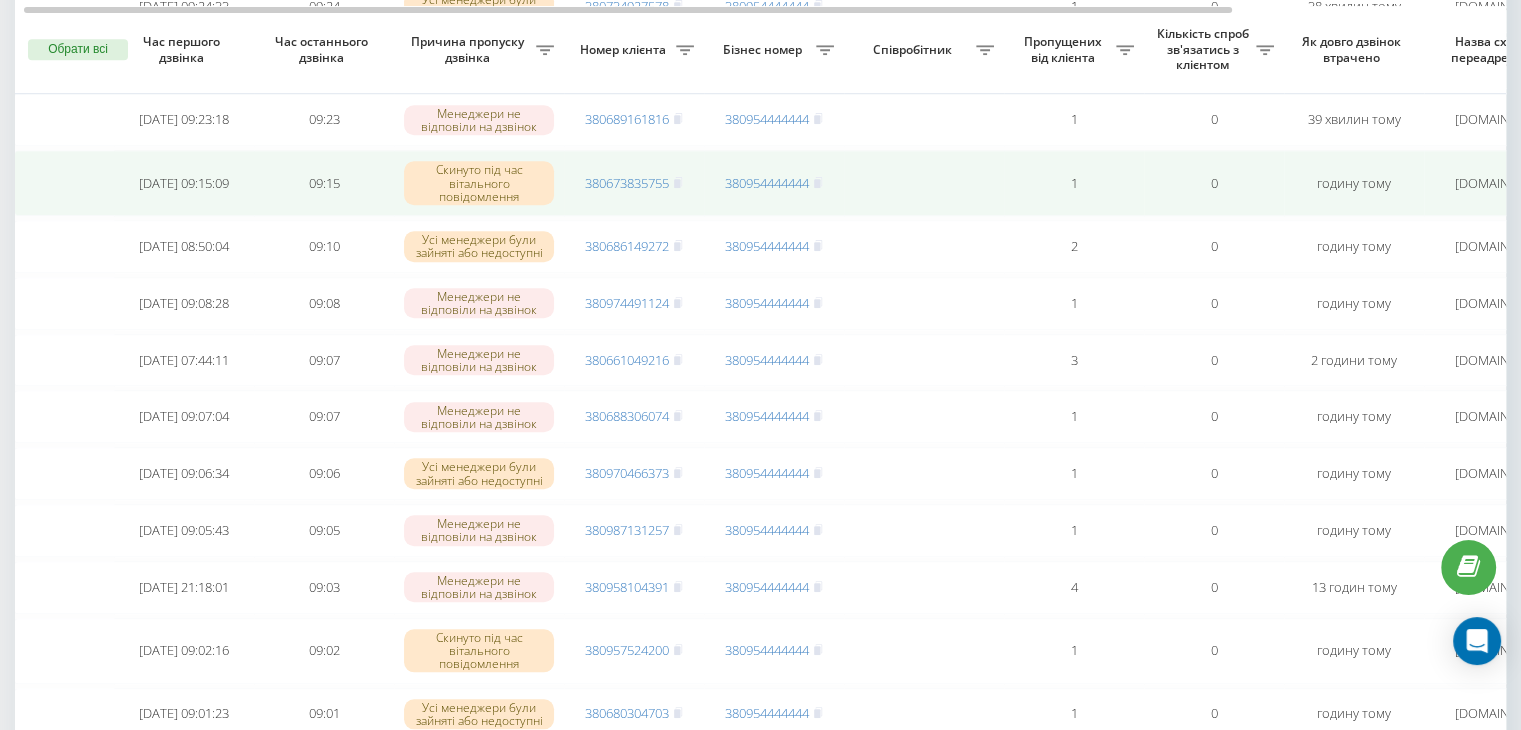 scroll, scrollTop: 1618, scrollLeft: 0, axis: vertical 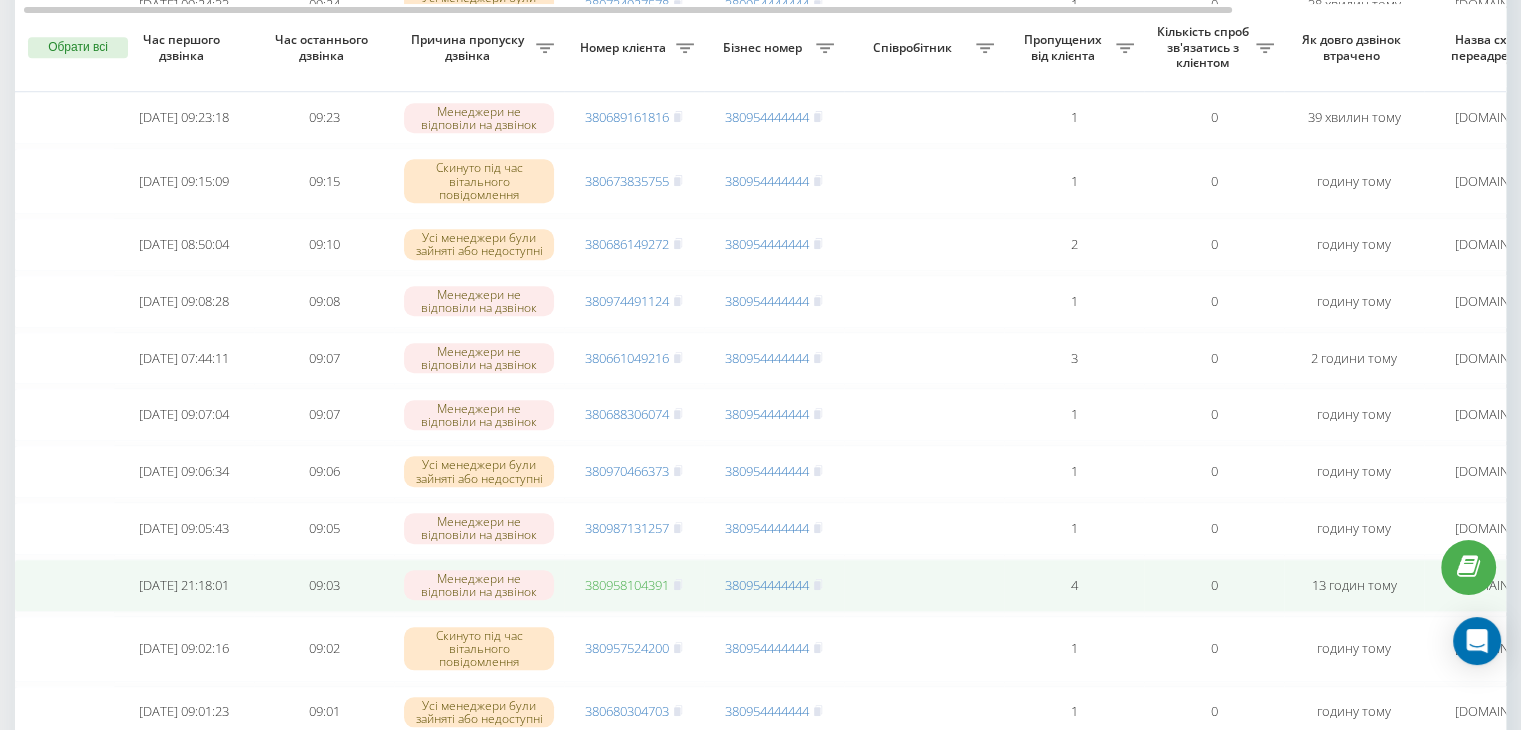 click on "380958104391" at bounding box center (627, 585) 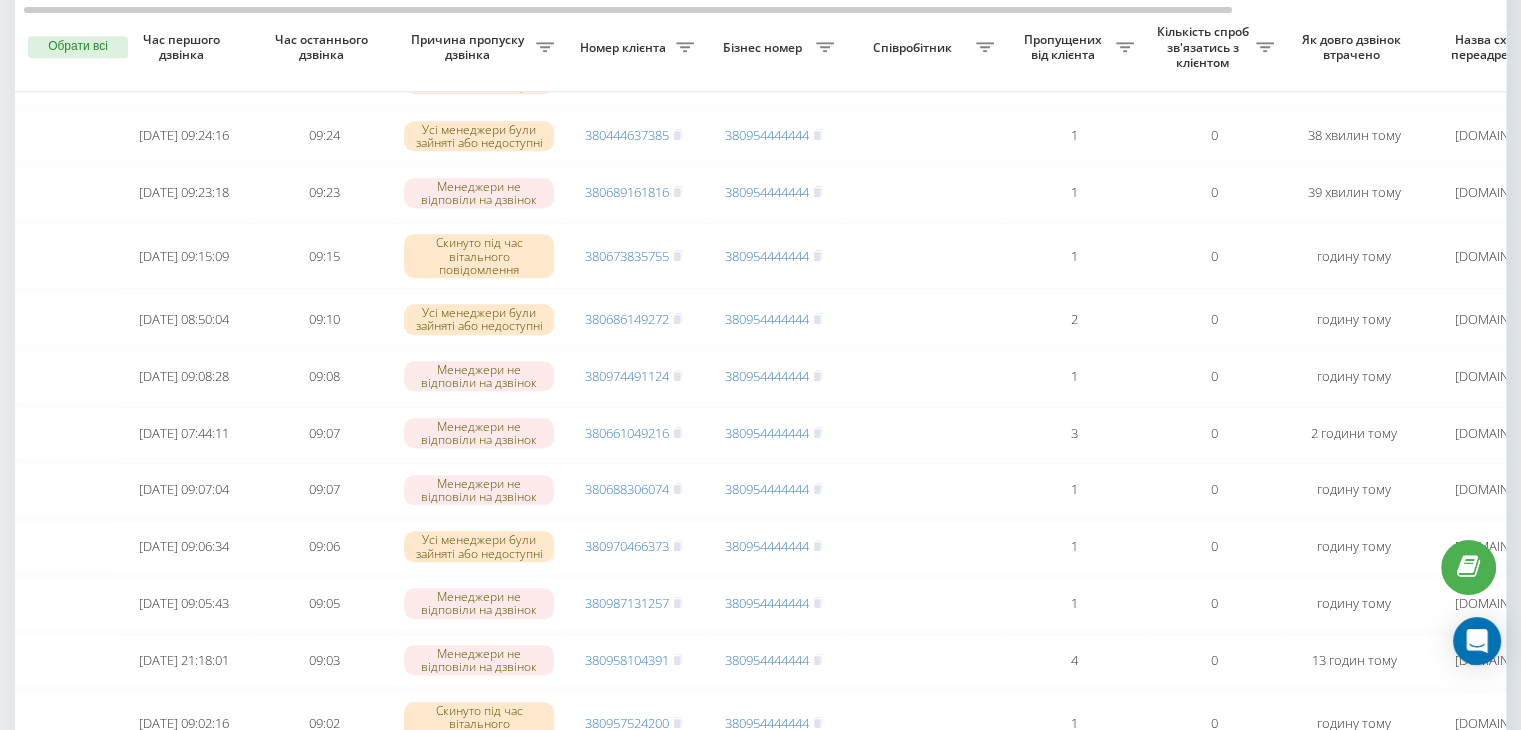 scroll, scrollTop: 1542, scrollLeft: 0, axis: vertical 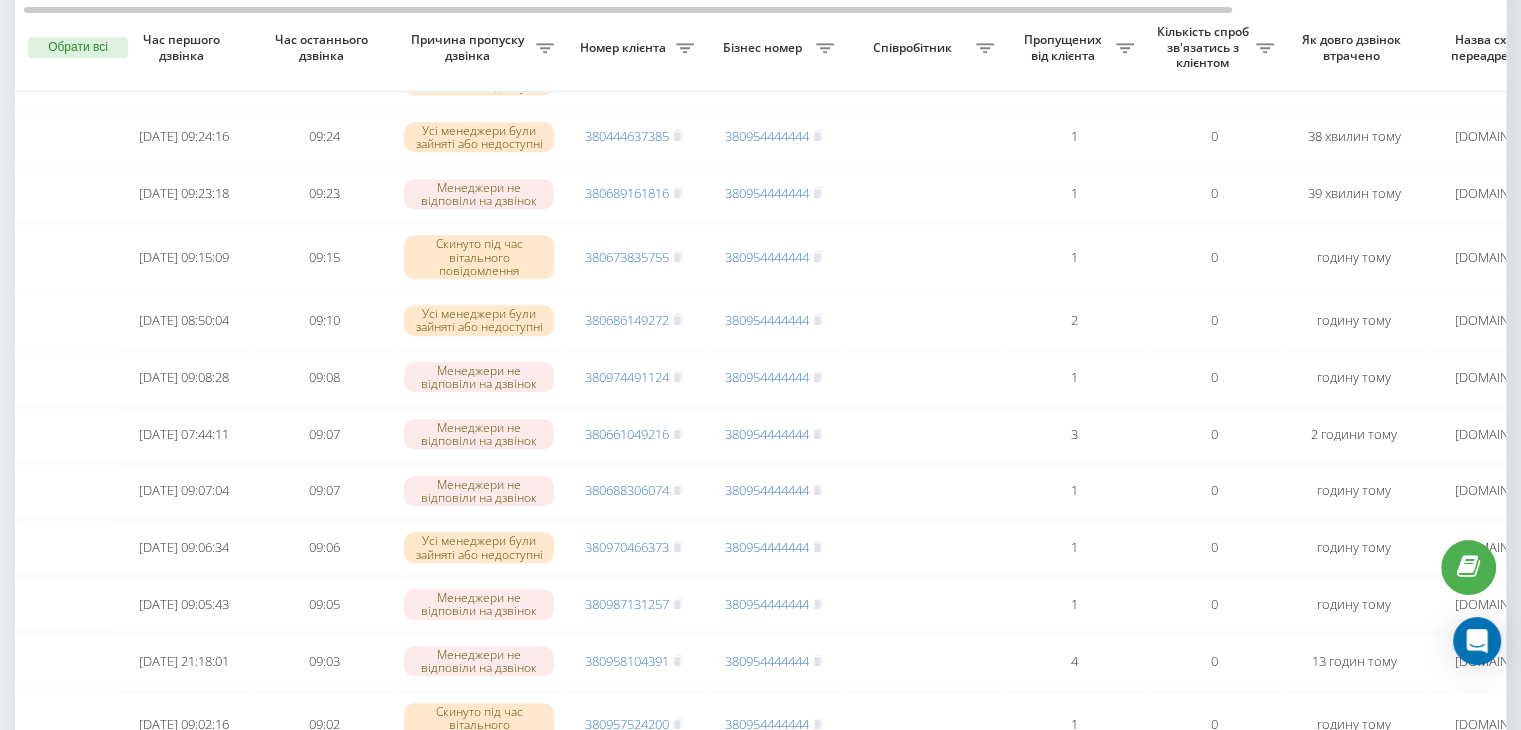click on "Необроблені пропущені дзвінки Оброблені дзвінки Експорт .csv .xlsx 11.07.2025  -  11.07.2025 Обрати всі Час першого дзвінка Час останнього дзвінка Причина пропуску дзвінка Номер клієнта Бізнес номер Співробітник Пропущених від клієнта Кількість спроб зв'язатись з клієнтом Як довго дзвінок втрачено Назва схеми переадресації Коментар до дзвінка Сьогодні 2025-07-11 10:00:29 10:00 Усі менеджери були зайняті або недоступні 380980791973 380954444444 1 0 2 хвилини тому ukrpas.com.ua Обробити Не вдалося зв'язатися Зв'язався з клієнтом за допомогою іншого каналу Клієнт передзвонив сам з іншого номера 1 0" at bounding box center (760, 673) 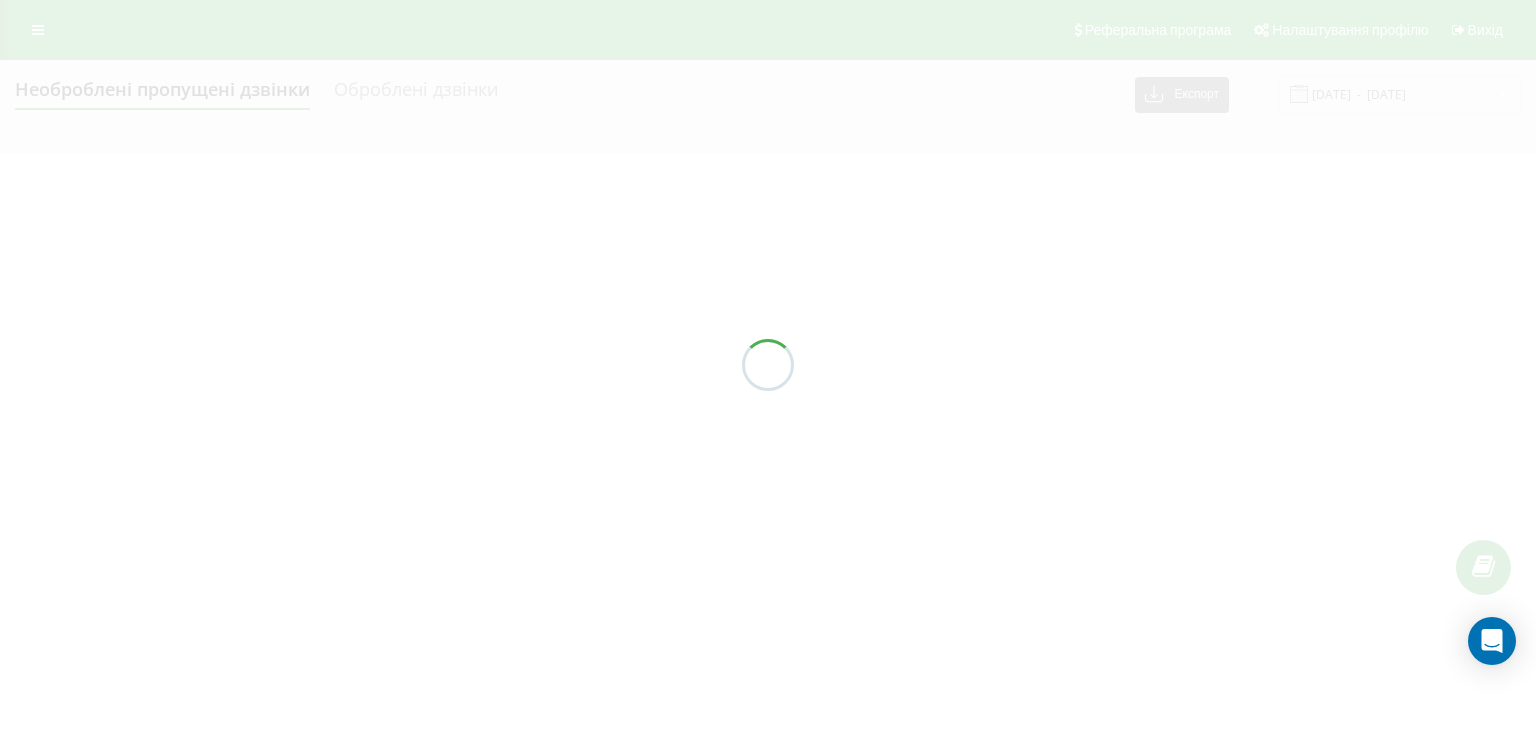 scroll, scrollTop: 0, scrollLeft: 0, axis: both 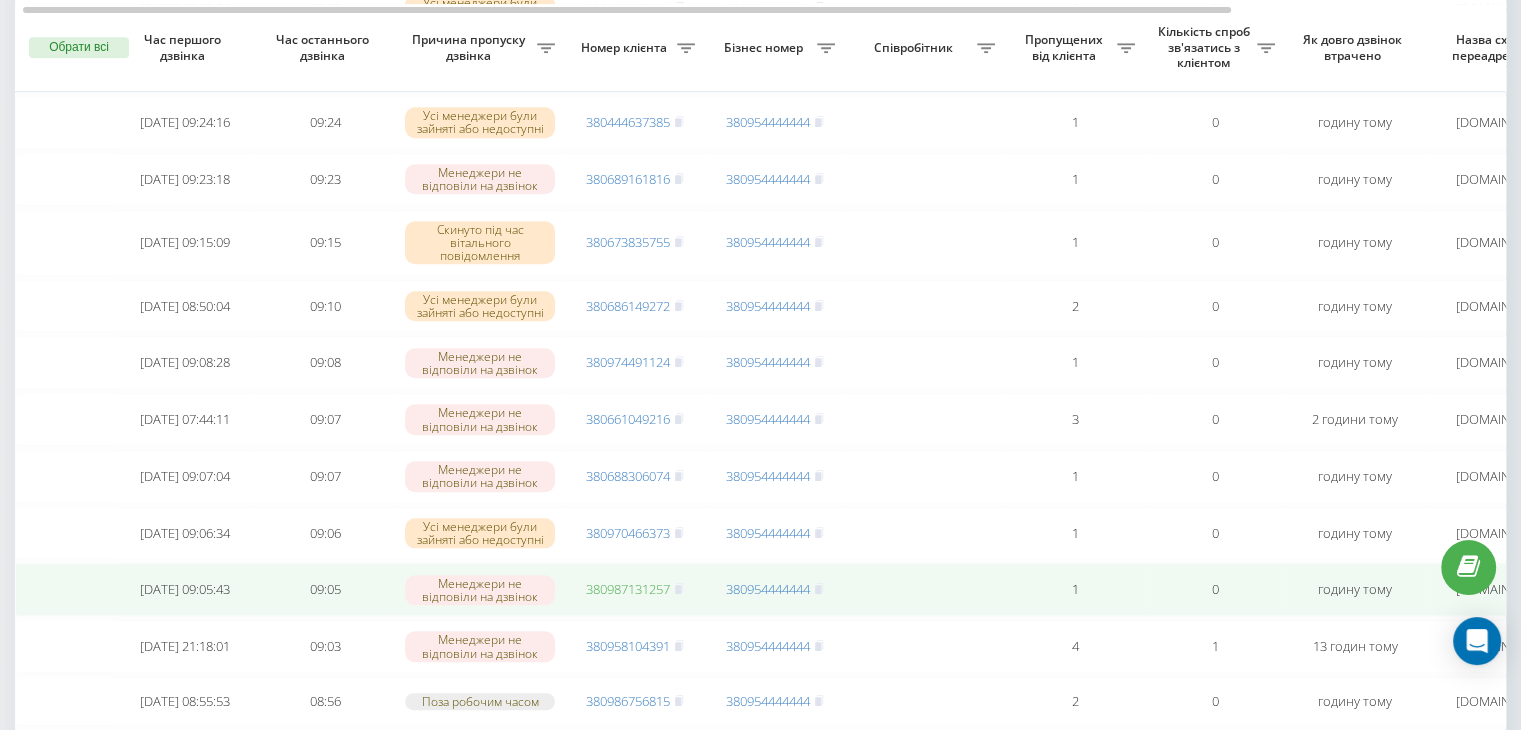 click on "380987131257" at bounding box center (628, 589) 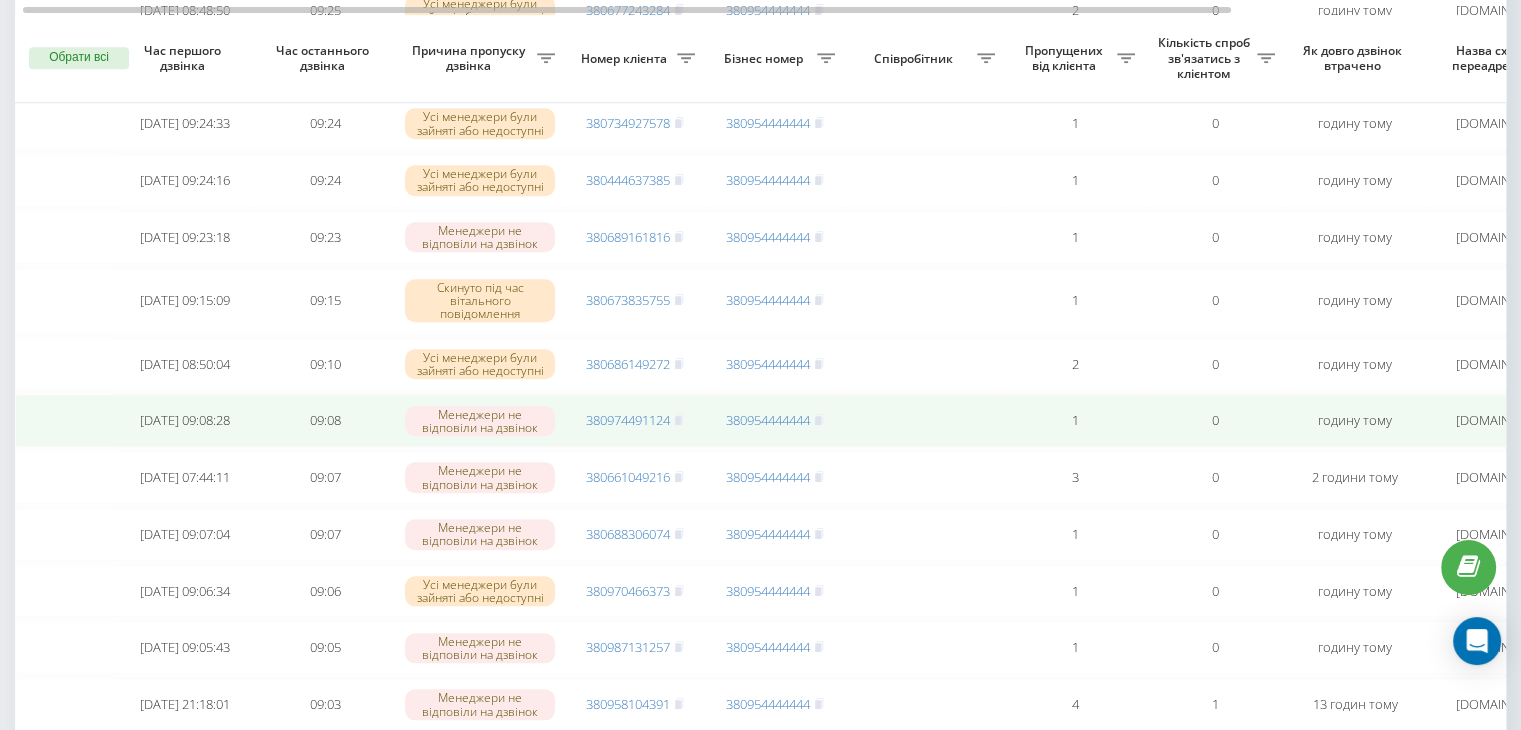 scroll, scrollTop: 1748, scrollLeft: 0, axis: vertical 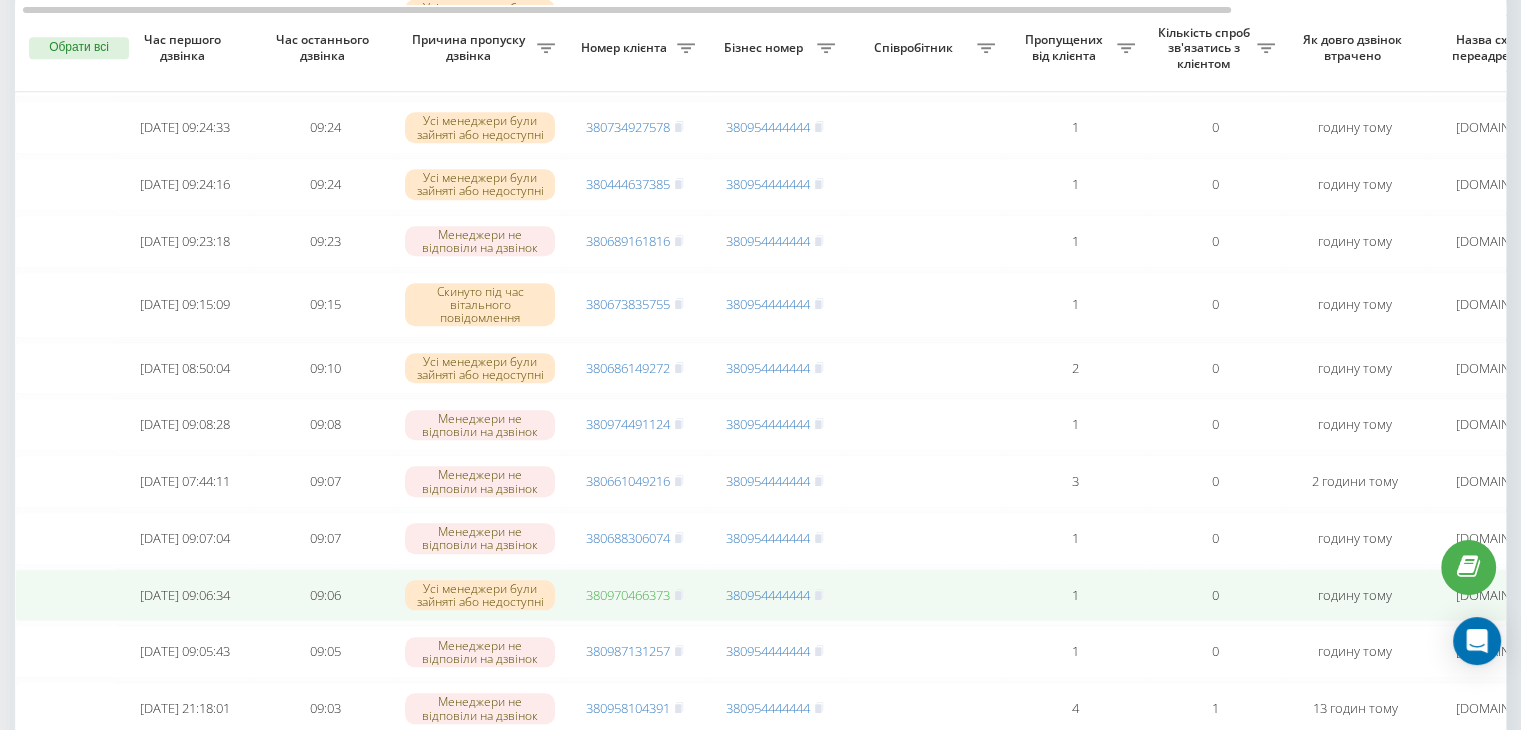 click on "380970466373" at bounding box center [628, 595] 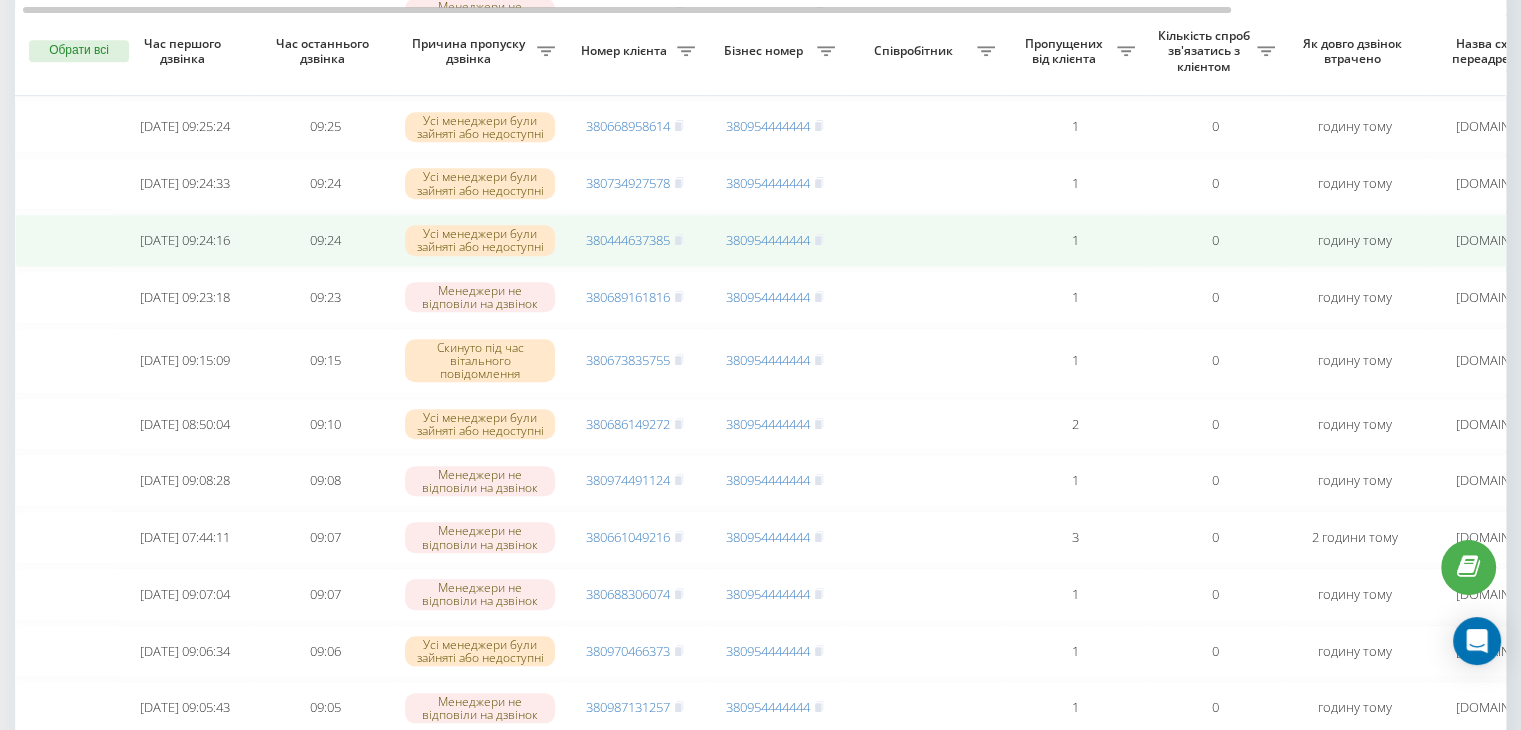 scroll, scrollTop: 1690, scrollLeft: 0, axis: vertical 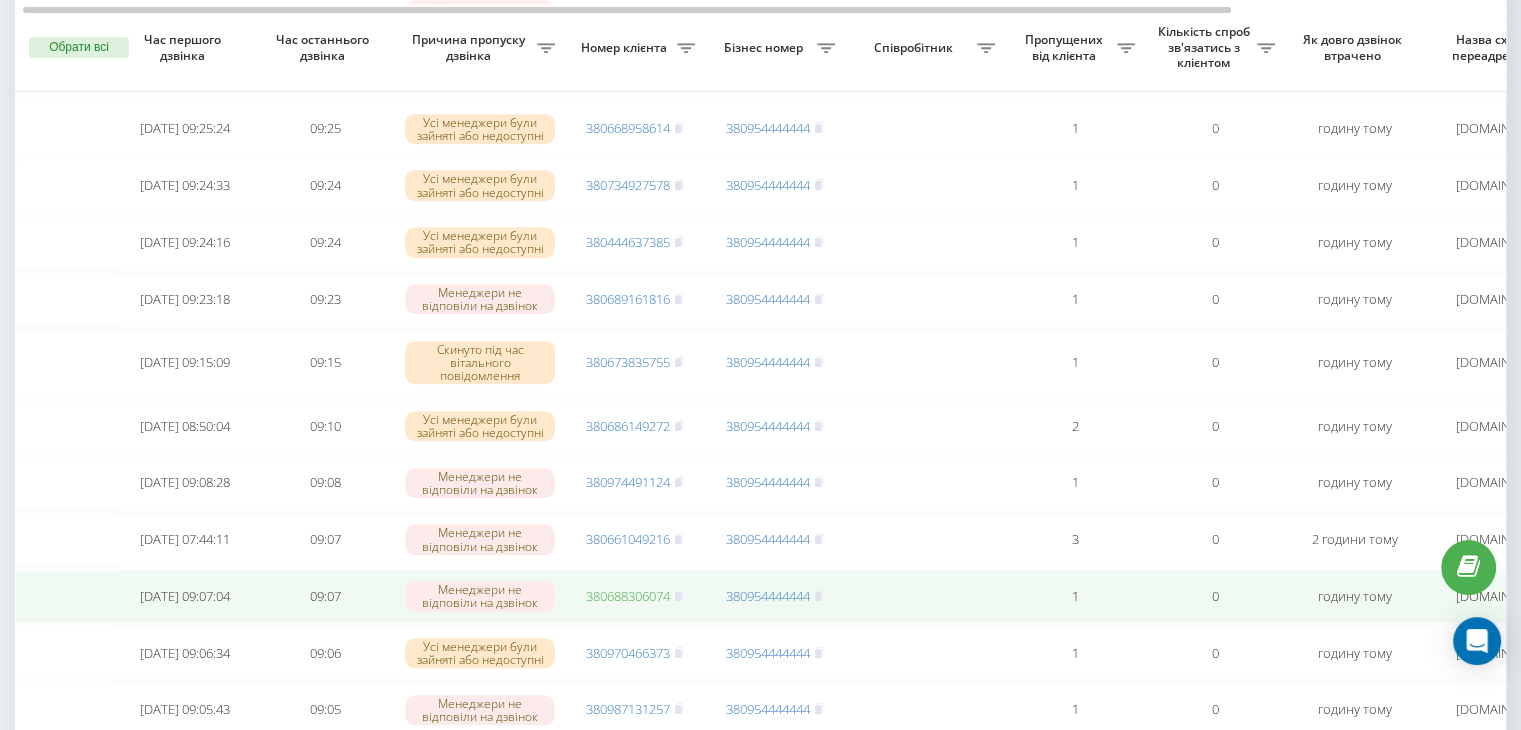 click on "380688306074" at bounding box center [628, 596] 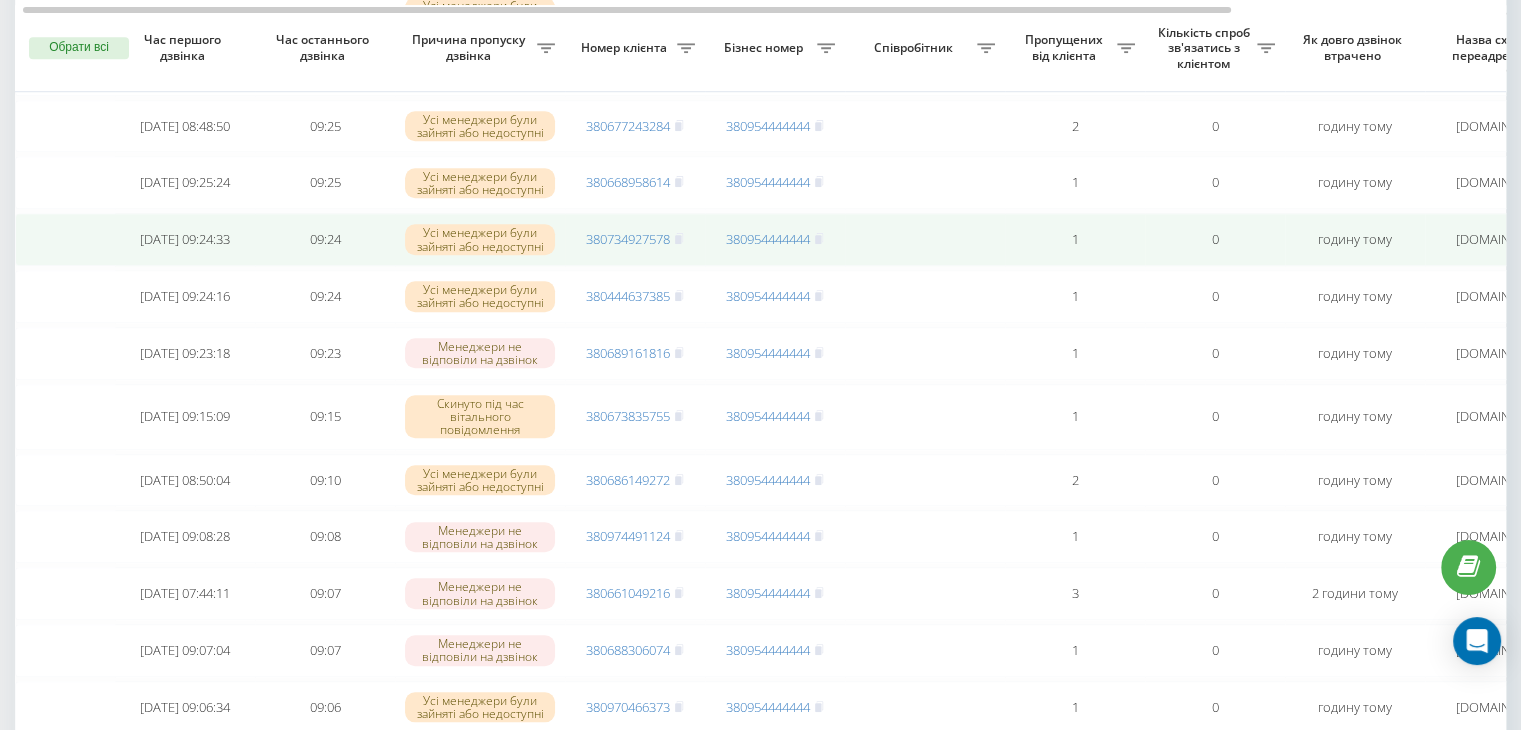 scroll, scrollTop: 1622, scrollLeft: 0, axis: vertical 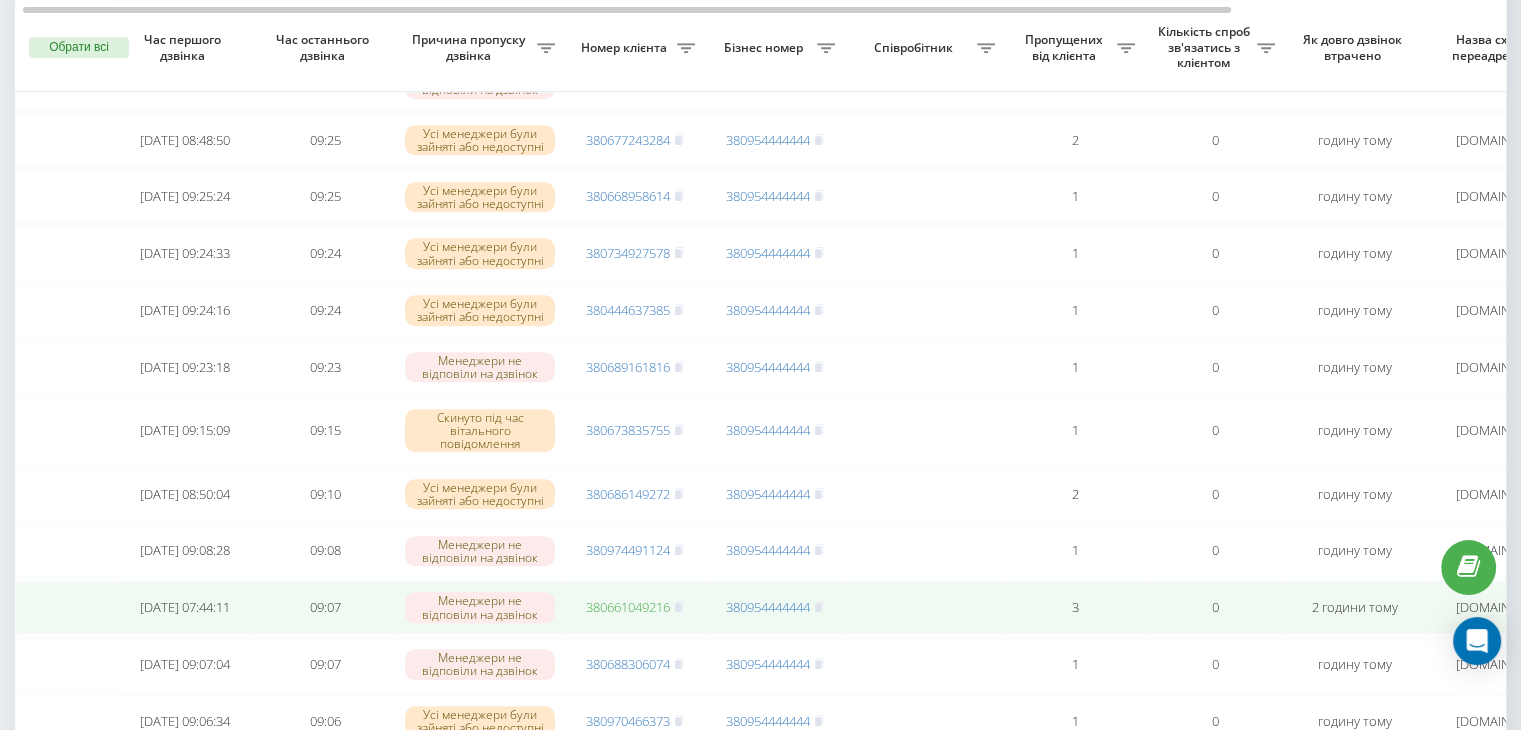 click on "380661049216" at bounding box center (628, 607) 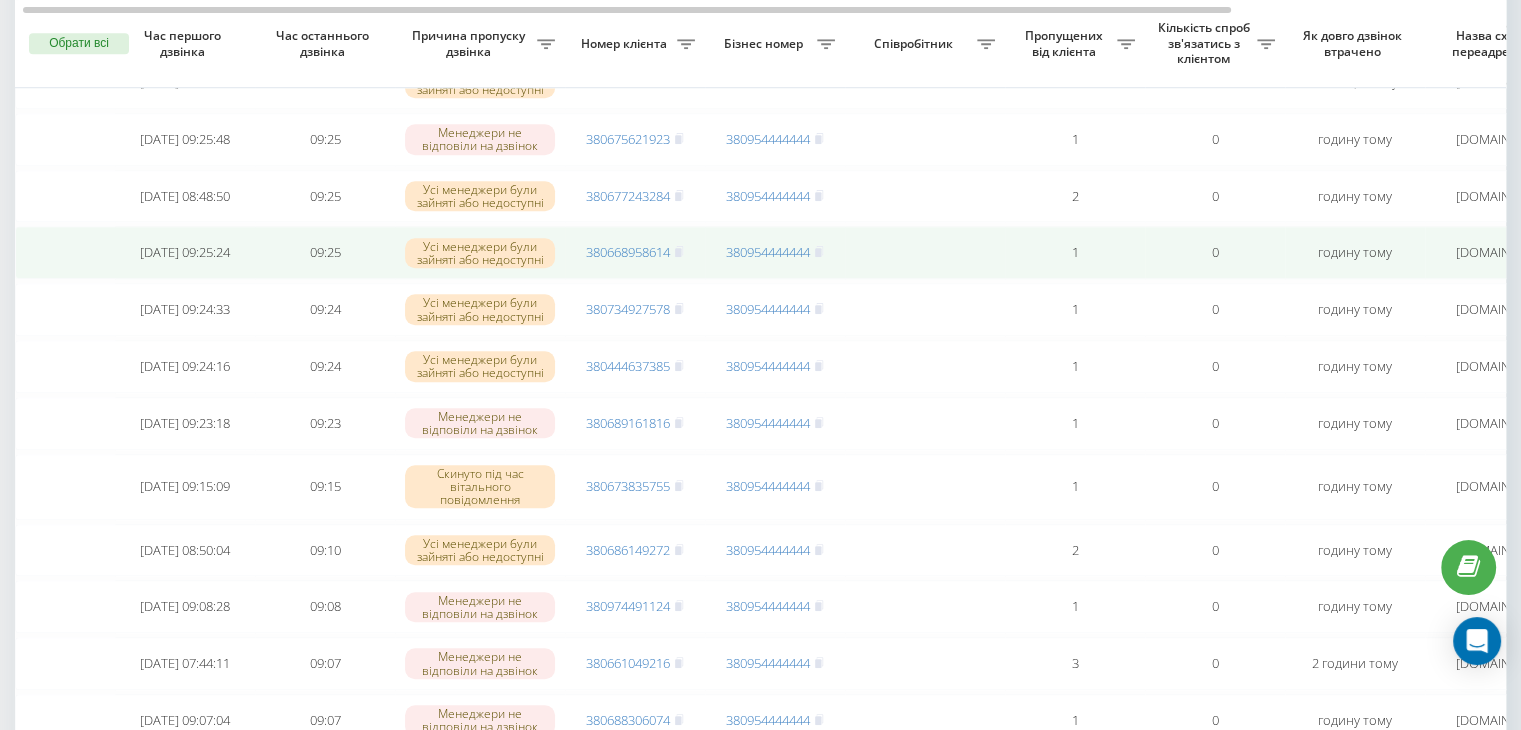 scroll, scrollTop: 1562, scrollLeft: 0, axis: vertical 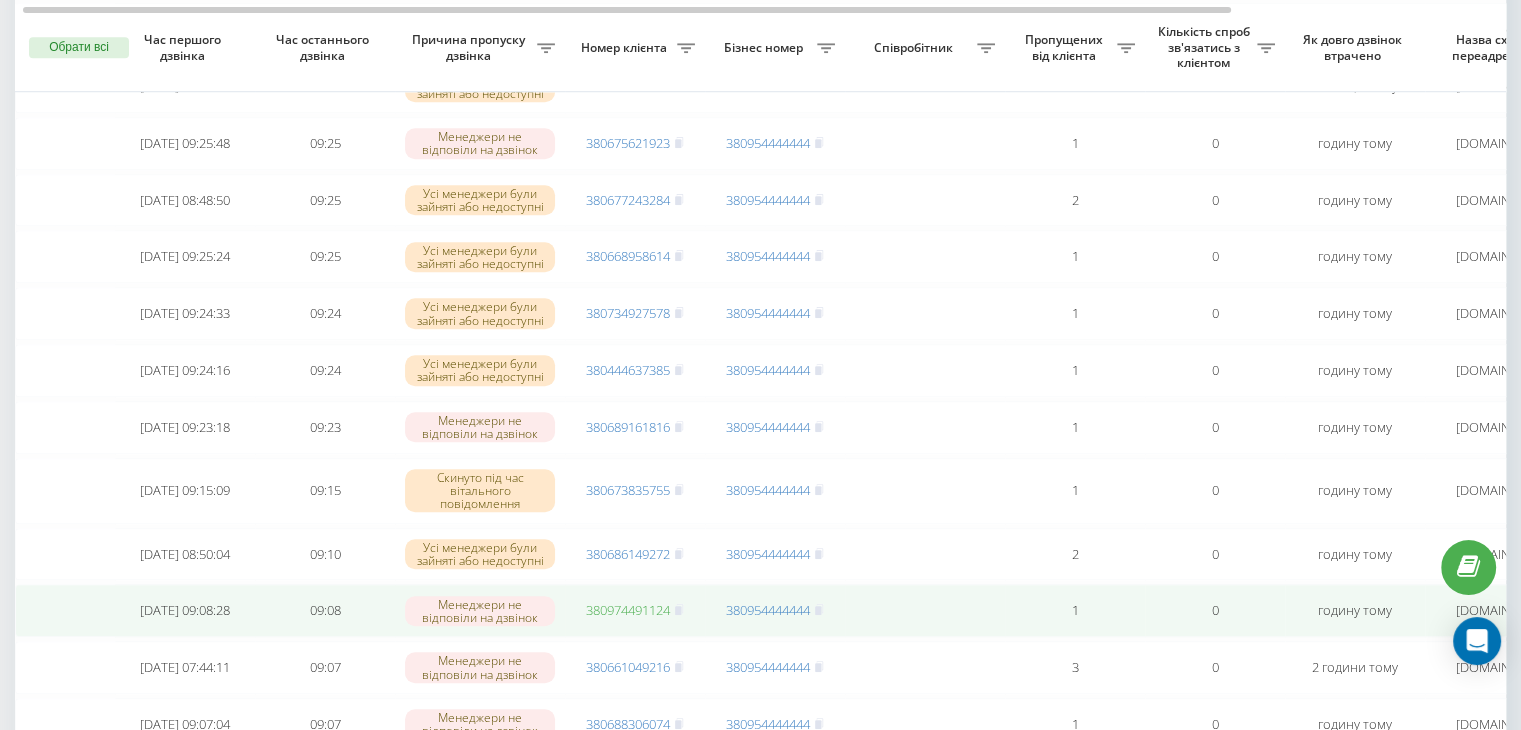 click on "380974491124" at bounding box center (628, 610) 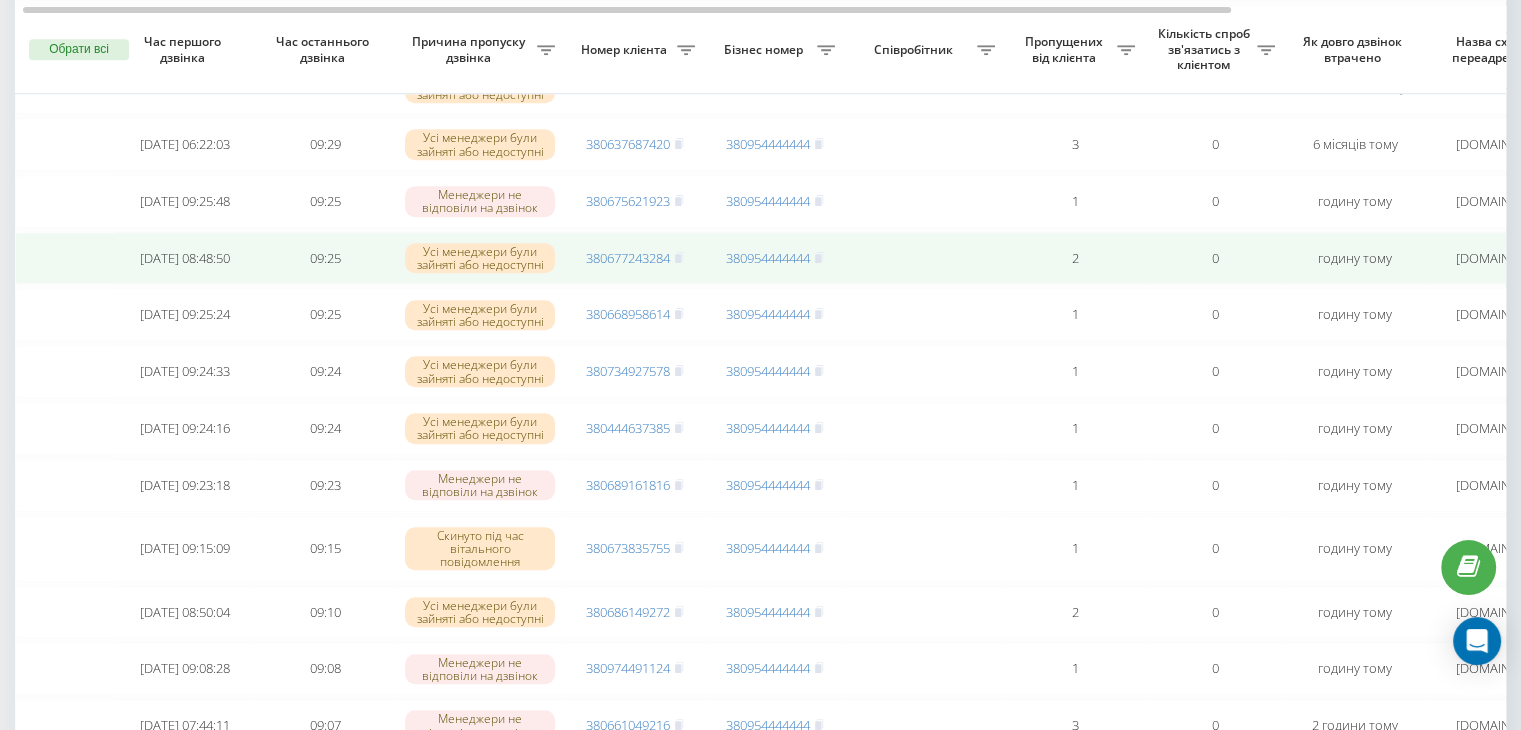 scroll, scrollTop: 1506, scrollLeft: 0, axis: vertical 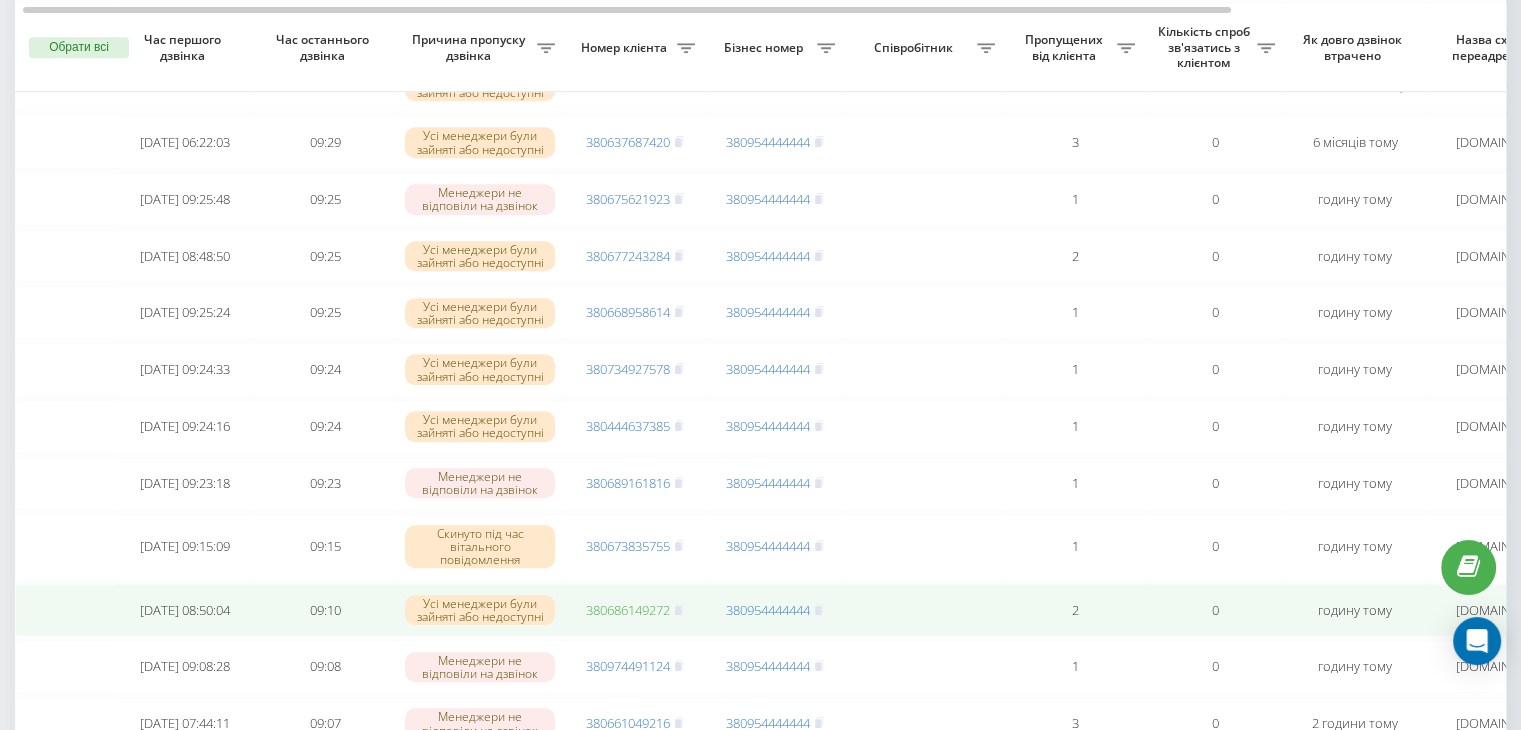 click on "380686149272" at bounding box center (628, 610) 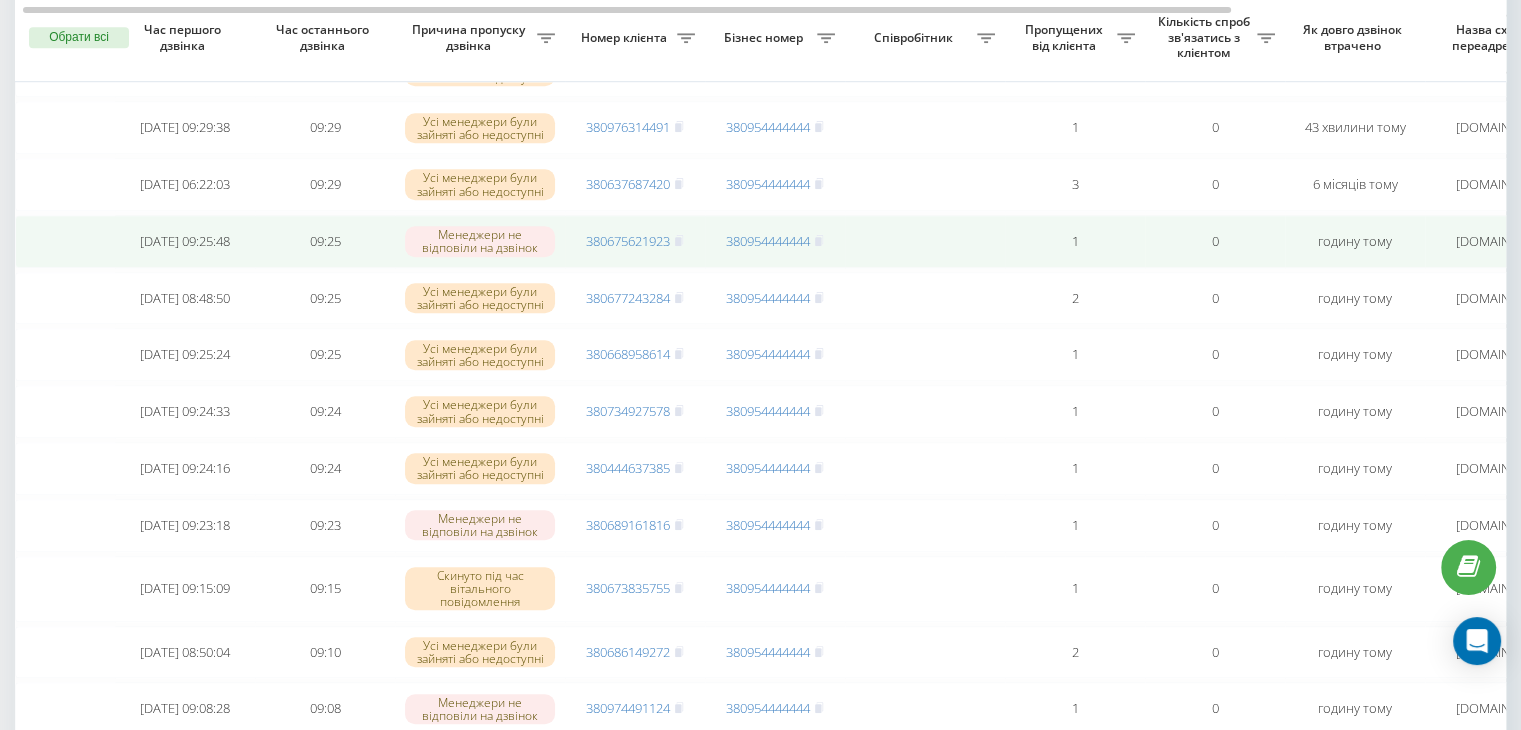 scroll, scrollTop: 1446, scrollLeft: 0, axis: vertical 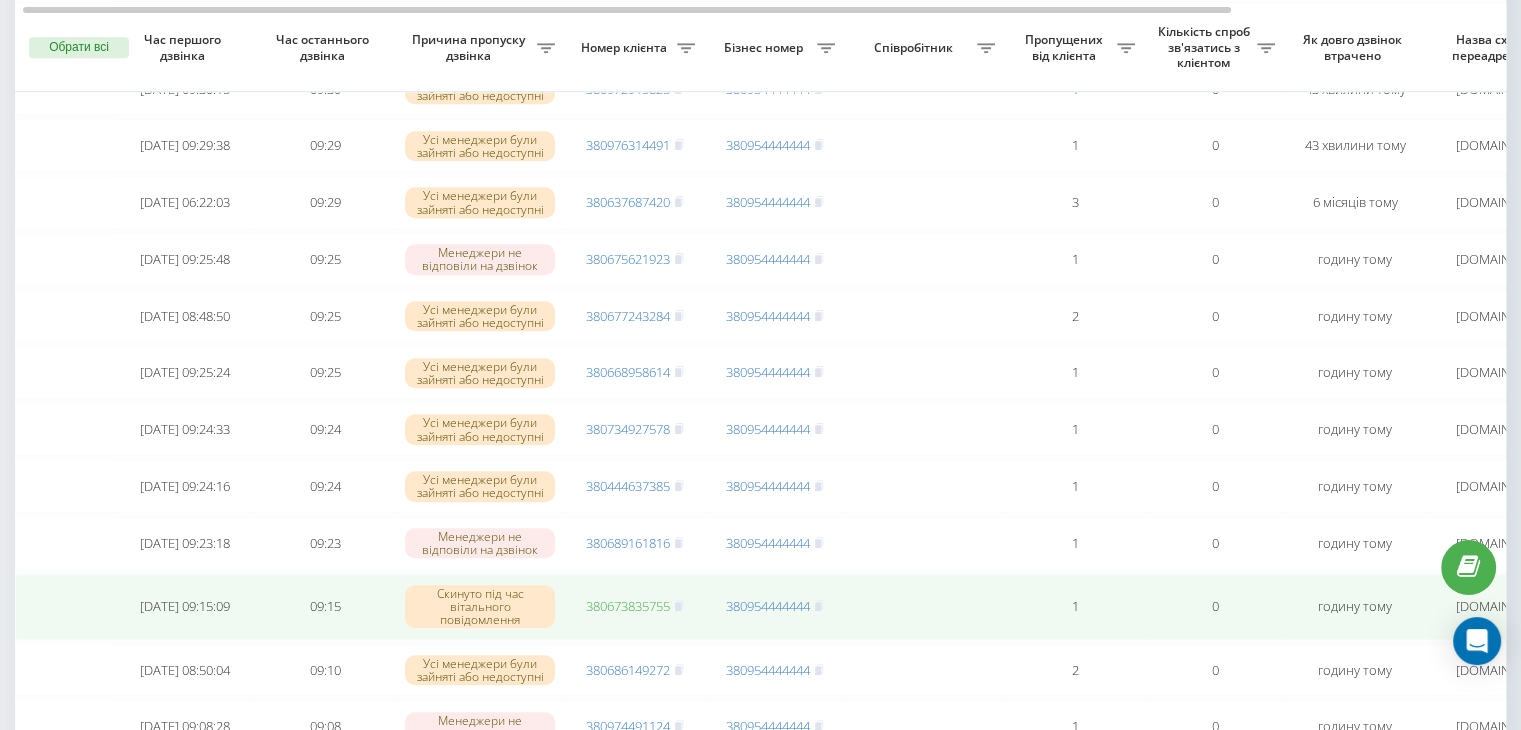 click on "380673835755" at bounding box center (628, 606) 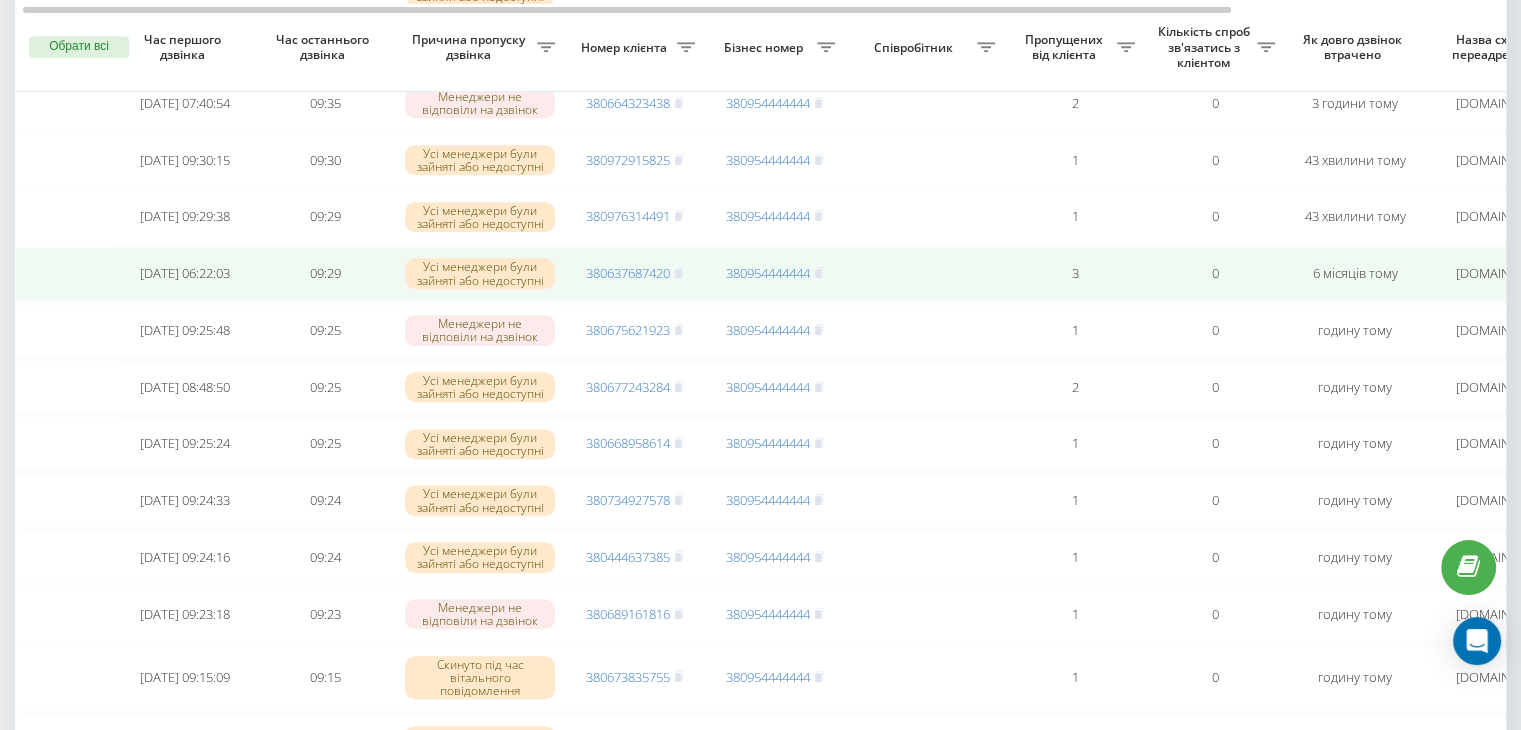scroll, scrollTop: 1368, scrollLeft: 0, axis: vertical 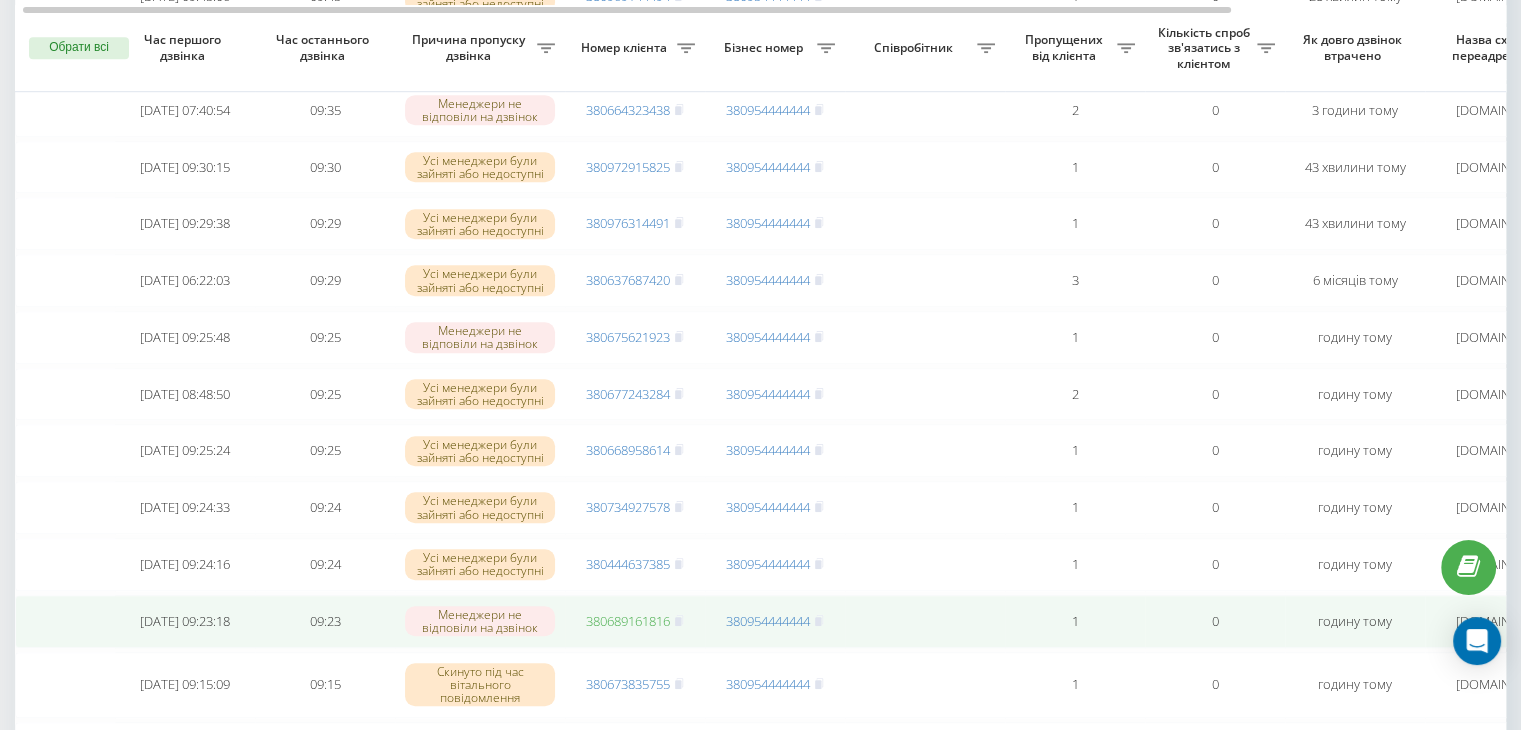 click on "380689161816" at bounding box center (628, 621) 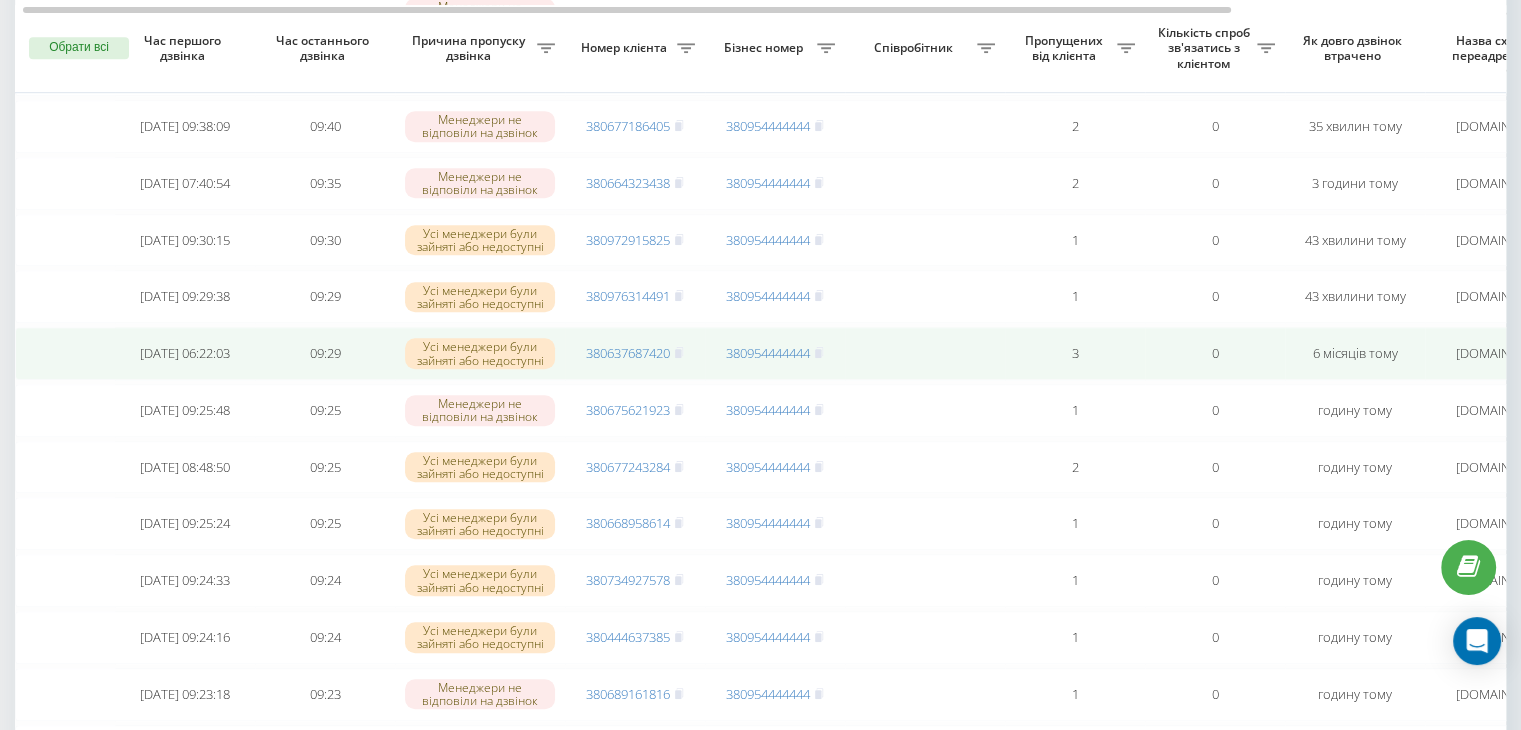 scroll, scrollTop: 1299, scrollLeft: 0, axis: vertical 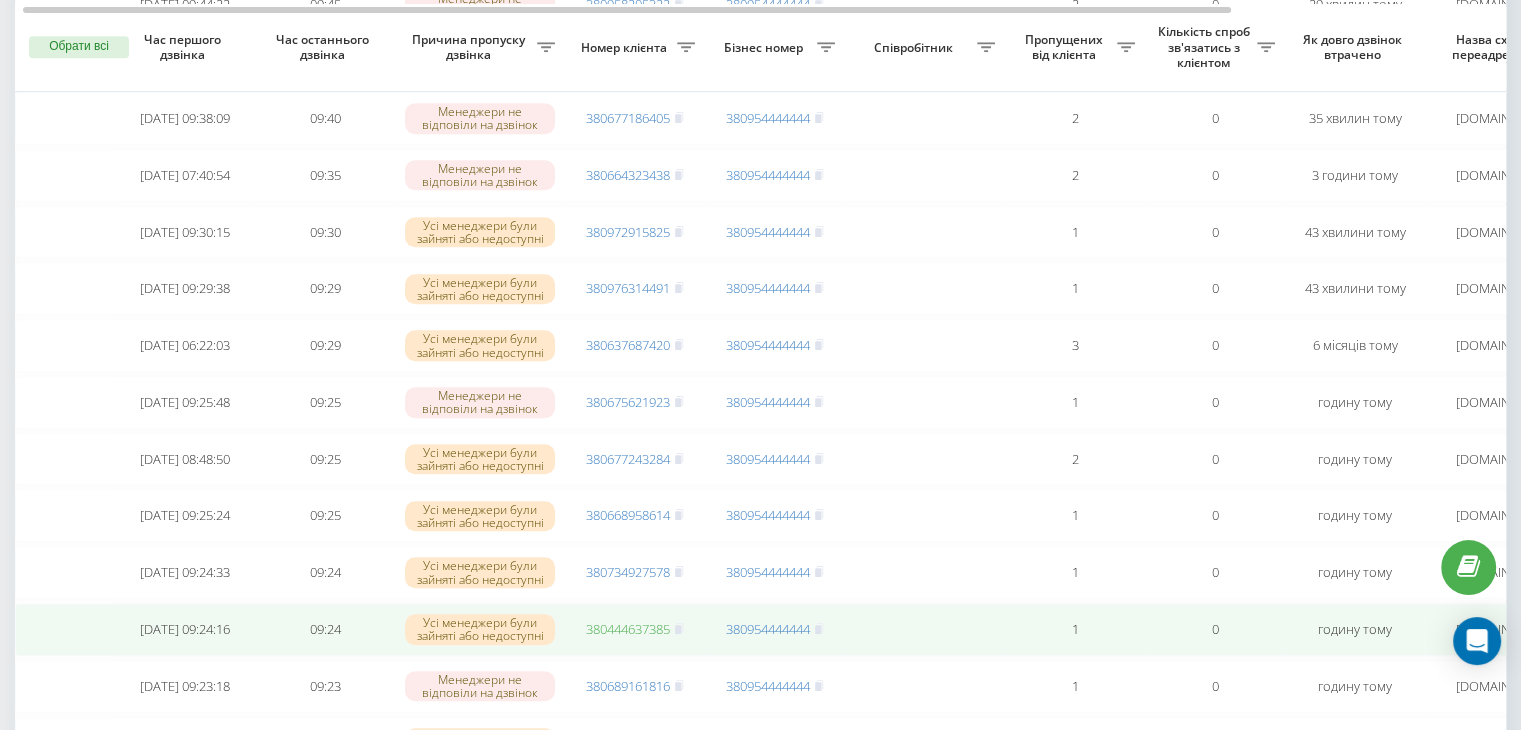 click on "380444637385" at bounding box center [628, 629] 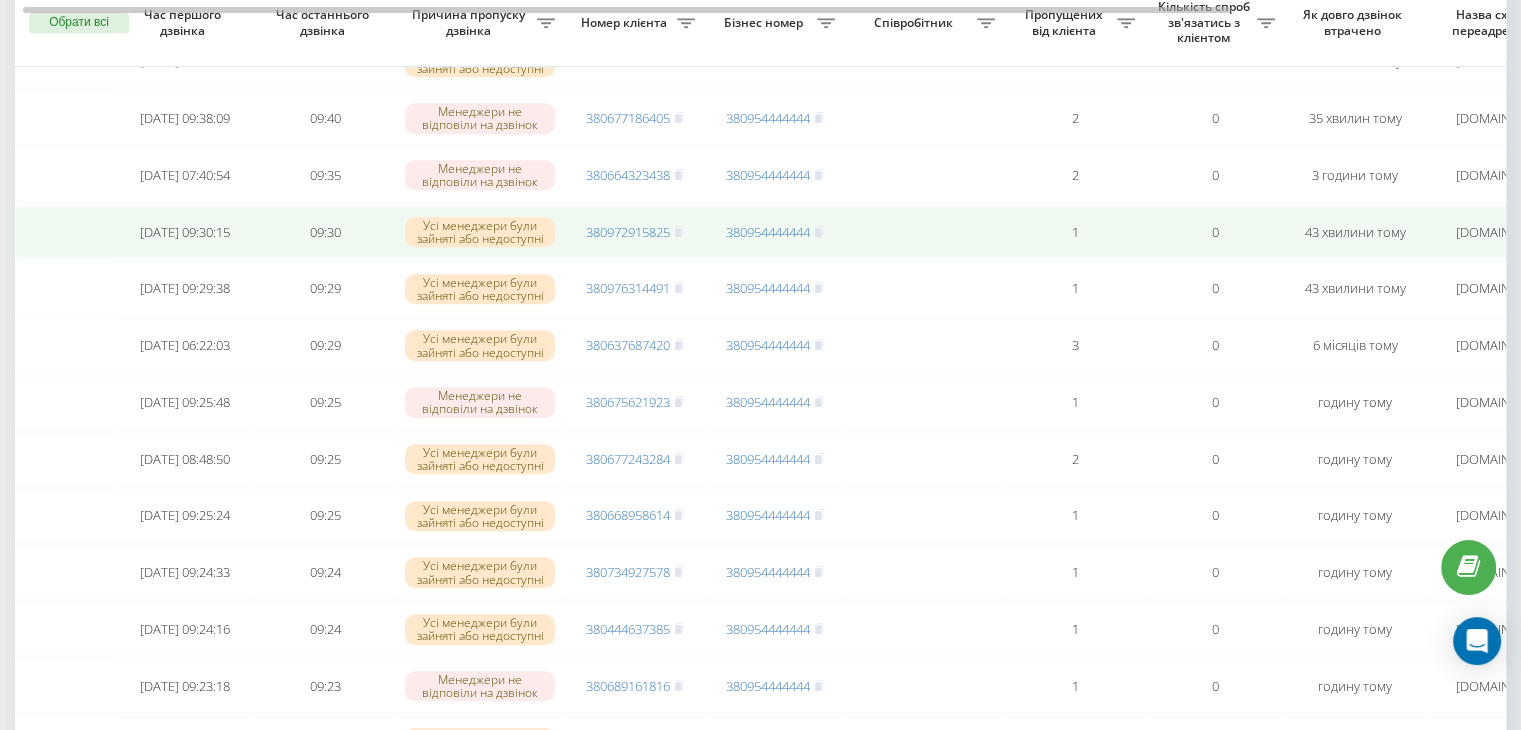 scroll, scrollTop: 0, scrollLeft: 0, axis: both 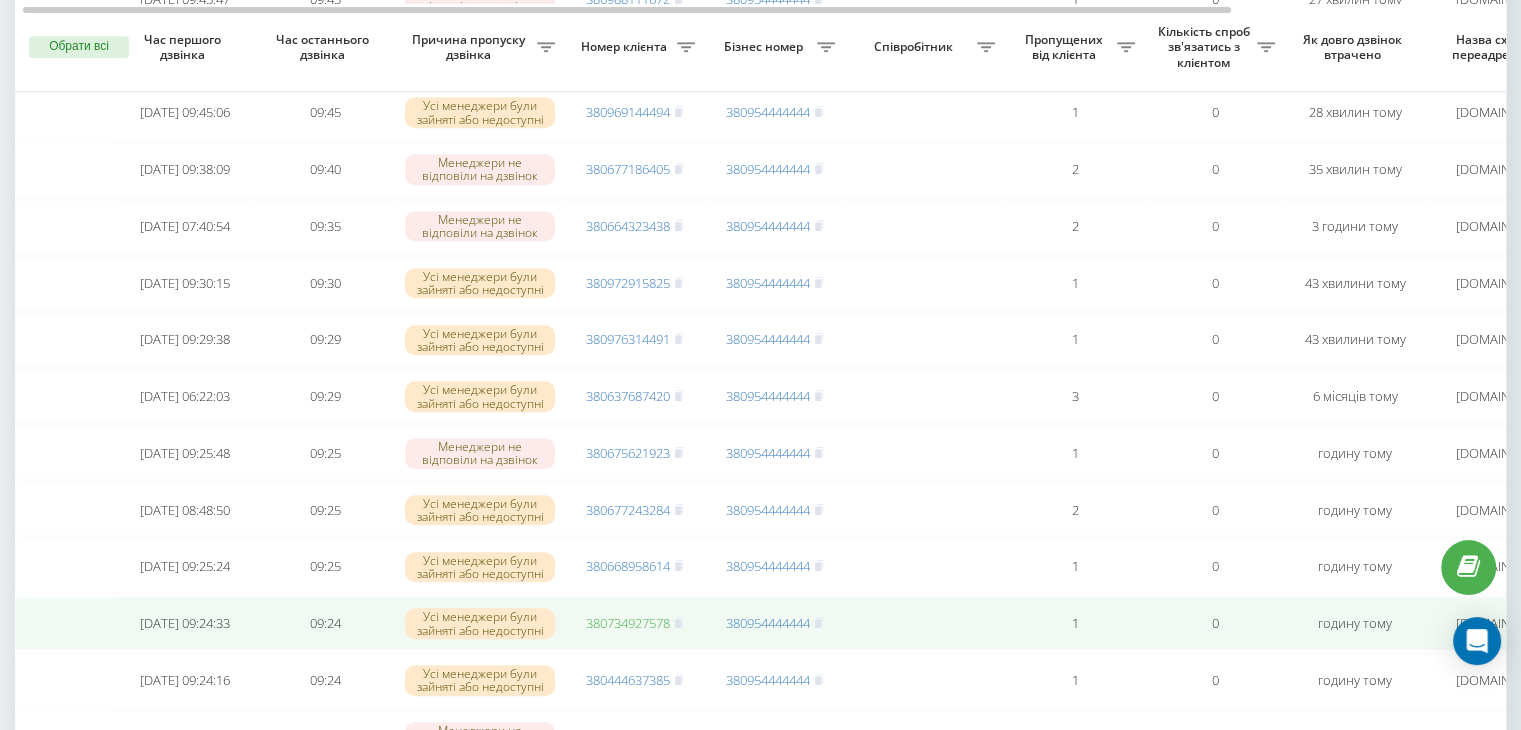 click on "380734927578" at bounding box center (628, 623) 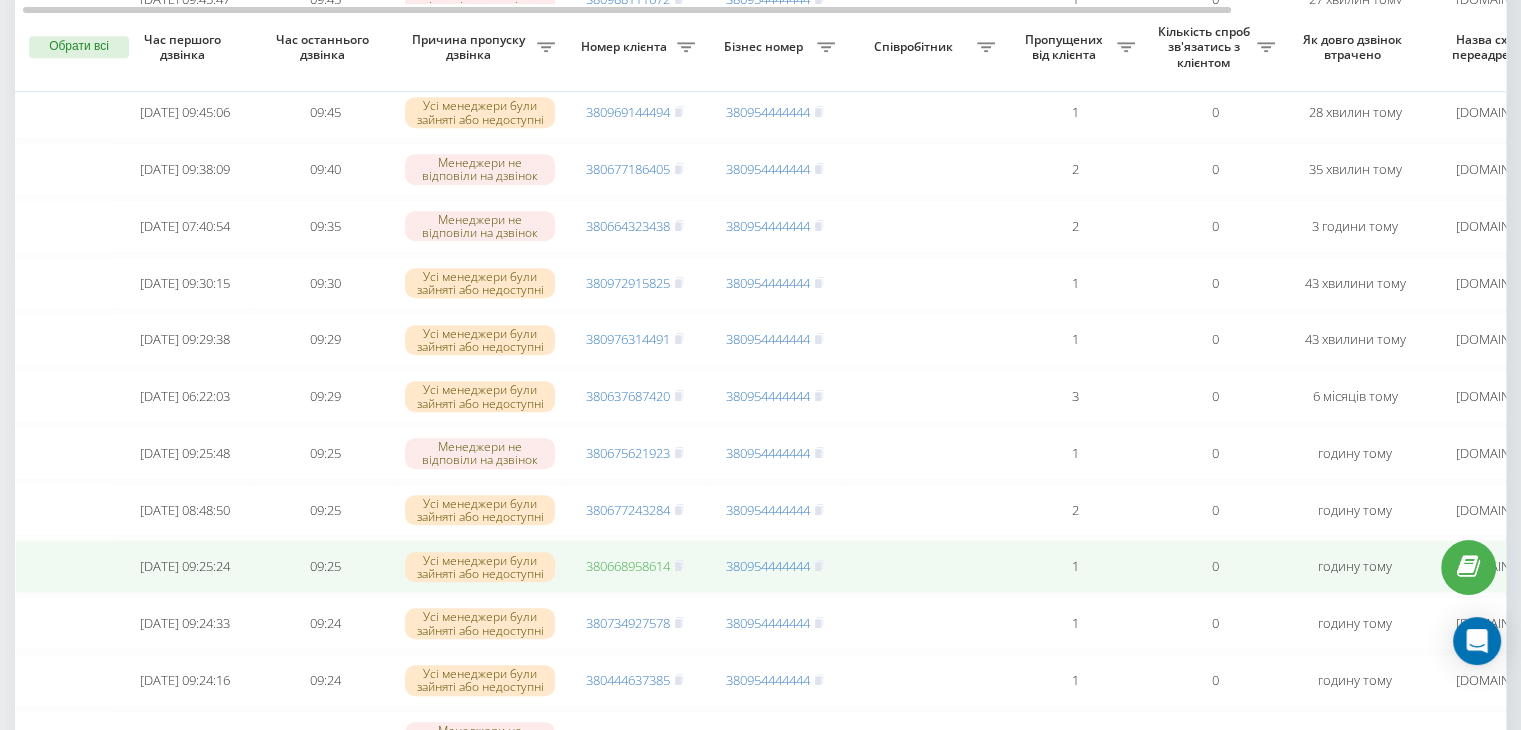 click on "380668958614" at bounding box center (628, 566) 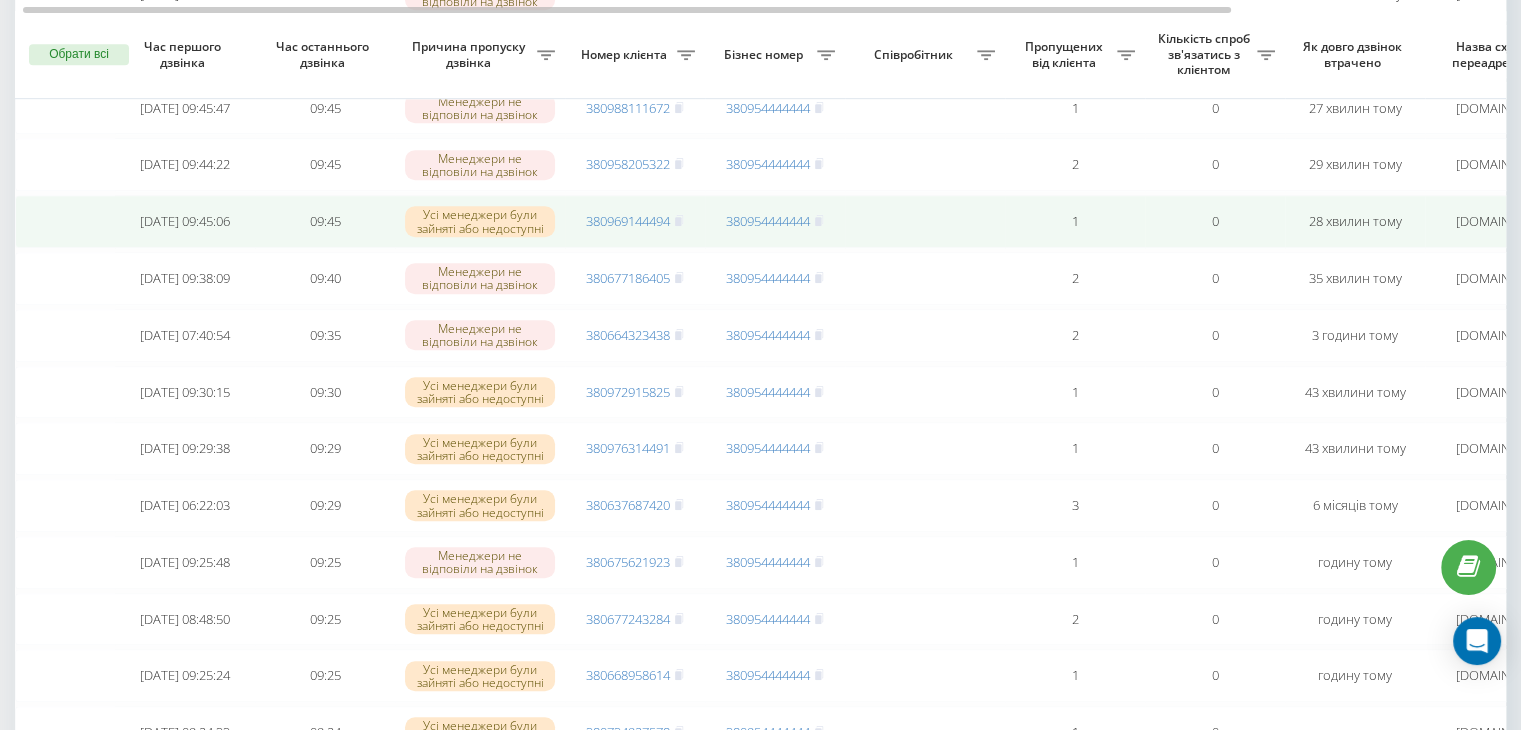 scroll, scrollTop: 1142, scrollLeft: 0, axis: vertical 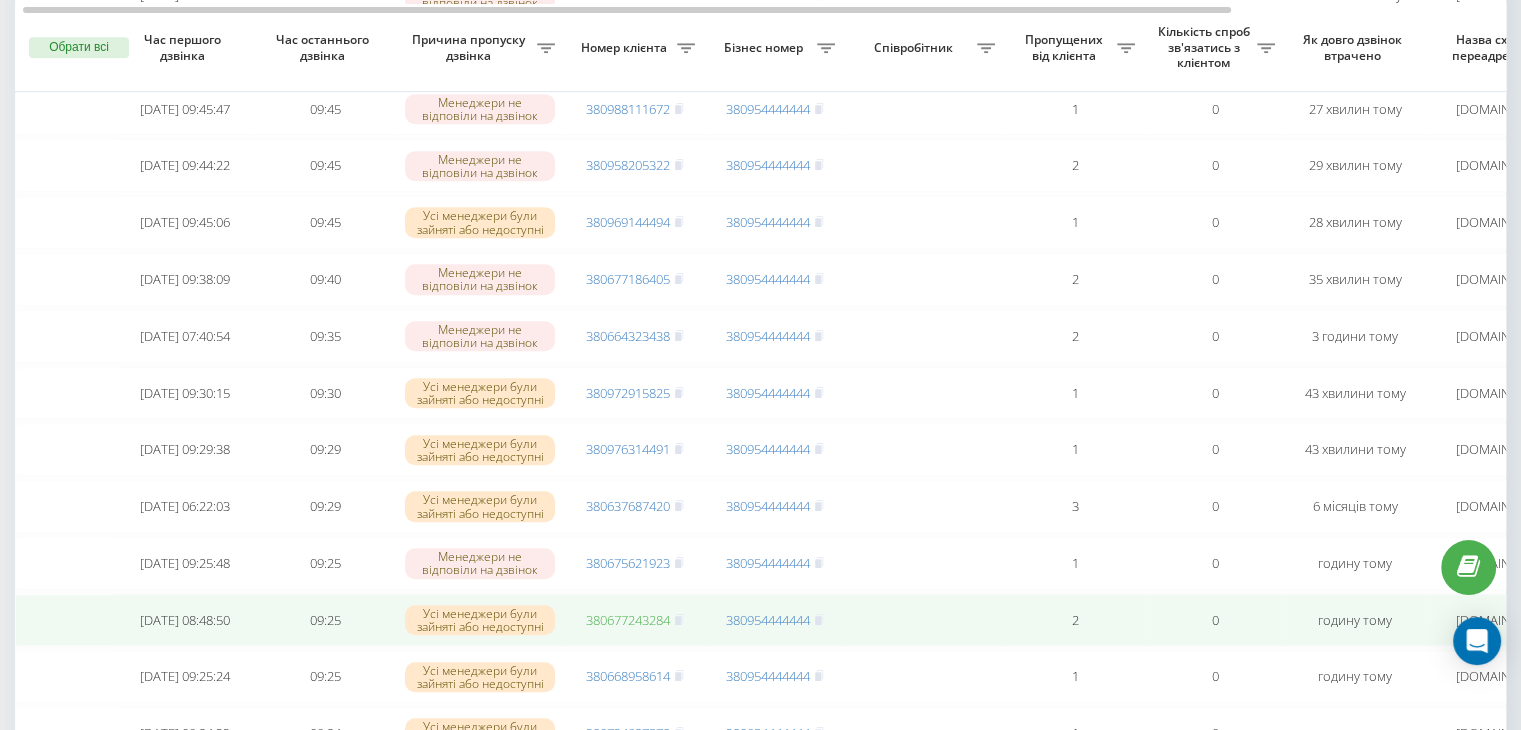 click on "380677243284" at bounding box center (628, 620) 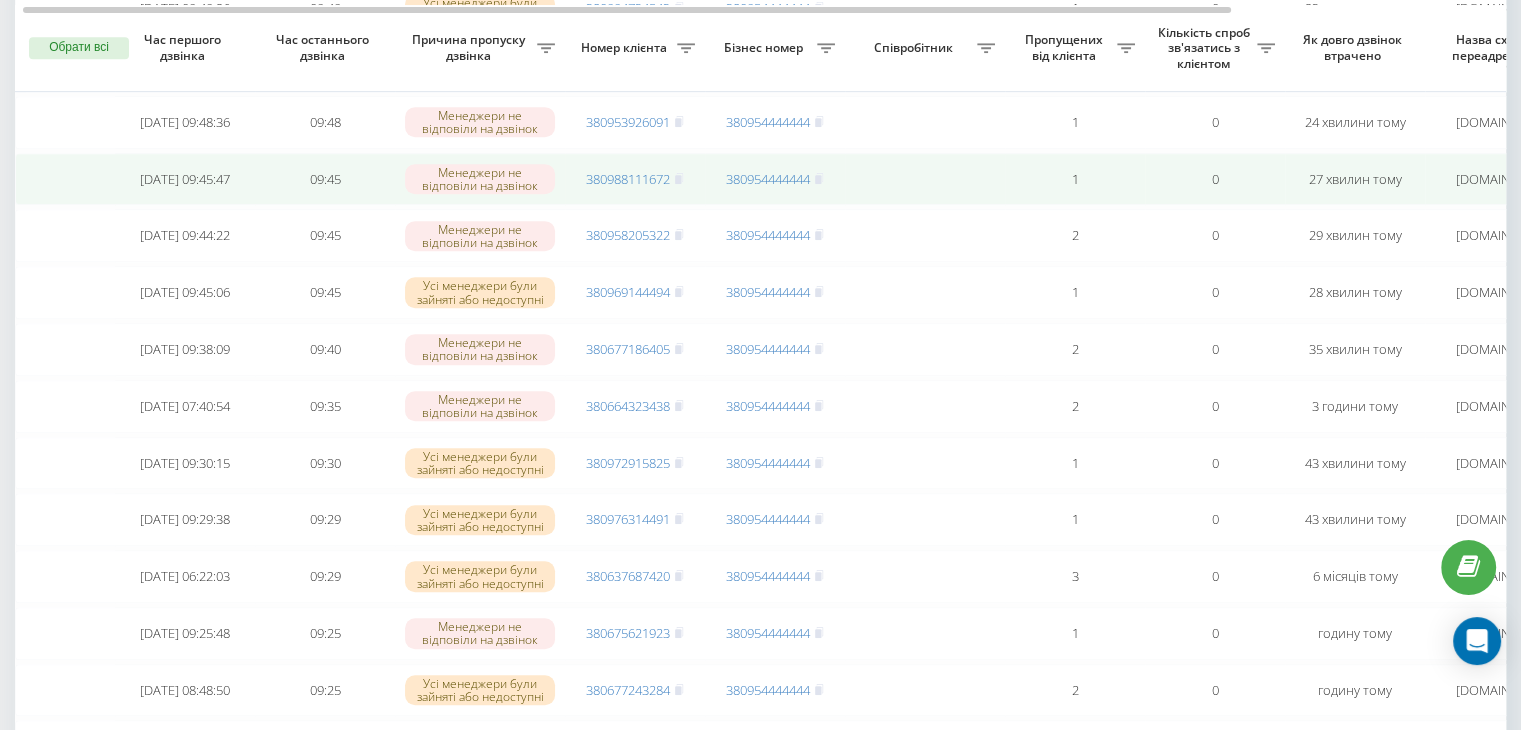 scroll, scrollTop: 1072, scrollLeft: 0, axis: vertical 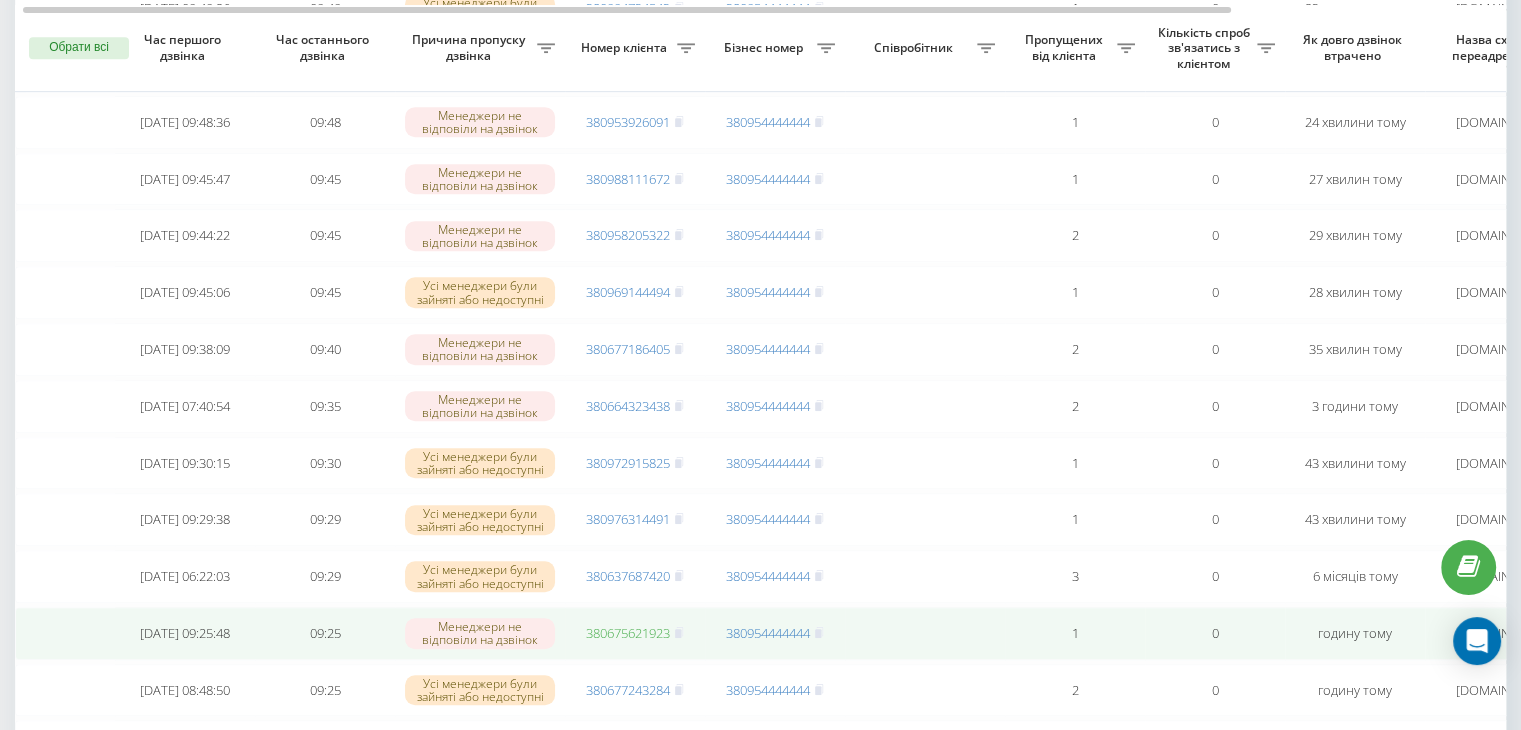 click on "380675621923" at bounding box center [628, 633] 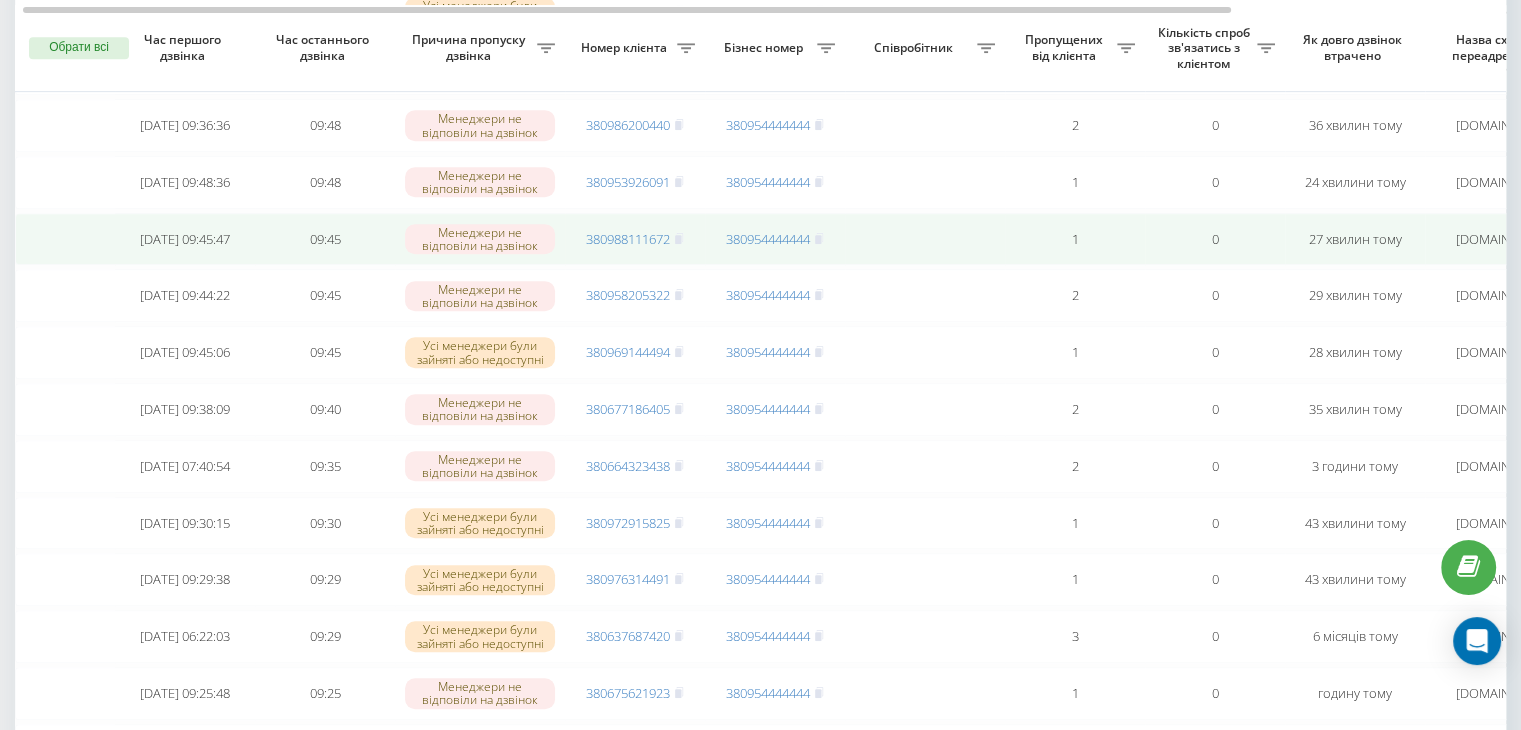 scroll, scrollTop: 1012, scrollLeft: 0, axis: vertical 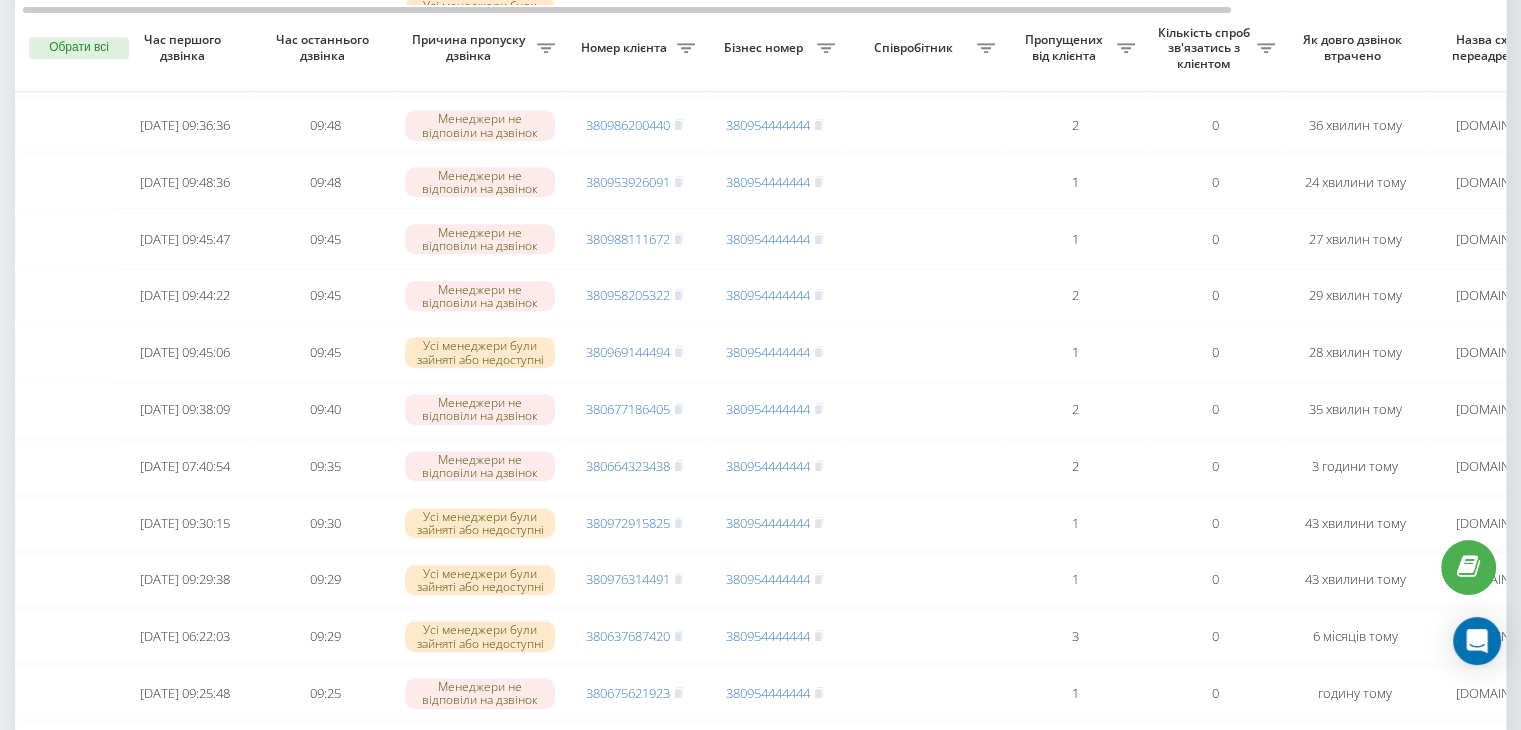 click on "Бізнес номер" at bounding box center [766, 48] 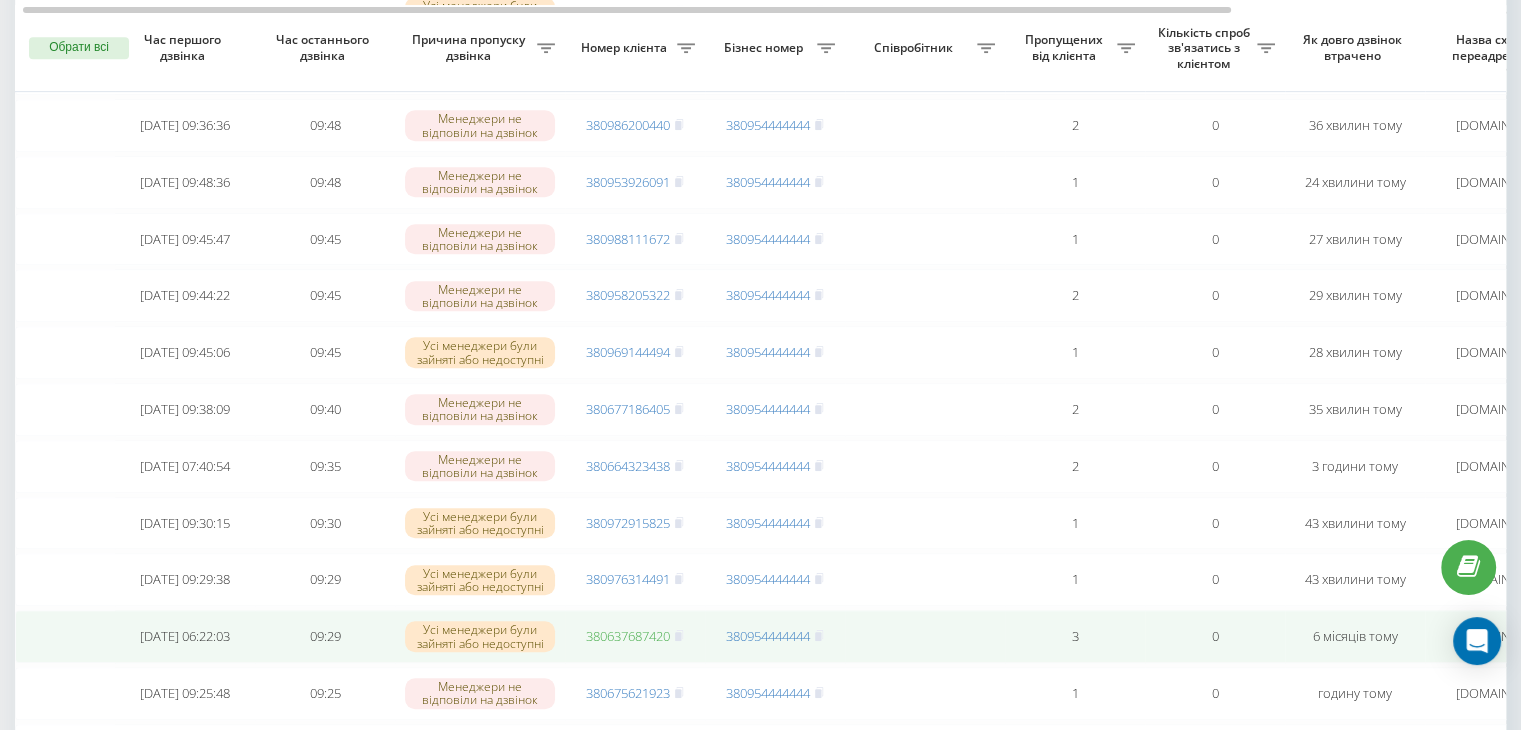 click on "380637687420" at bounding box center (628, 636) 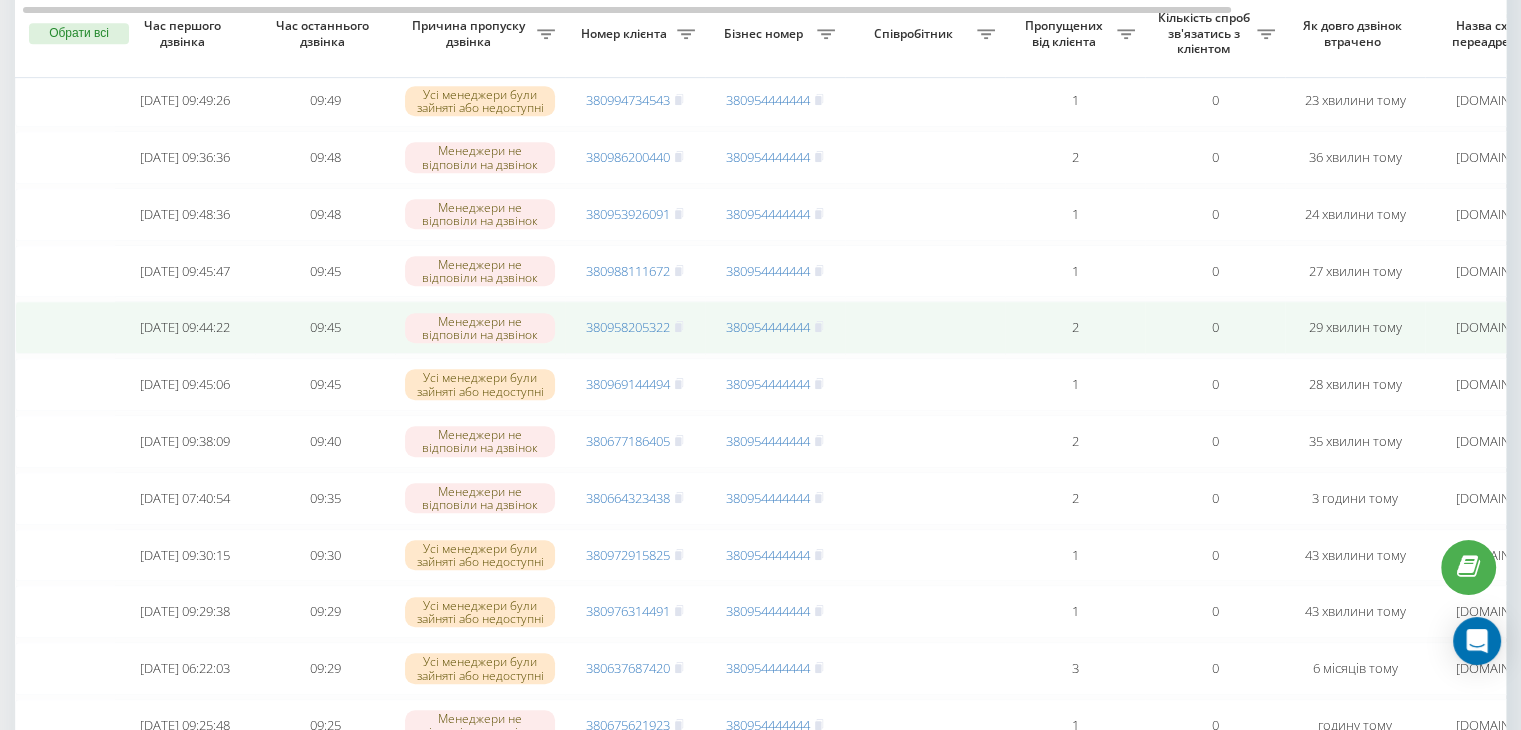 scroll, scrollTop: 964, scrollLeft: 0, axis: vertical 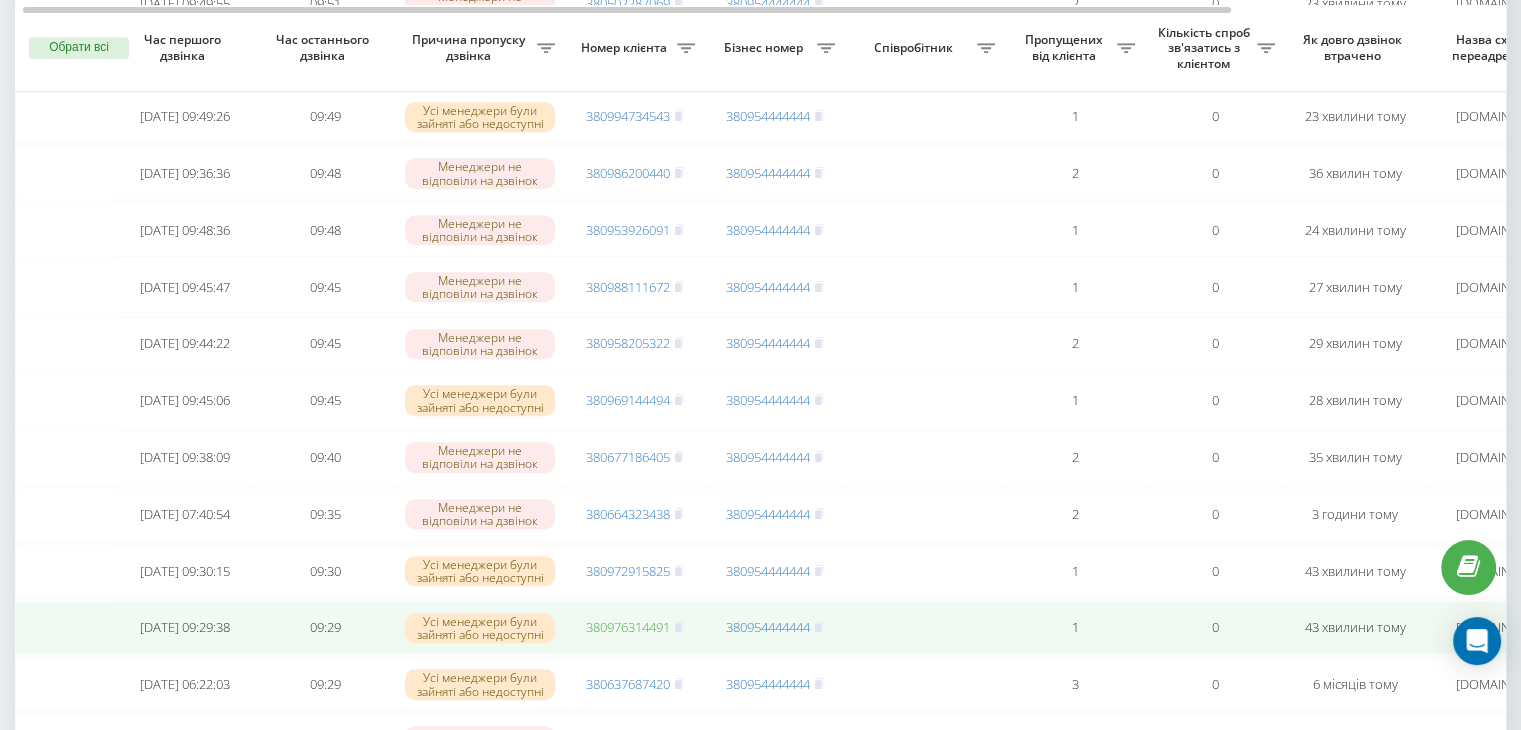 click on "380976314491" at bounding box center (628, 627) 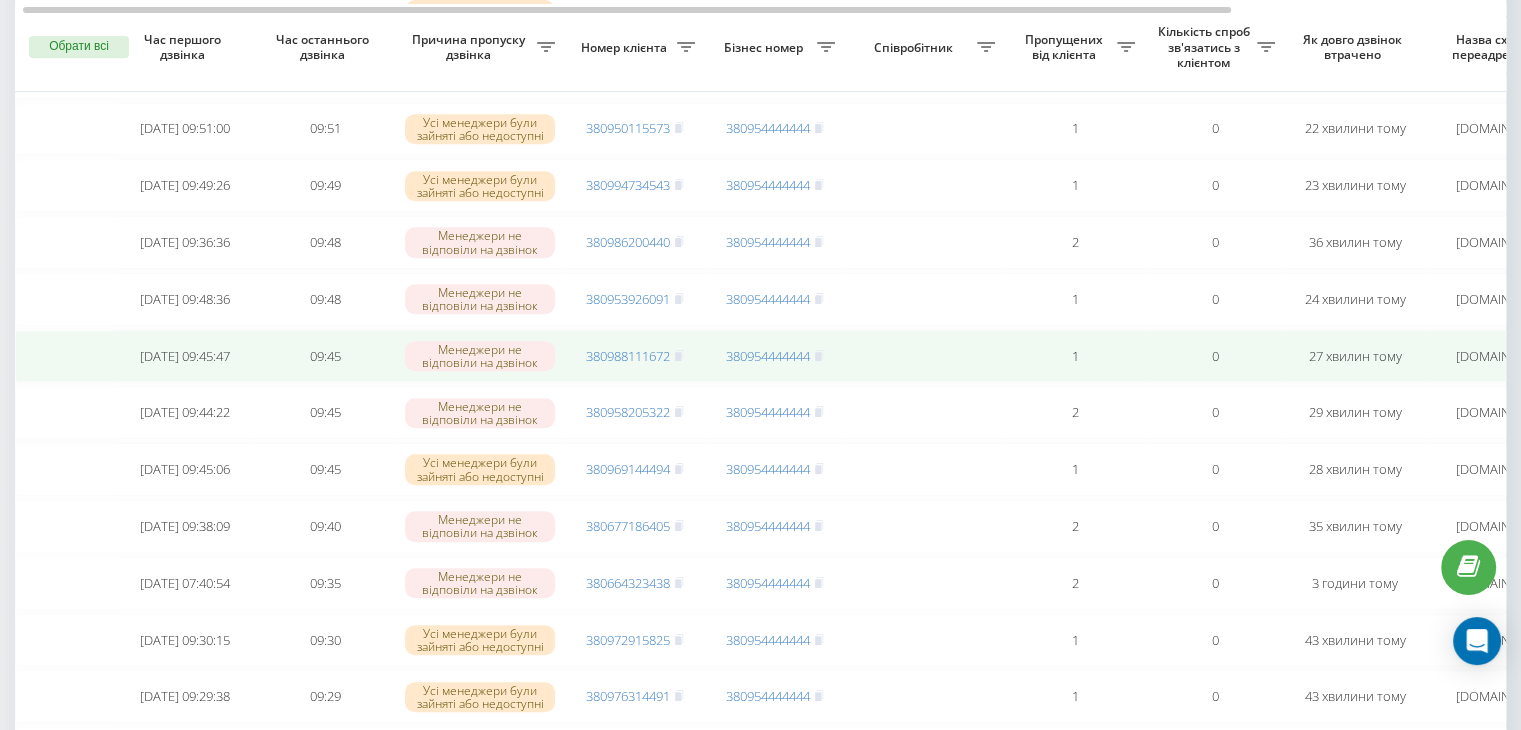 scroll, scrollTop: 890, scrollLeft: 0, axis: vertical 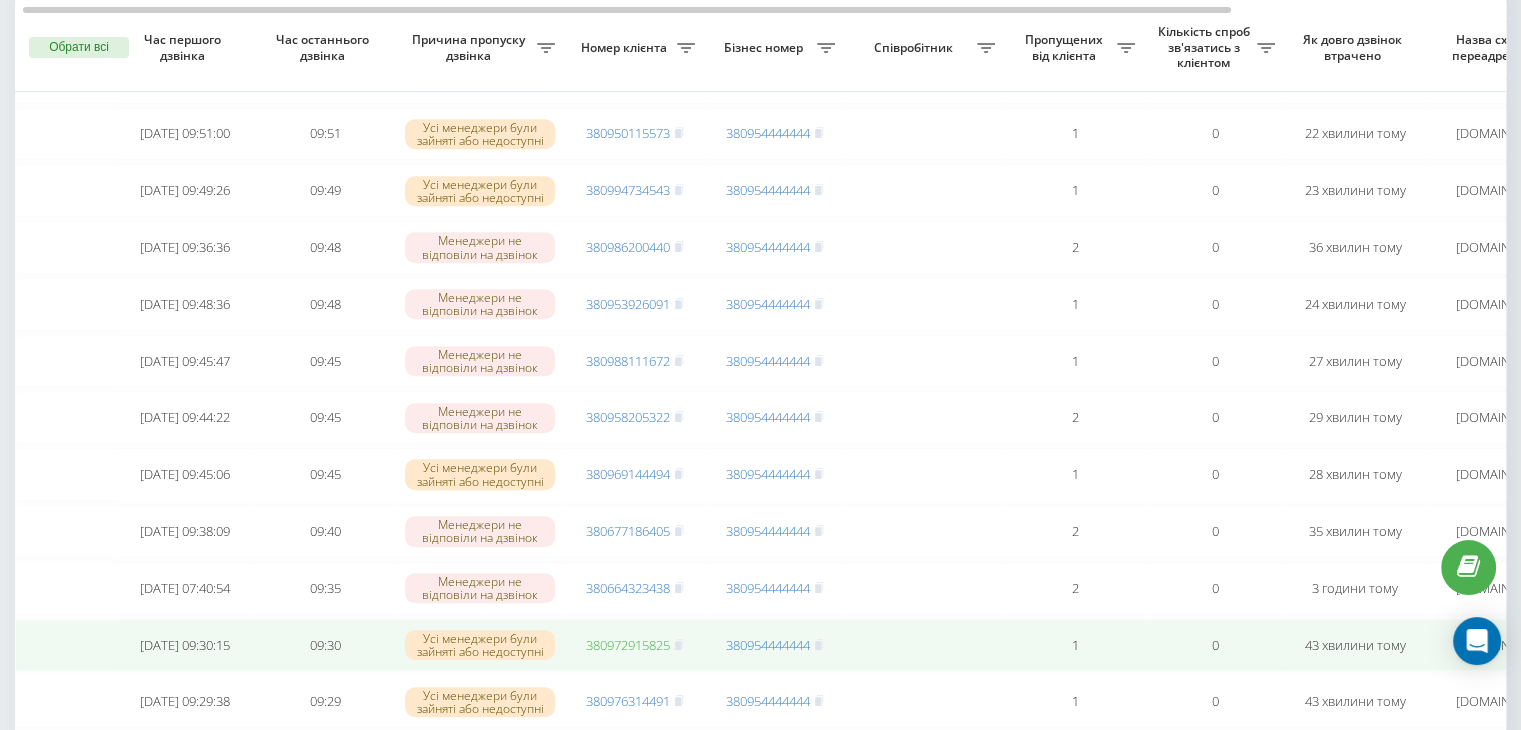 click on "380972915825" at bounding box center [628, 645] 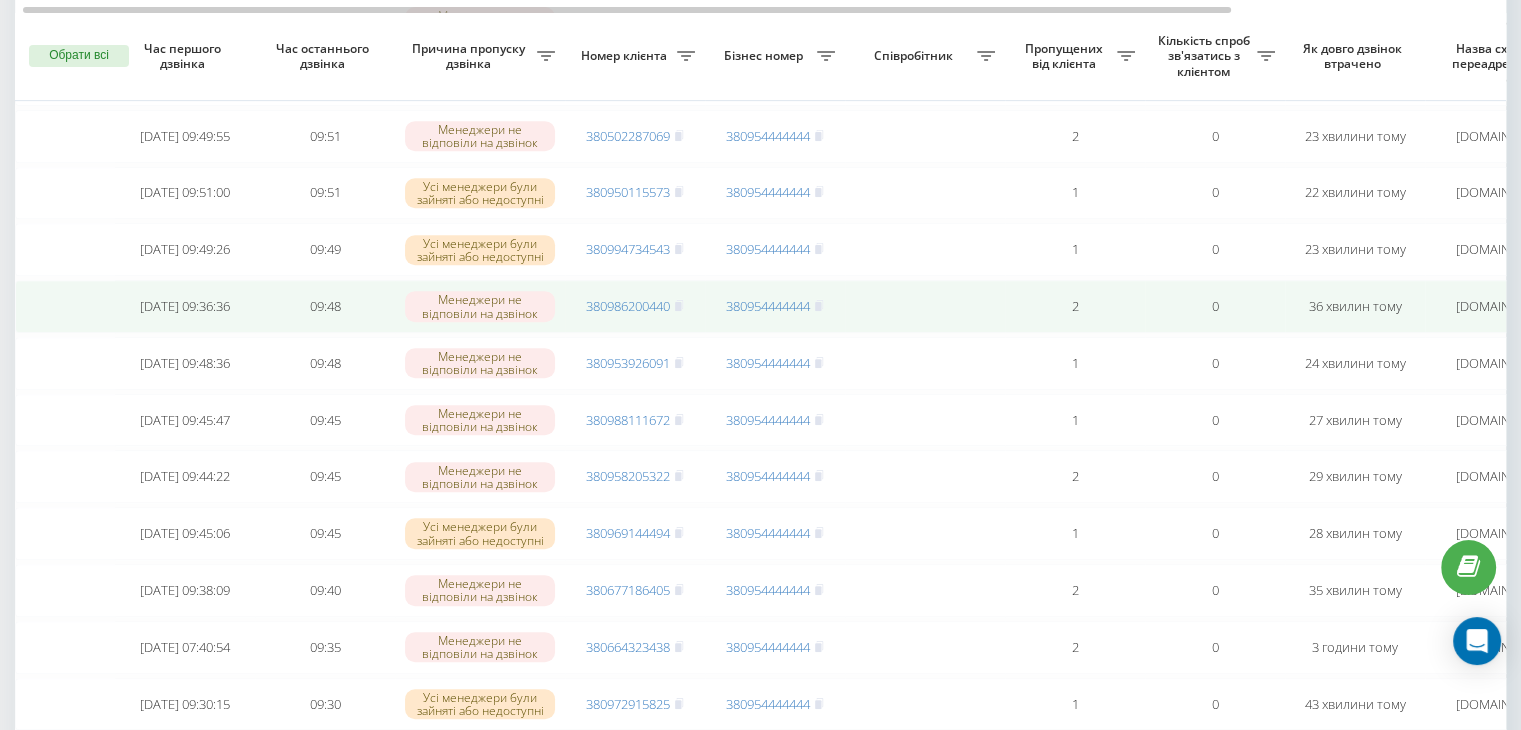scroll, scrollTop: 828, scrollLeft: 0, axis: vertical 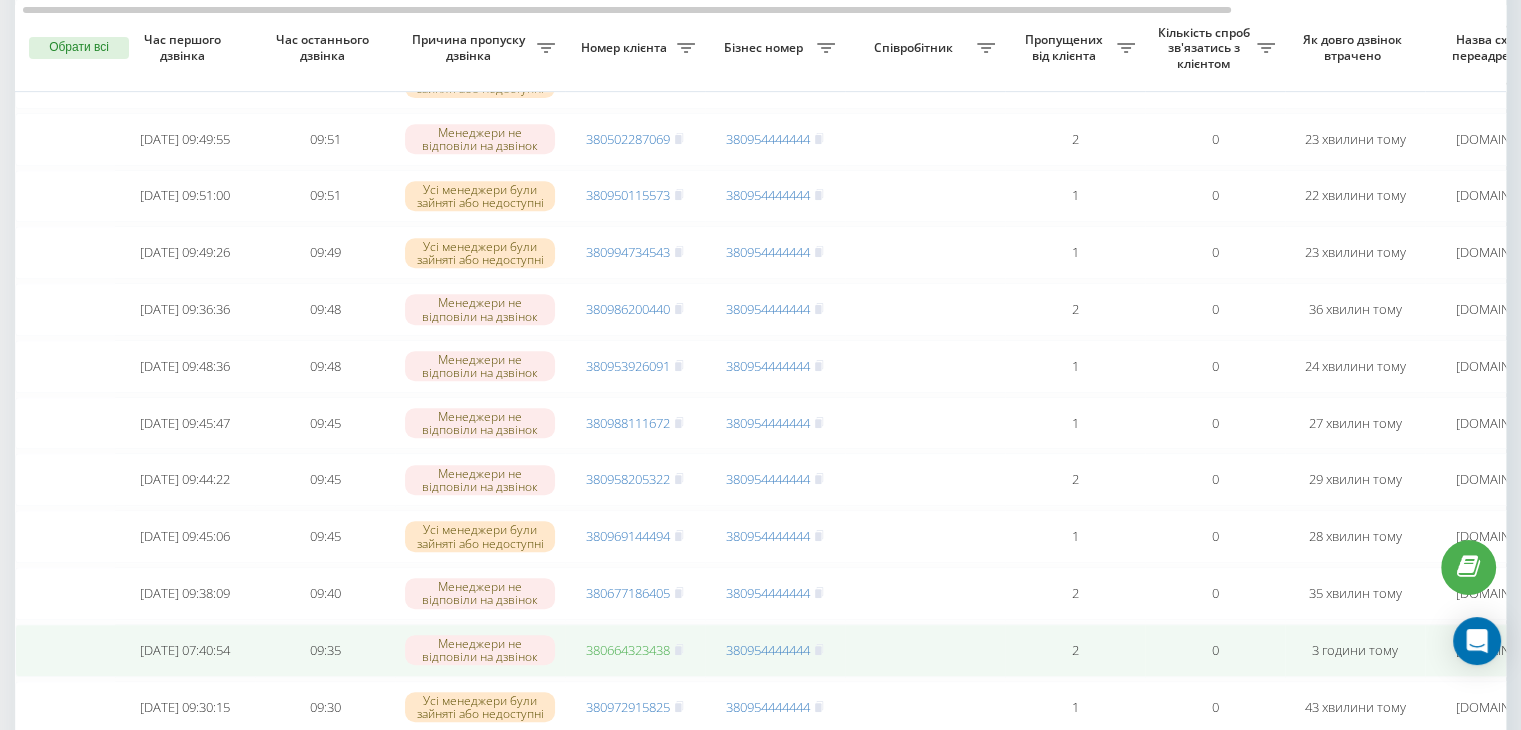click on "380664323438" at bounding box center (628, 650) 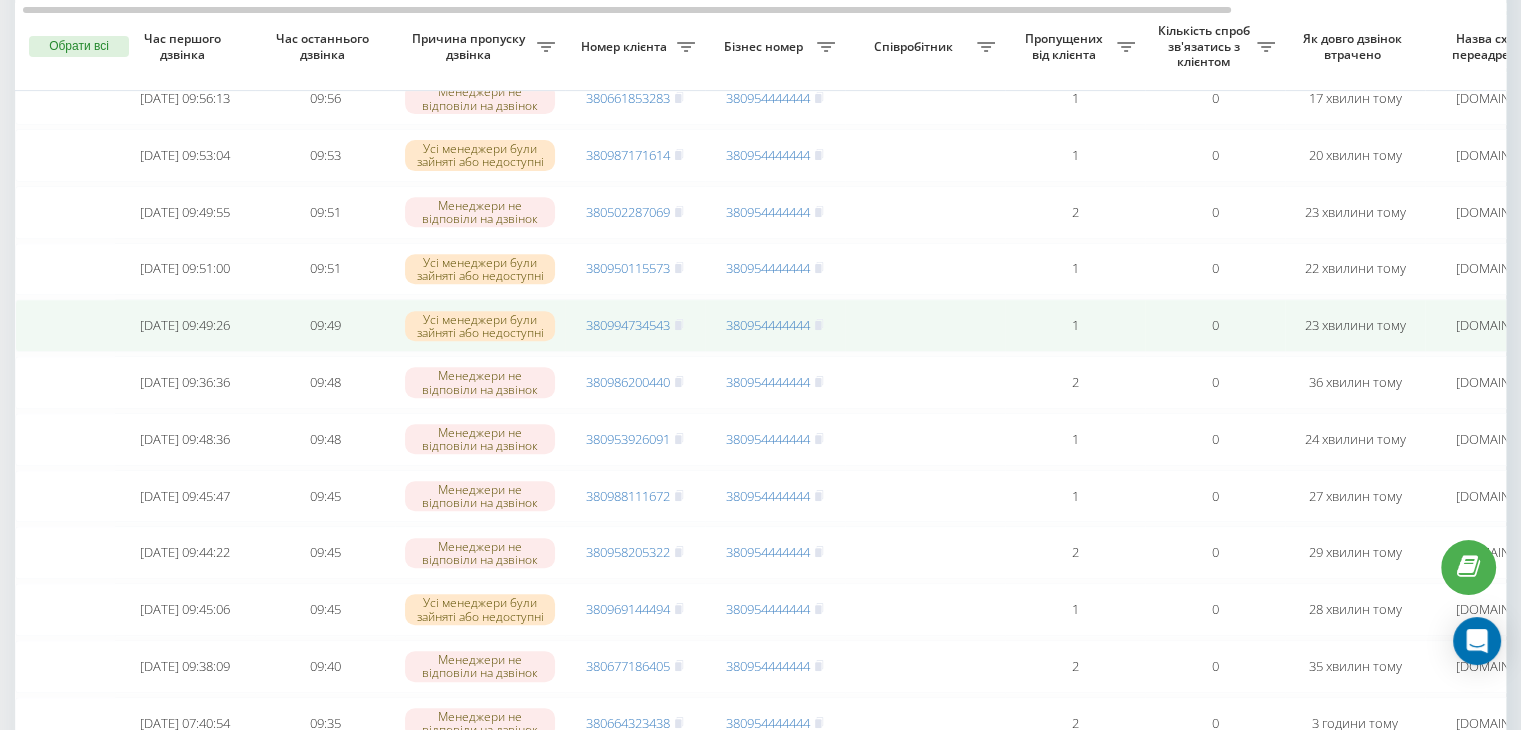 scroll, scrollTop: 756, scrollLeft: 0, axis: vertical 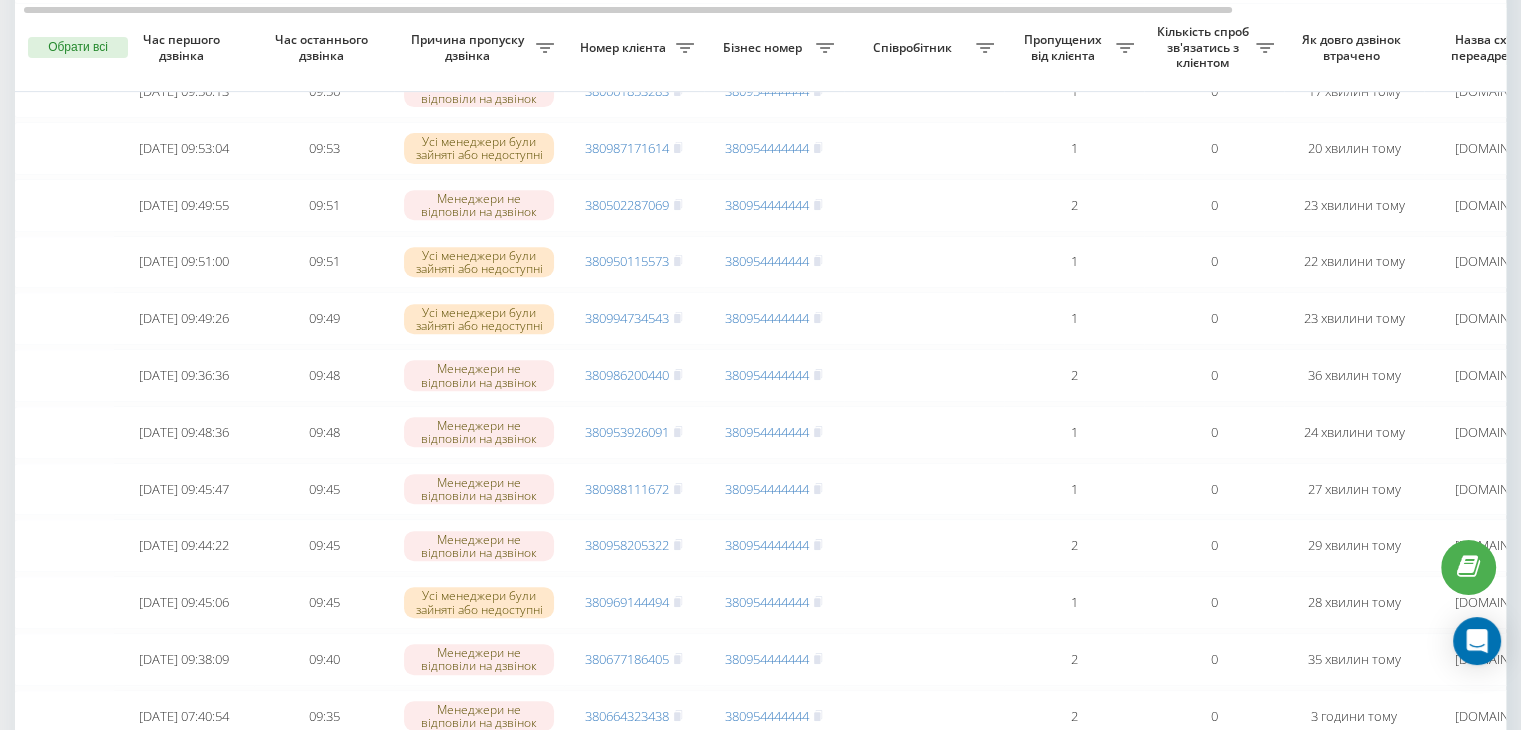 click on "Як довго дзвінок втрачено" at bounding box center (1354, 47) 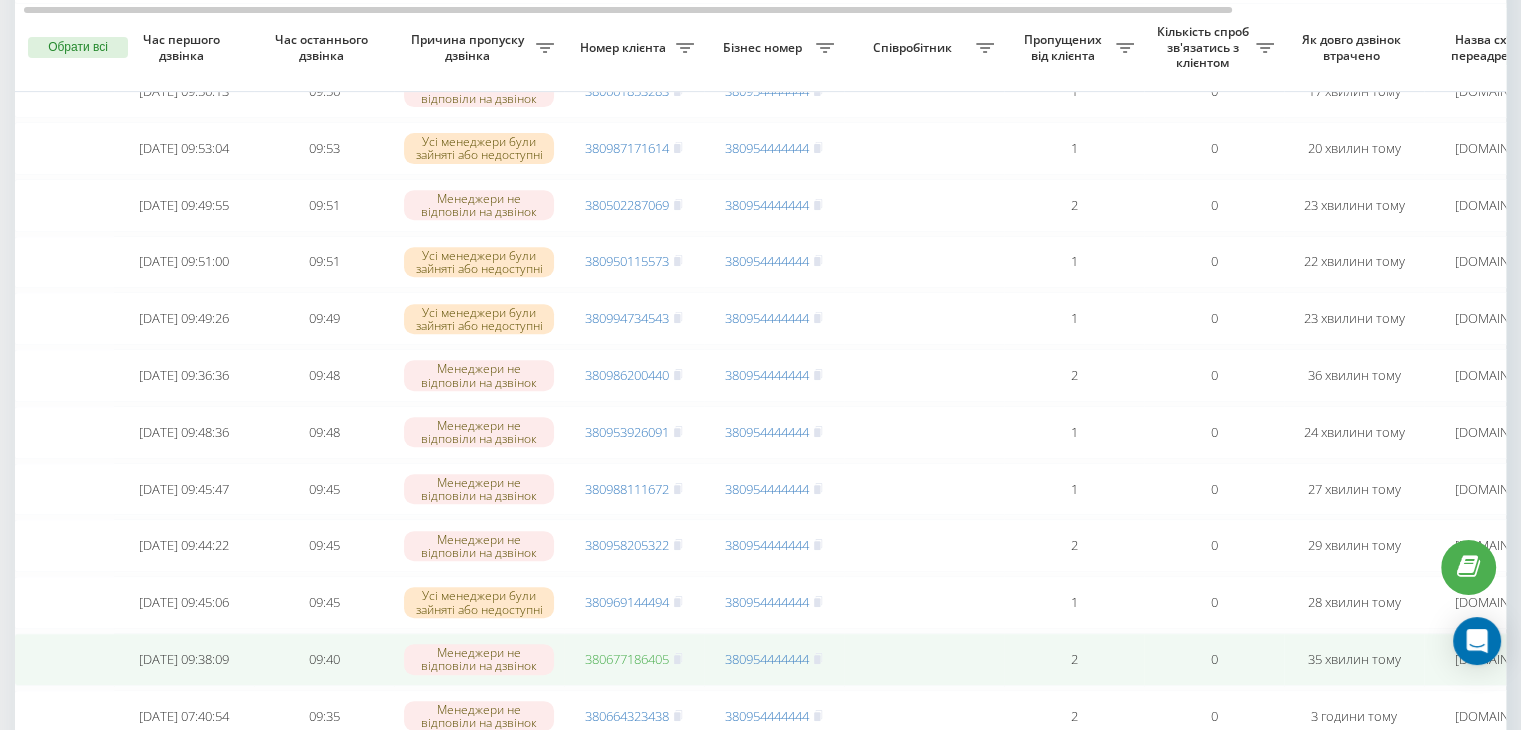 click on "380677186405" at bounding box center [627, 659] 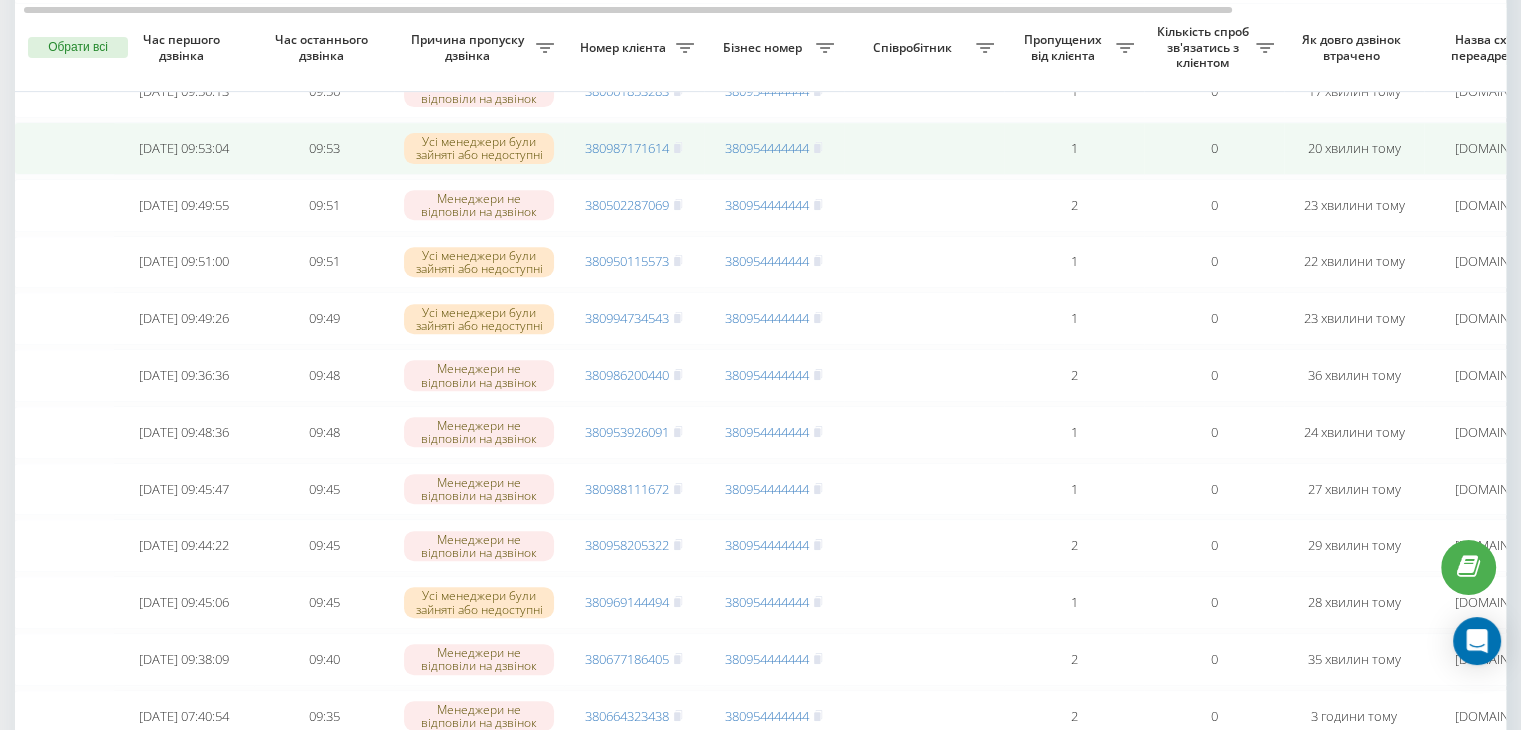 scroll, scrollTop: 0, scrollLeft: 0, axis: both 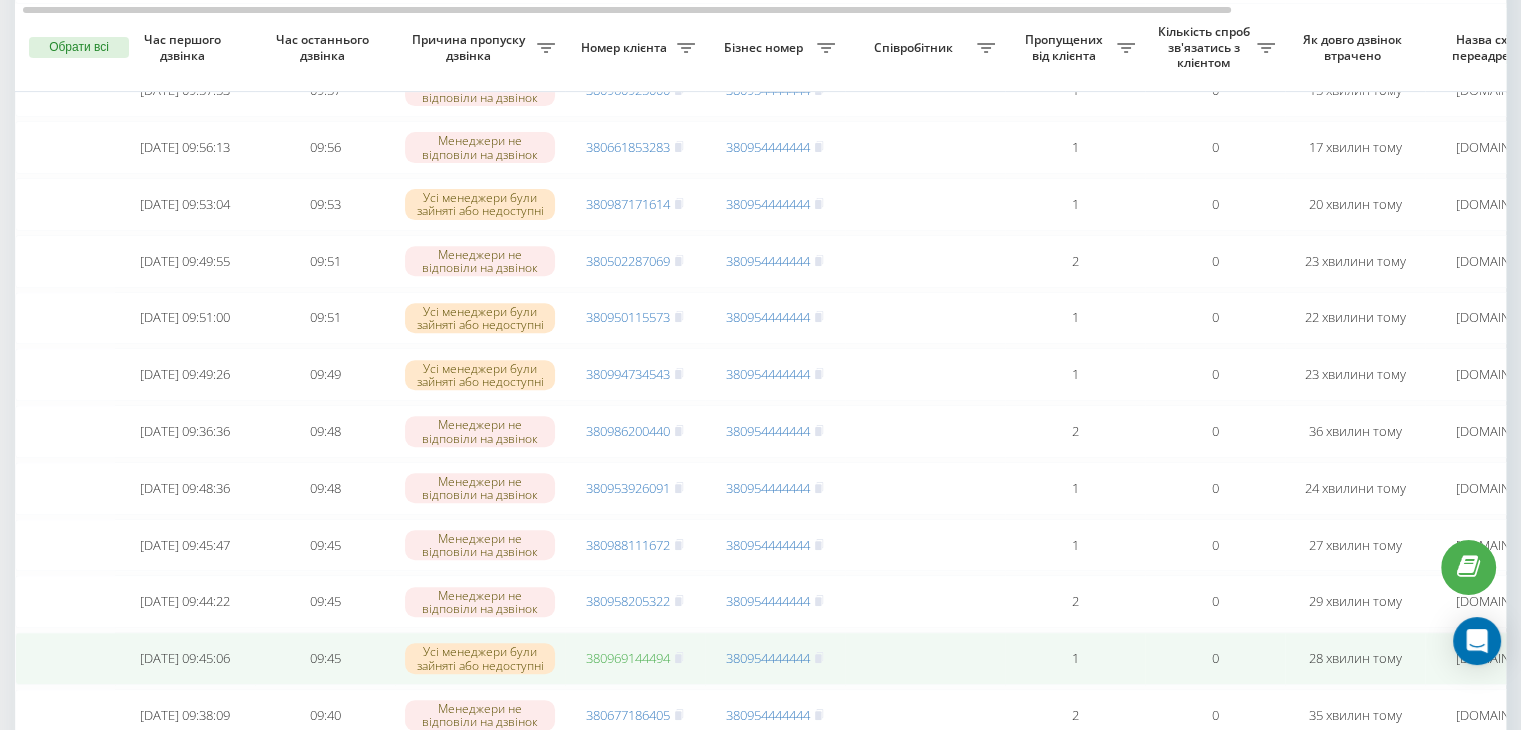click on "380969144494" at bounding box center (628, 658) 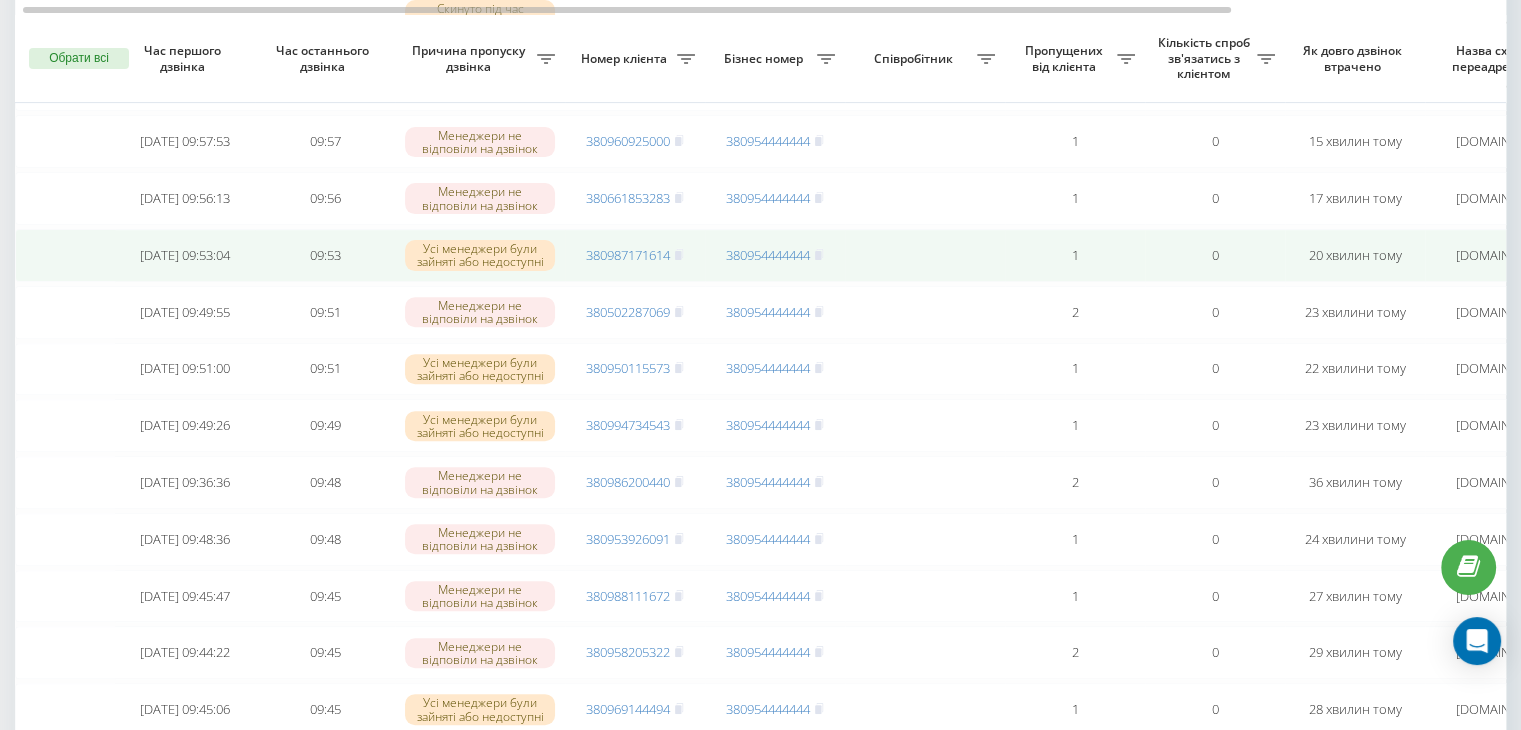scroll, scrollTop: 652, scrollLeft: 0, axis: vertical 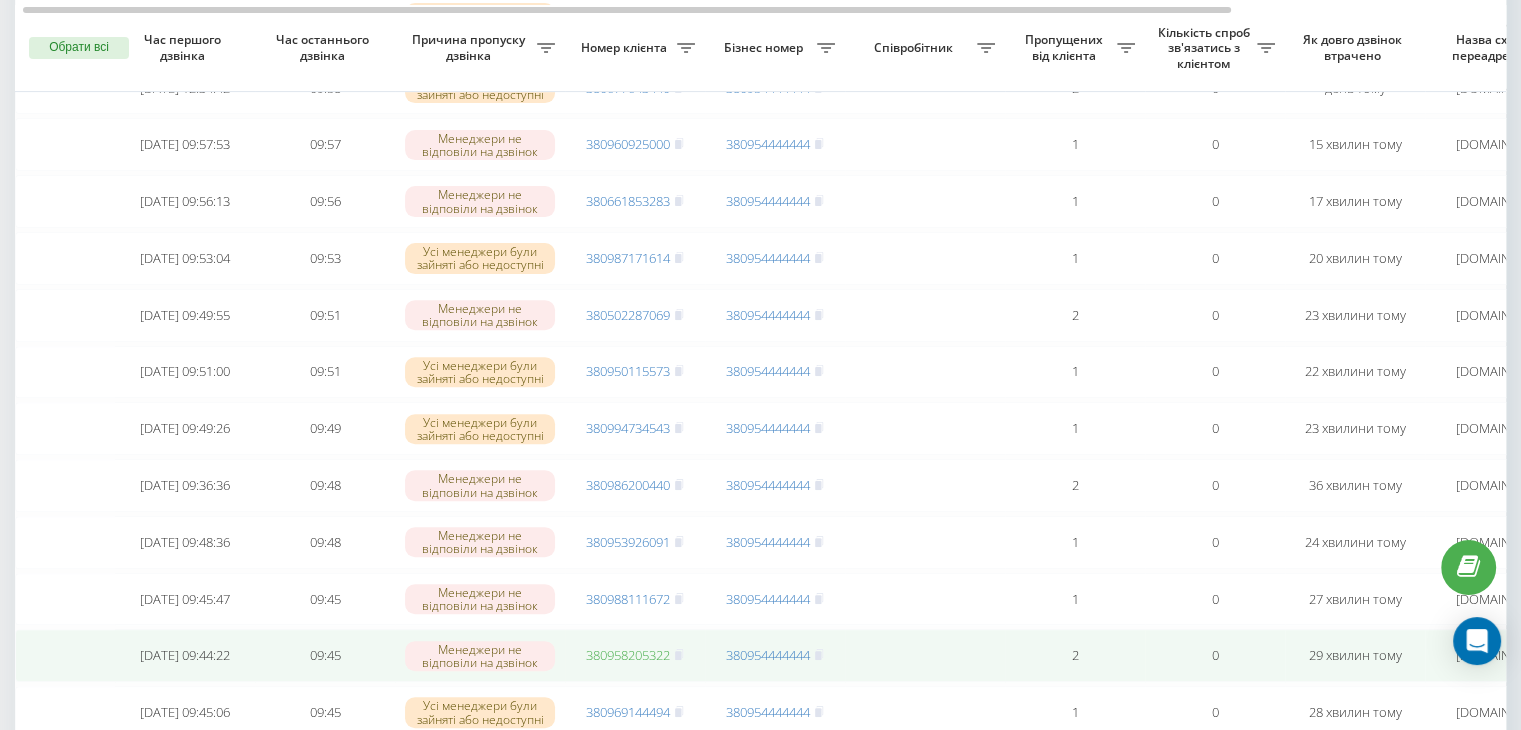 click on "380958205322" at bounding box center [628, 655] 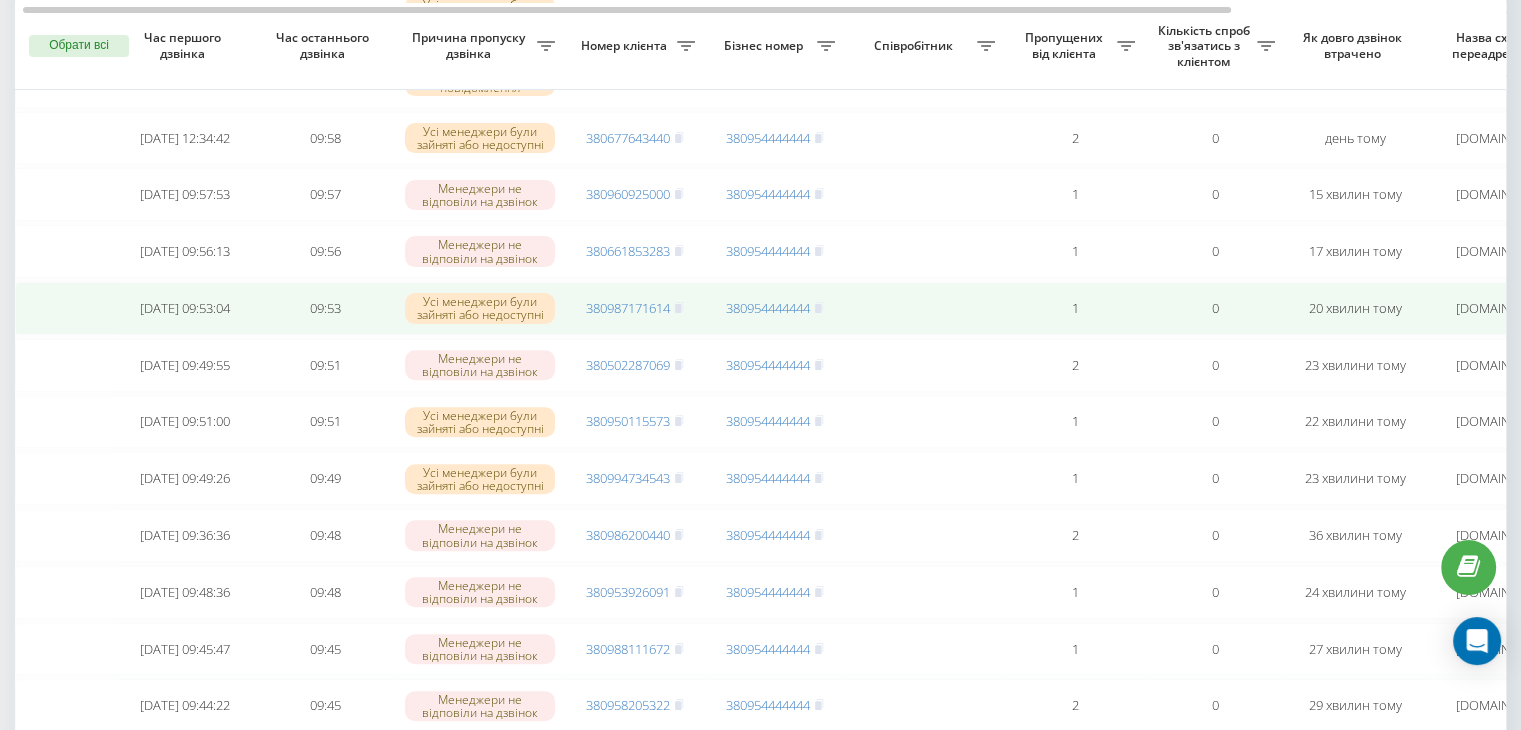 scroll, scrollTop: 600, scrollLeft: 0, axis: vertical 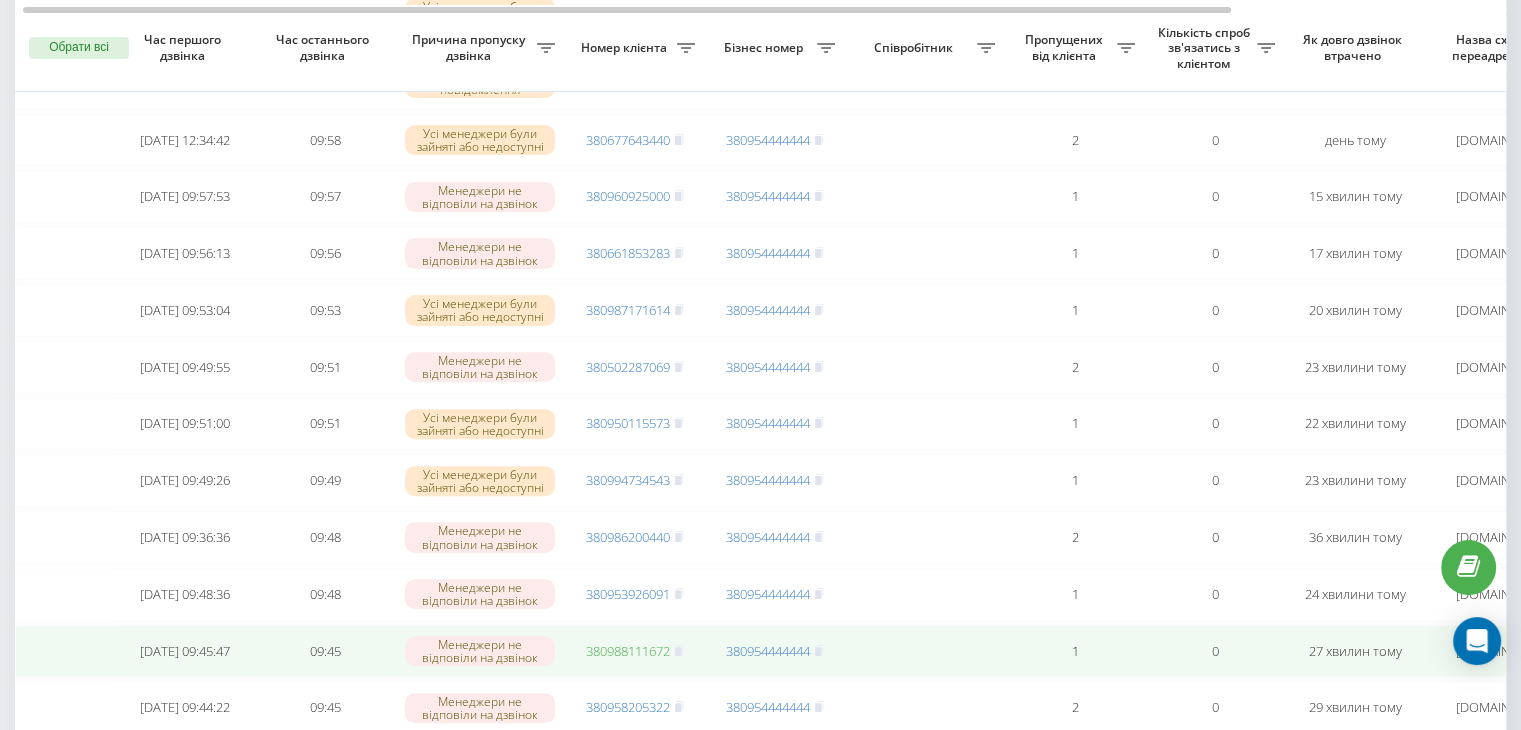 click on "380988111672" at bounding box center [628, 651] 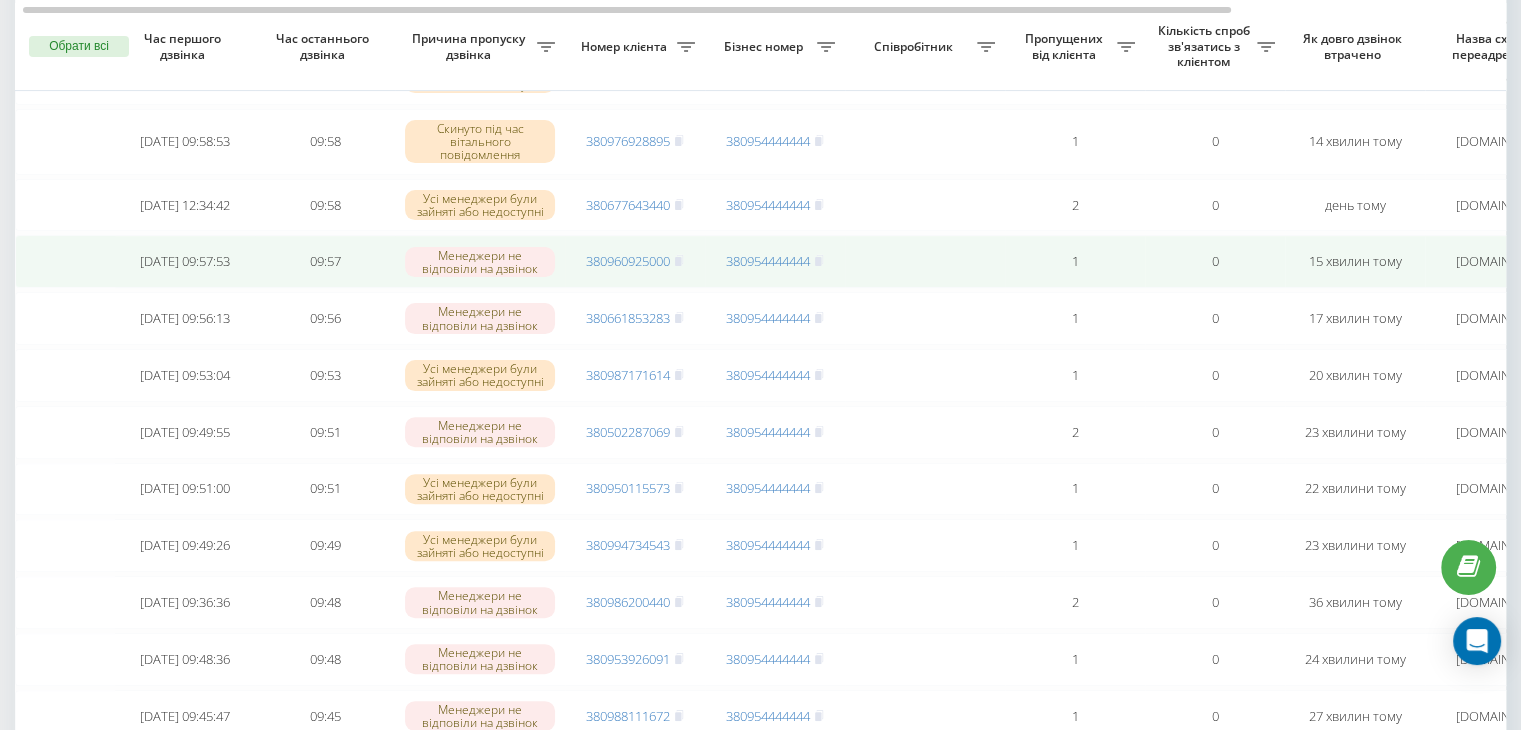 scroll, scrollTop: 534, scrollLeft: 0, axis: vertical 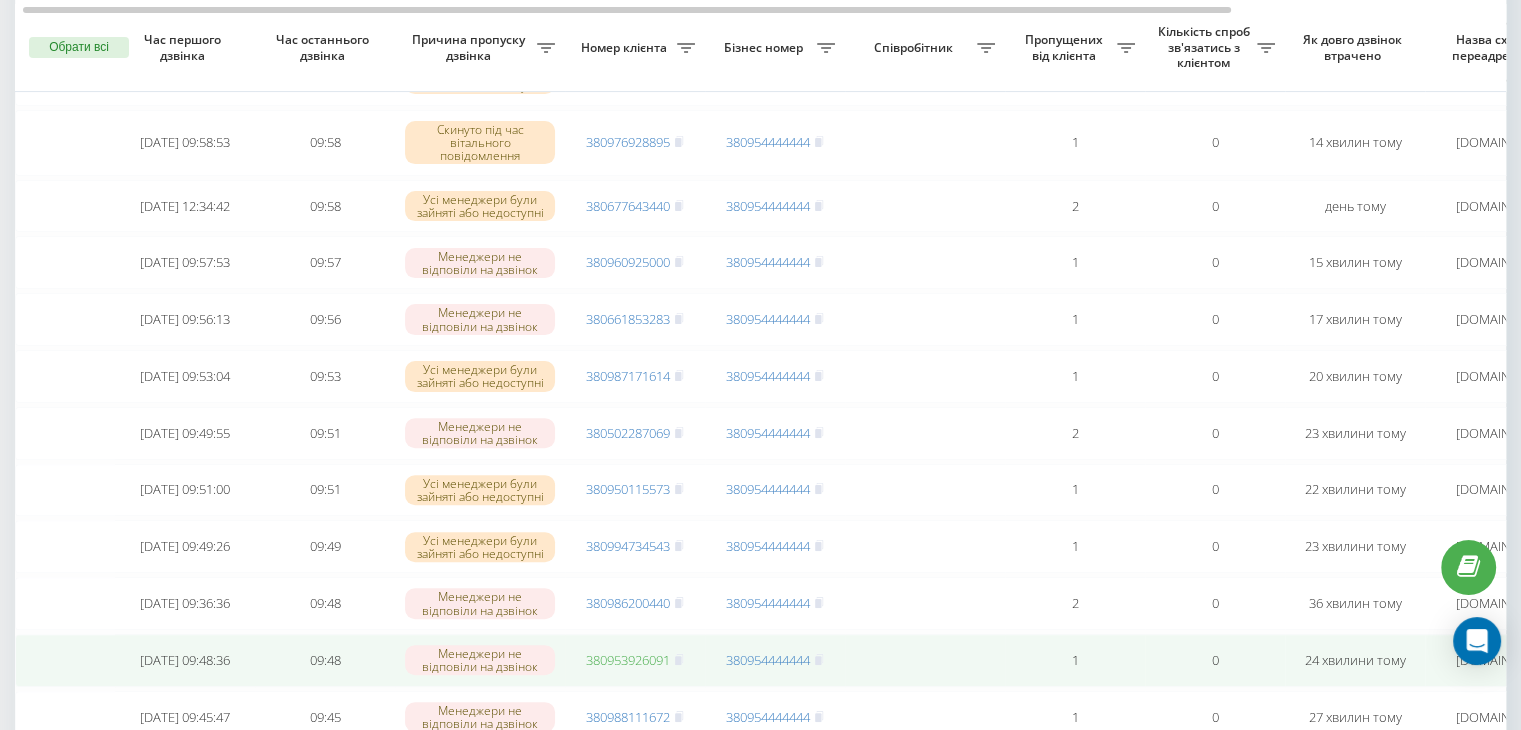 click on "380953926091" at bounding box center (628, 660) 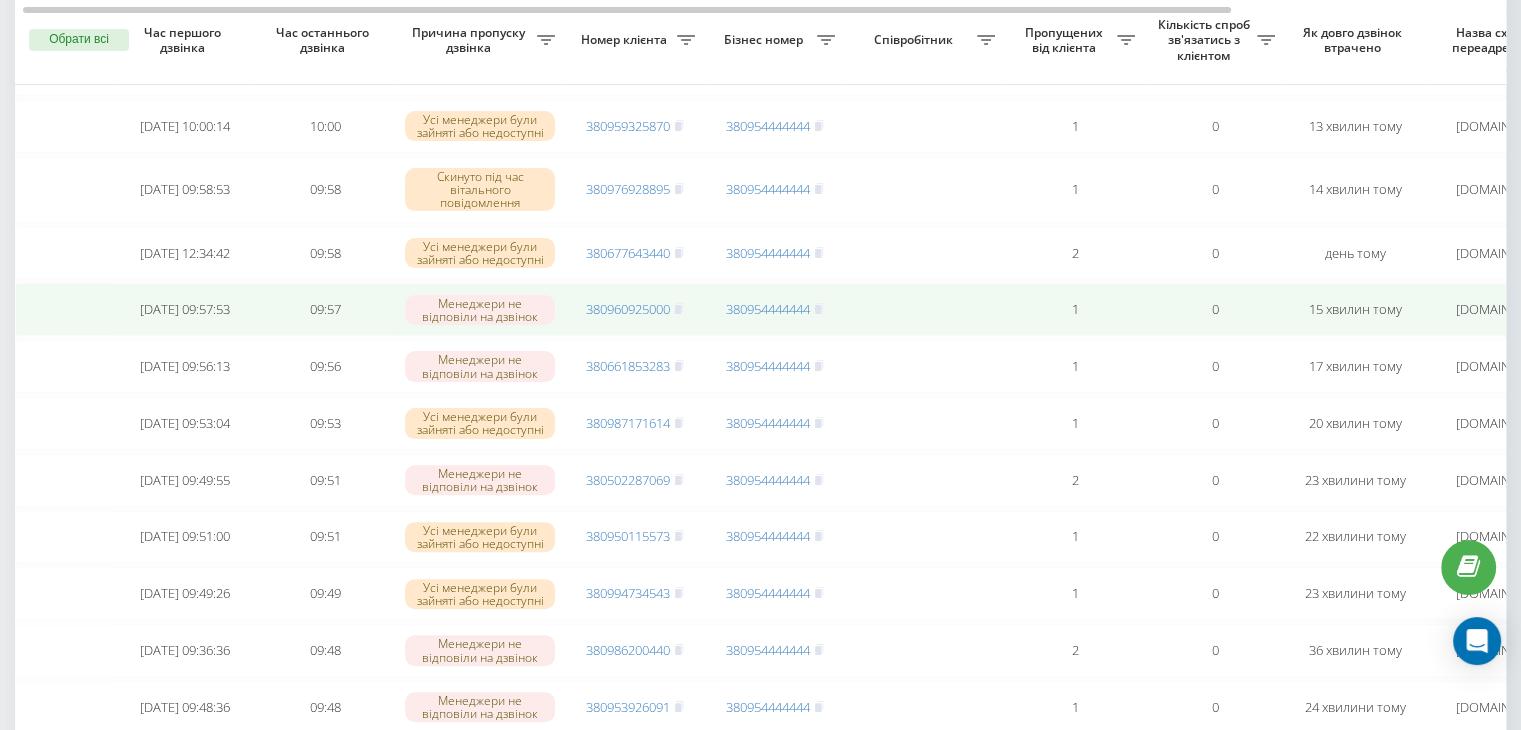 scroll, scrollTop: 476, scrollLeft: 0, axis: vertical 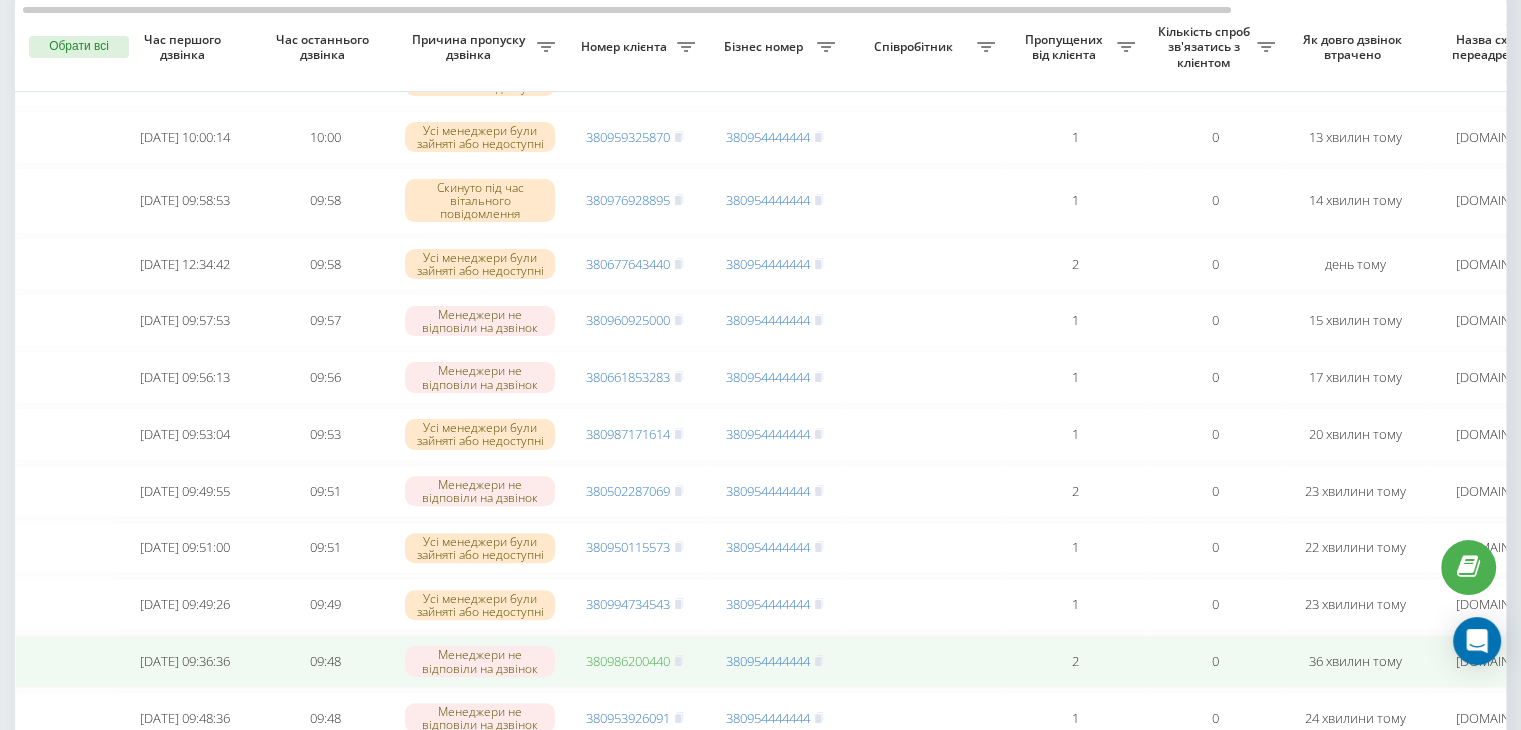 click on "380986200440" at bounding box center (628, 661) 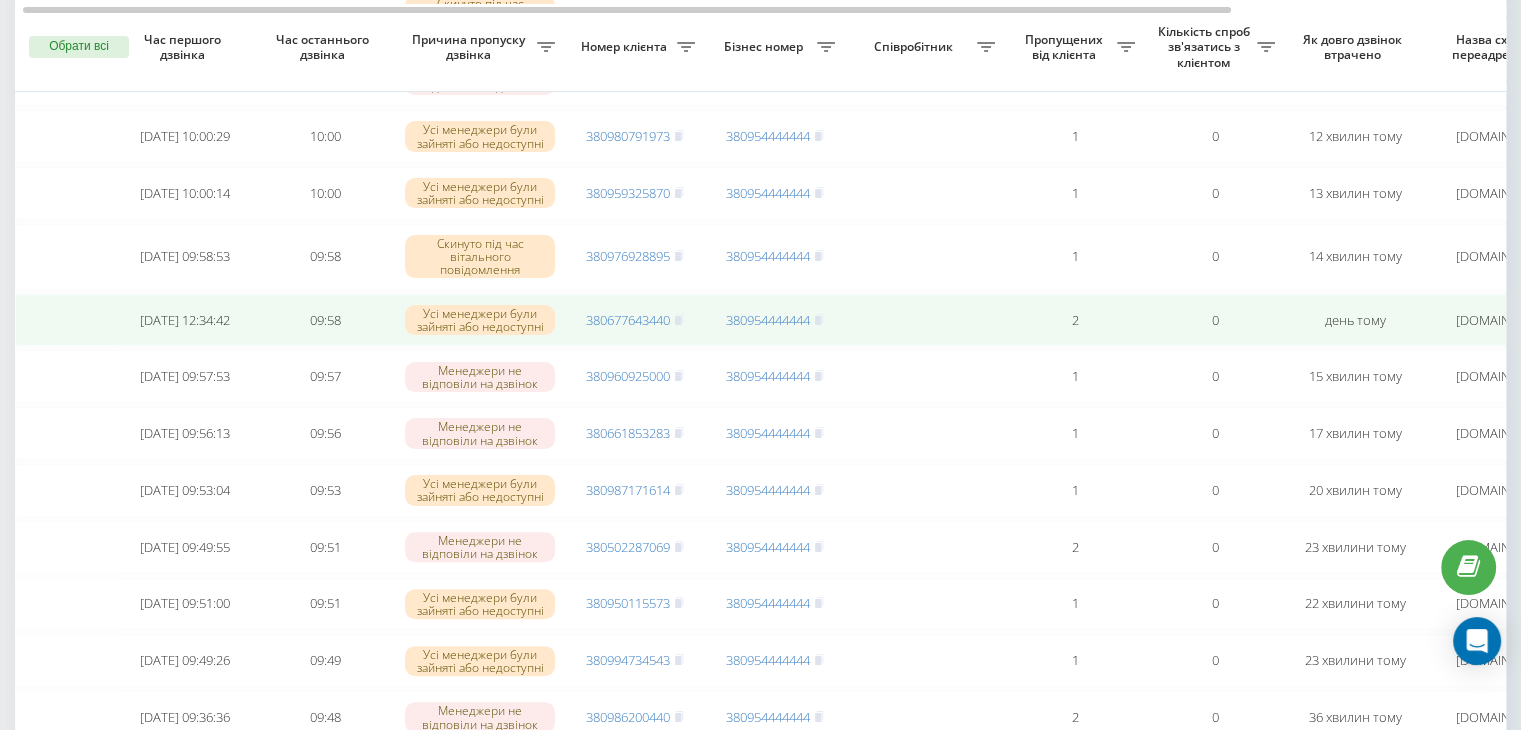 scroll, scrollTop: 419, scrollLeft: 0, axis: vertical 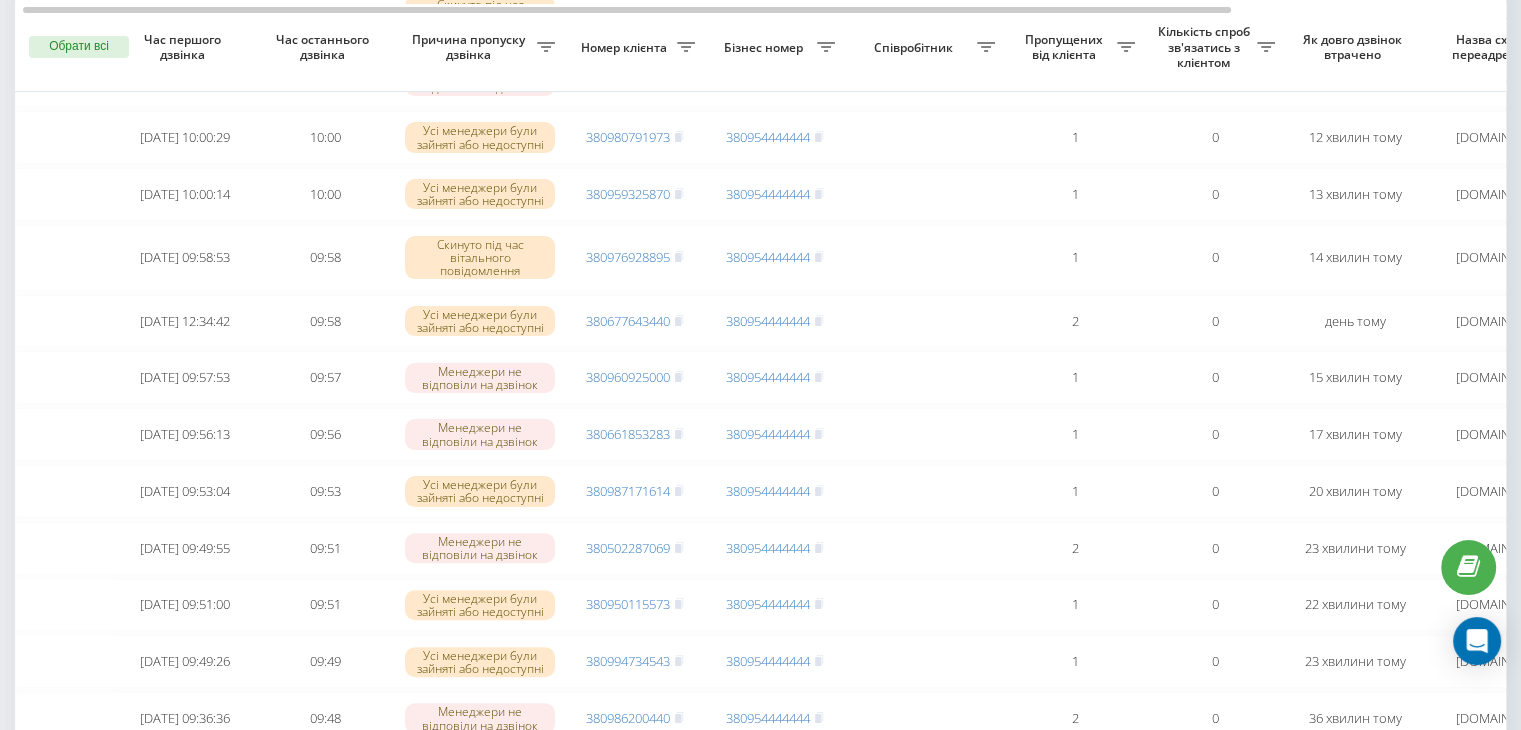 click on "Бізнес номер" at bounding box center [775, 48] 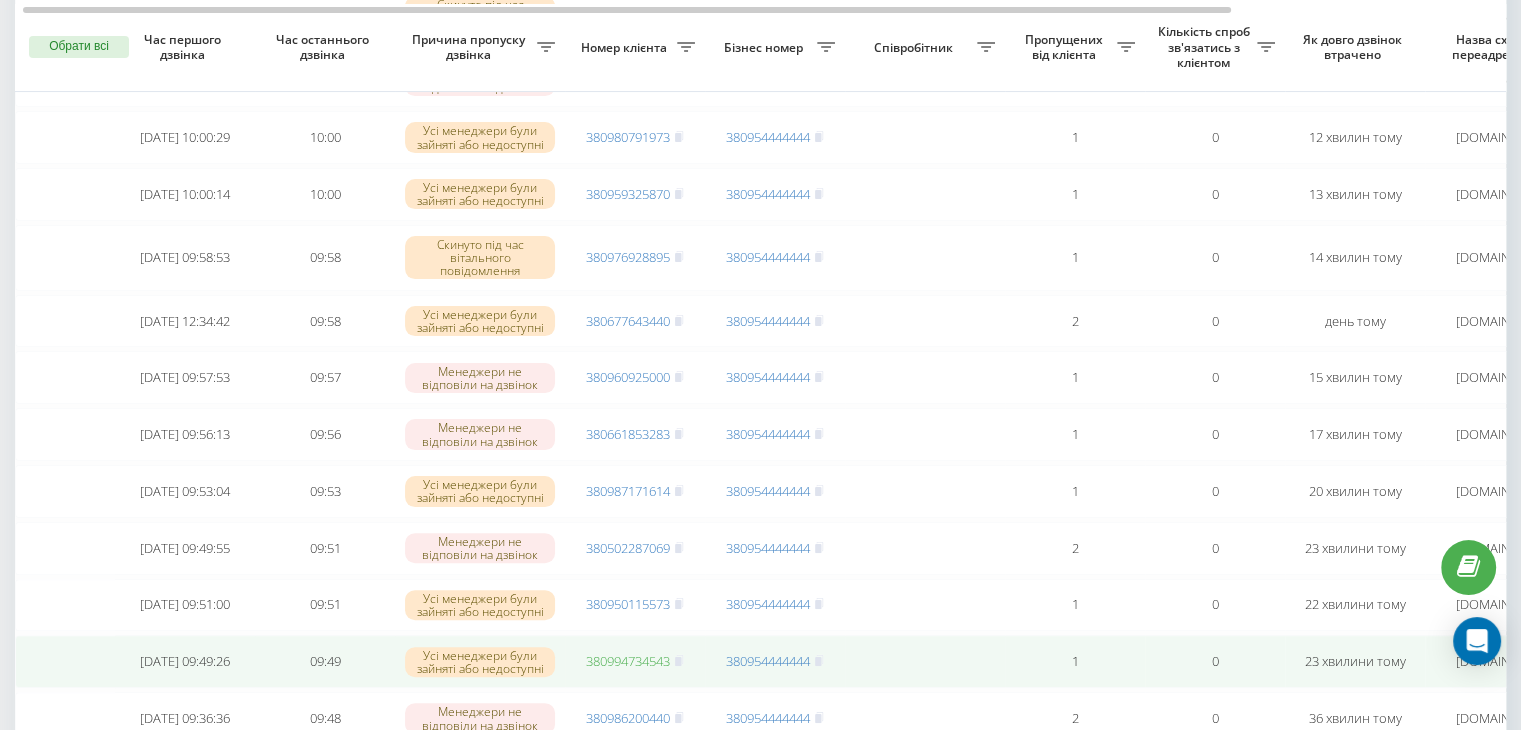 click on "380994734543" at bounding box center [628, 661] 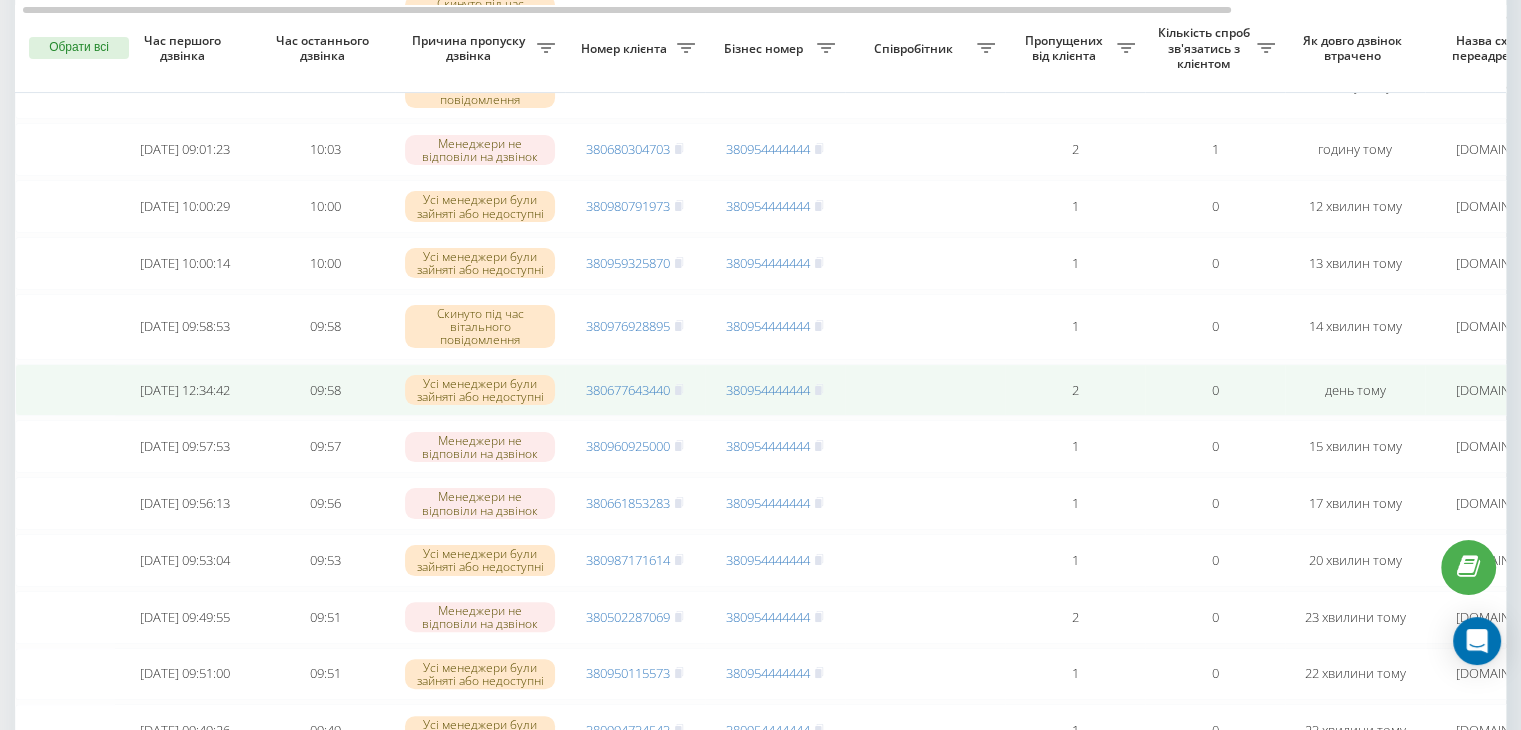 scroll, scrollTop: 351, scrollLeft: 0, axis: vertical 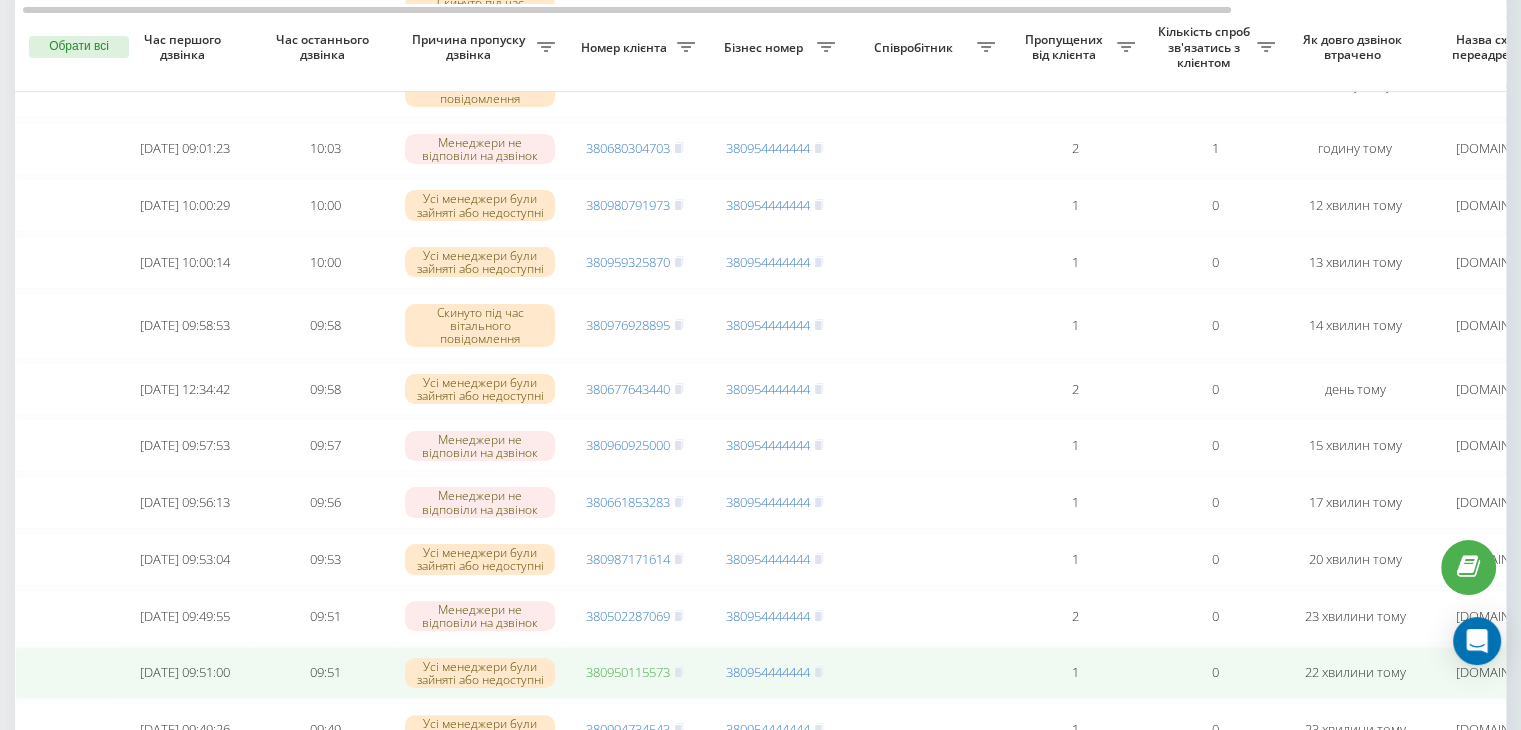 click on "380950115573" at bounding box center [628, 672] 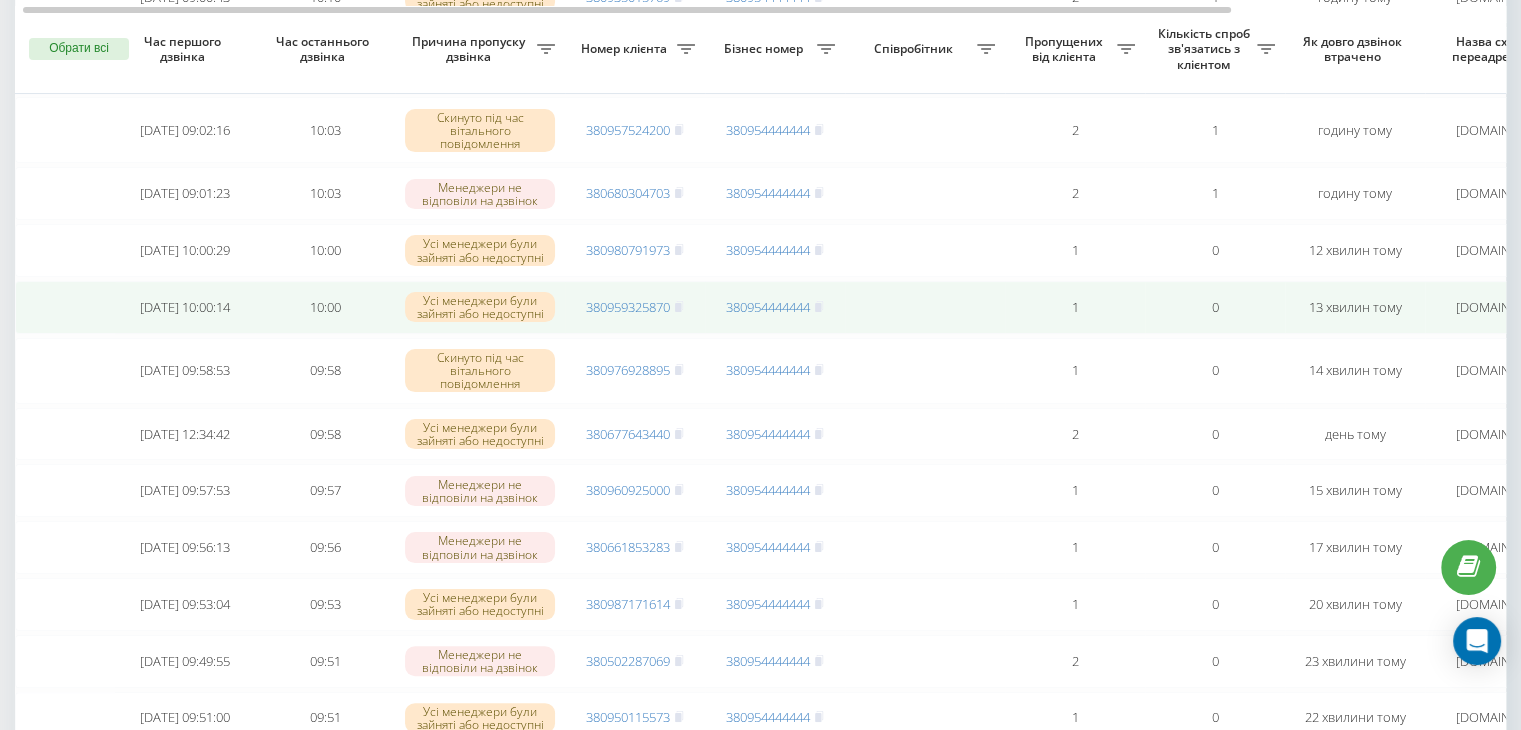 scroll, scrollTop: 300, scrollLeft: 0, axis: vertical 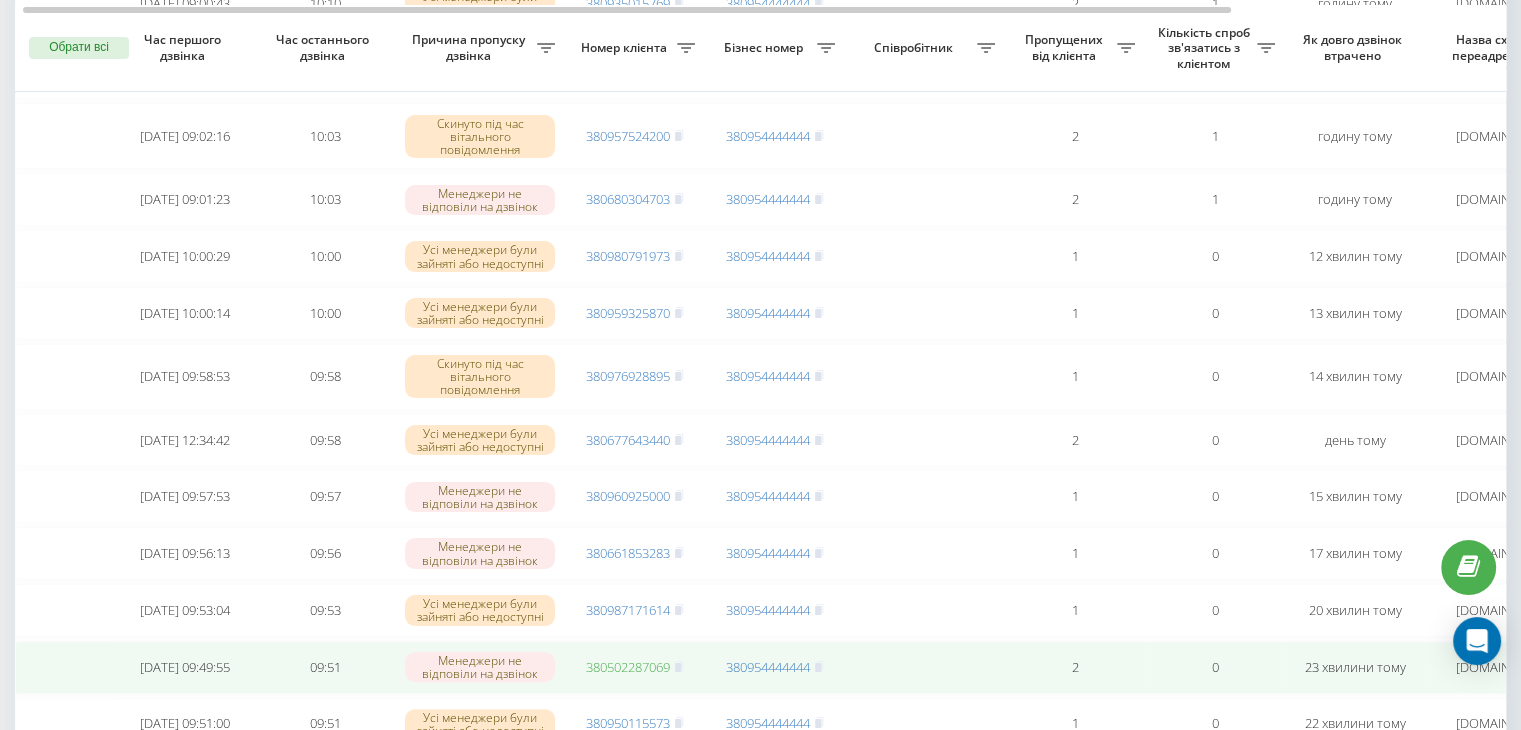click on "380502287069" at bounding box center [628, 667] 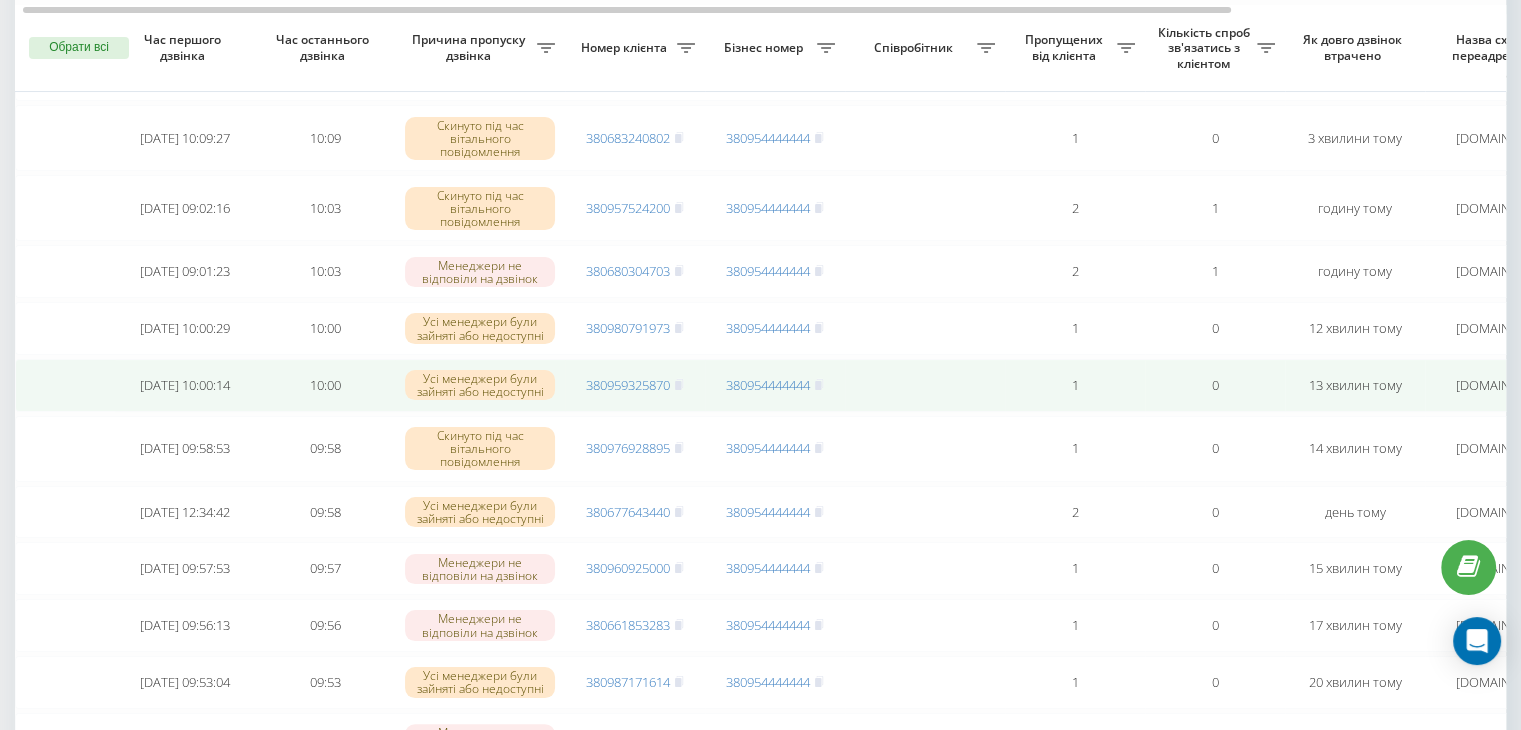 scroll, scrollTop: 224, scrollLeft: 0, axis: vertical 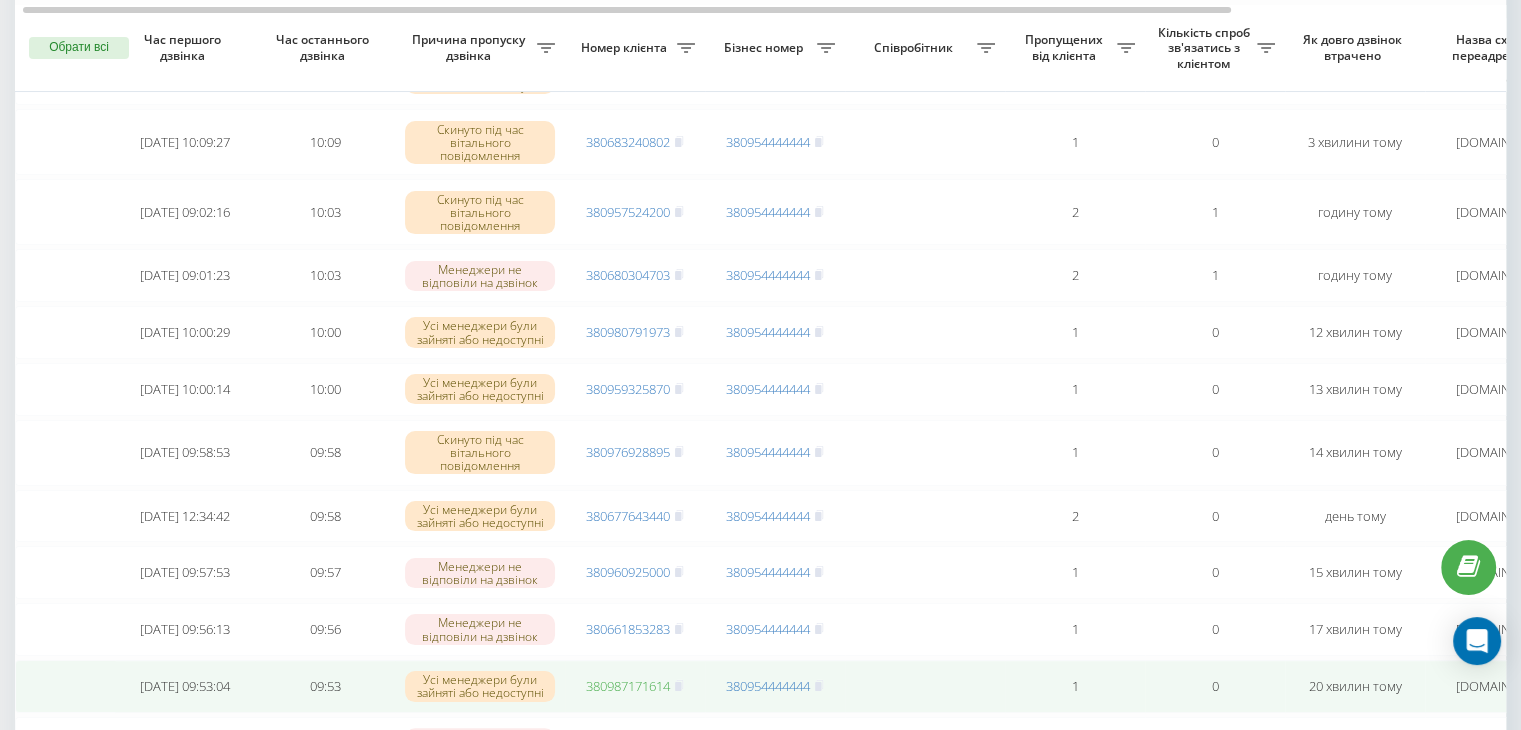 click on "380987171614" at bounding box center (628, 686) 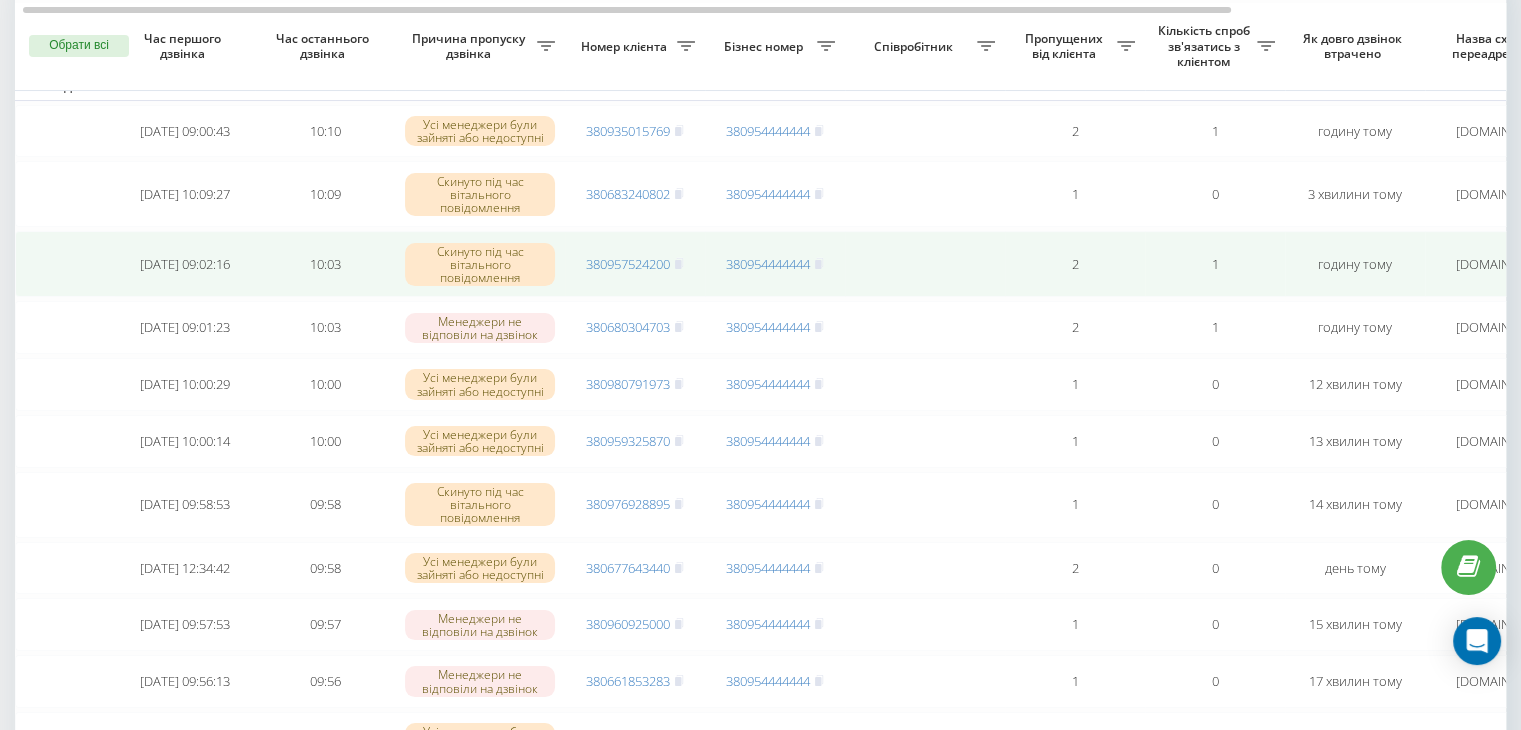 scroll, scrollTop: 171, scrollLeft: 0, axis: vertical 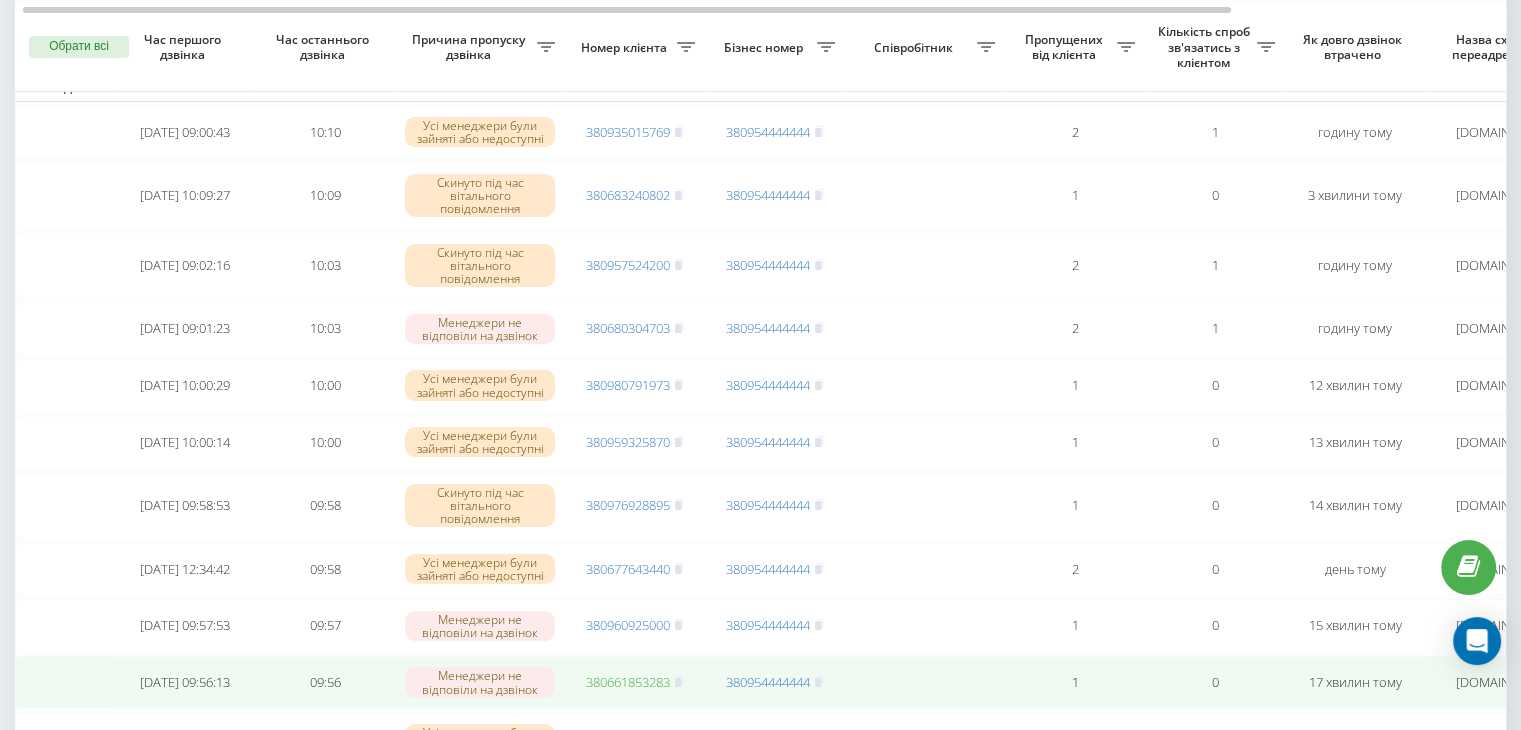 click on "380661853283" at bounding box center (628, 682) 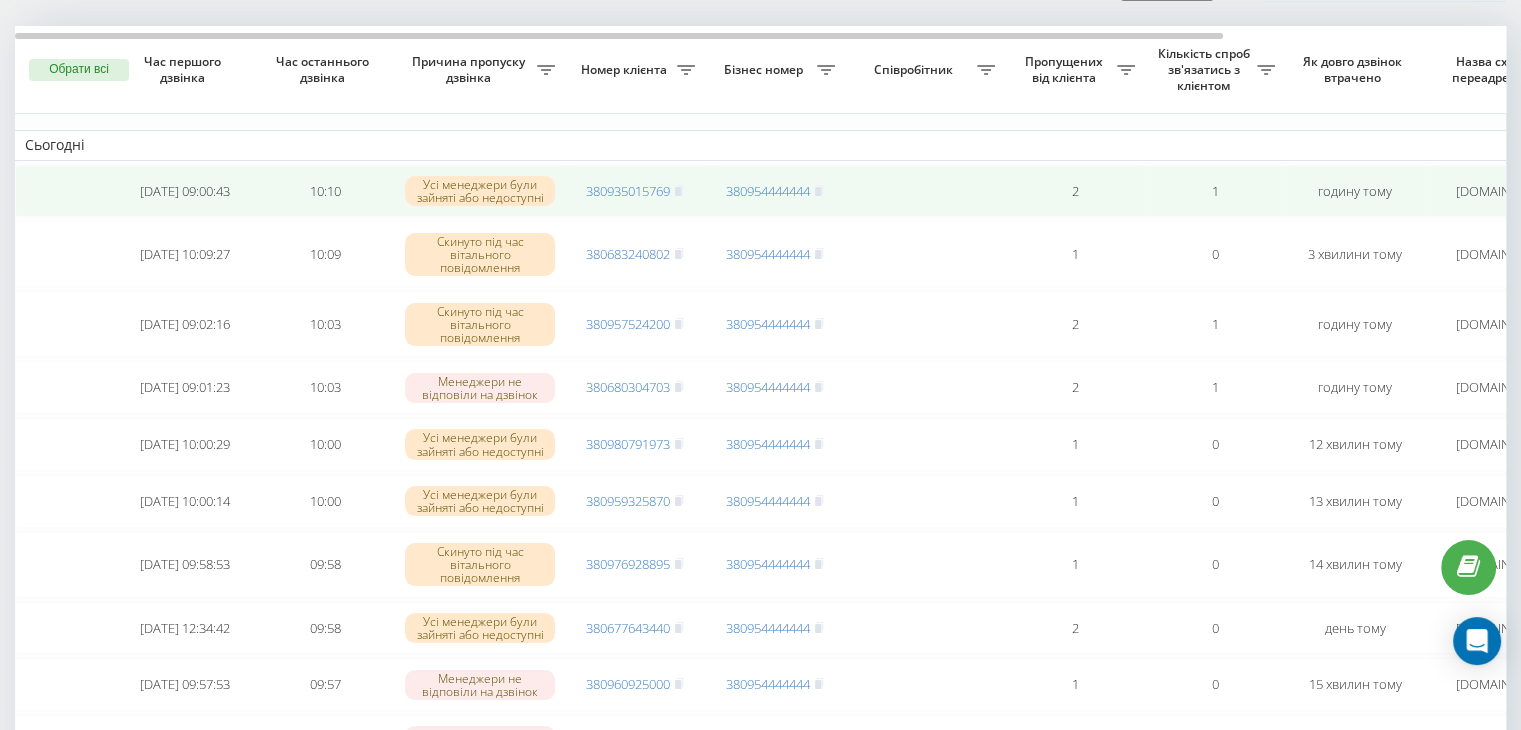 scroll, scrollTop: 111, scrollLeft: 0, axis: vertical 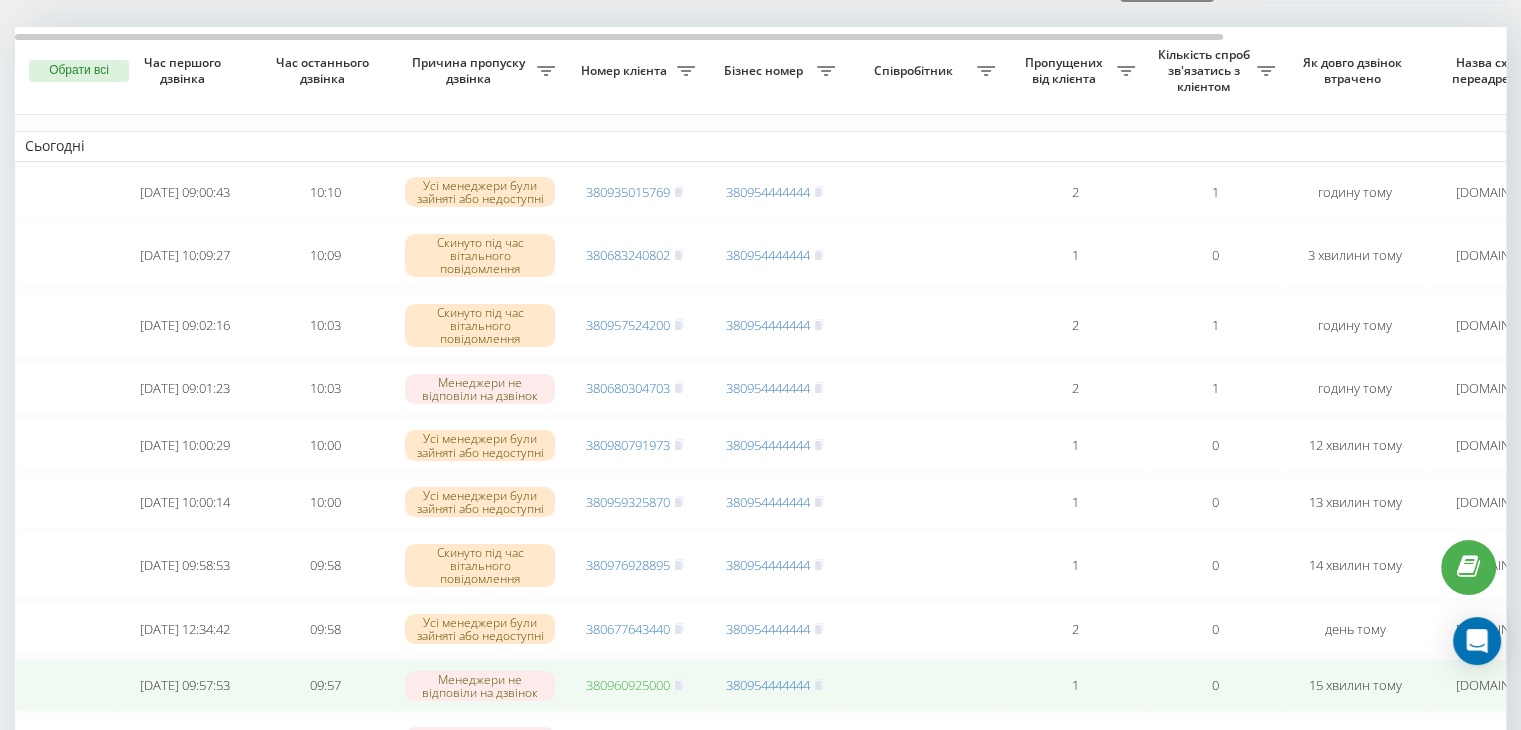 click on "380960925000" at bounding box center (628, 685) 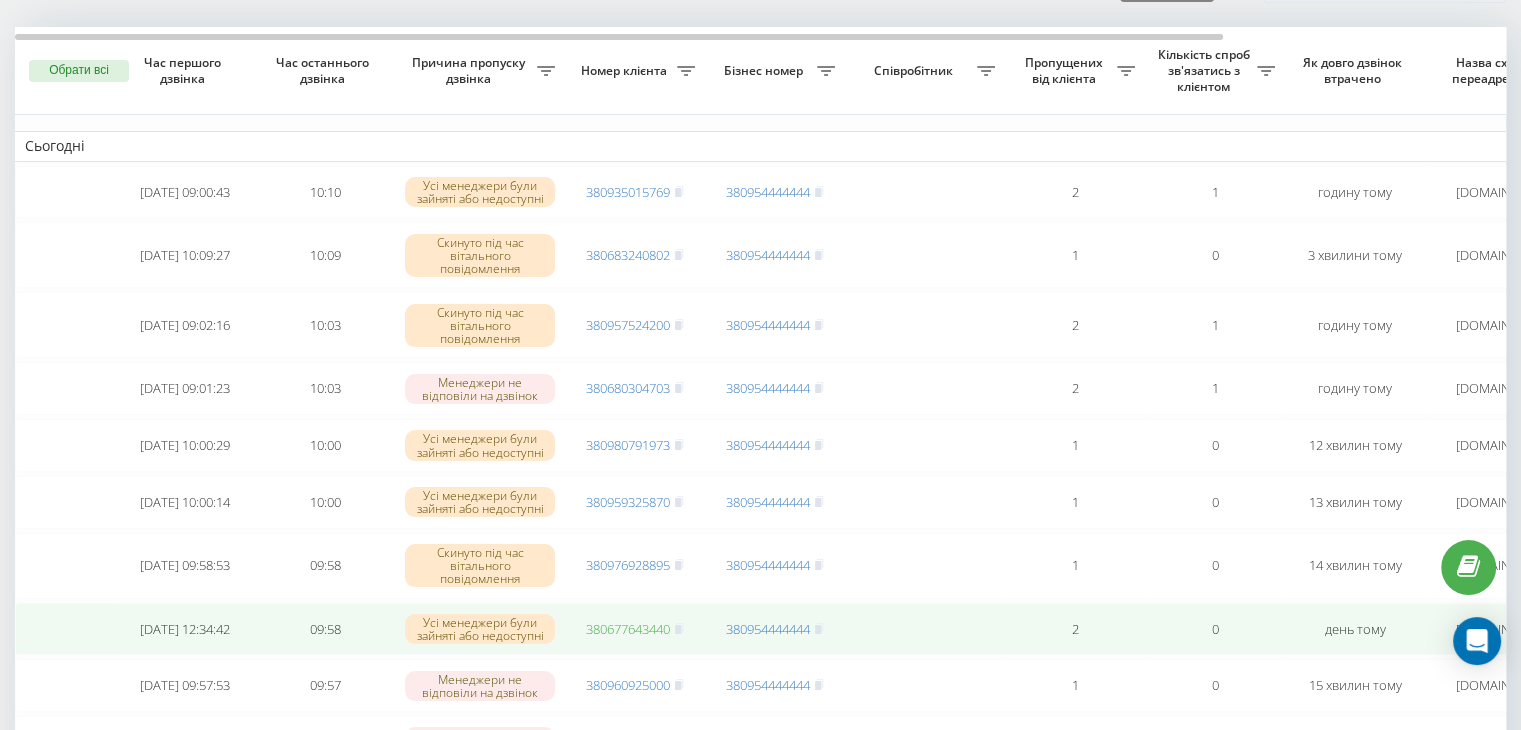 click on "380677643440" at bounding box center [628, 629] 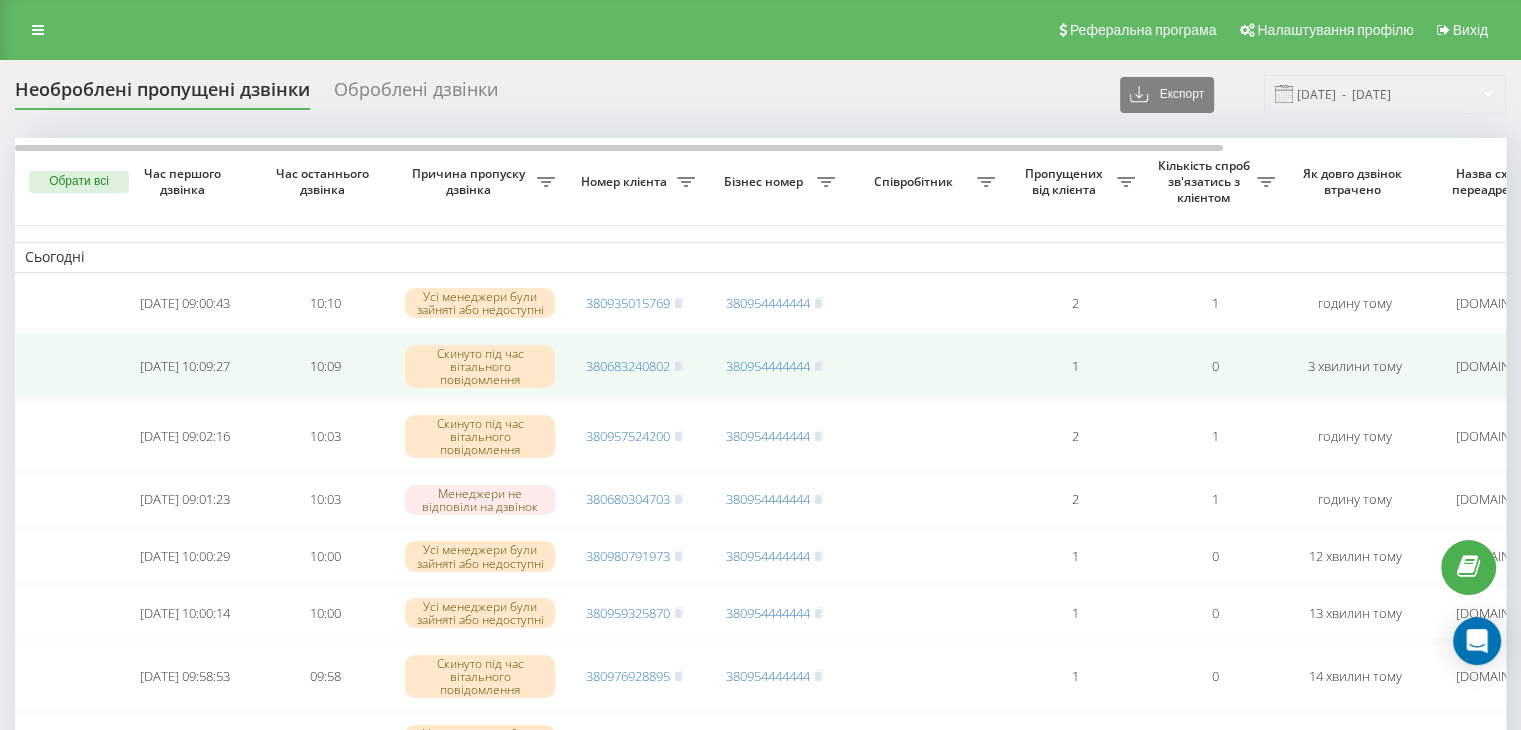 scroll, scrollTop: 0, scrollLeft: 0, axis: both 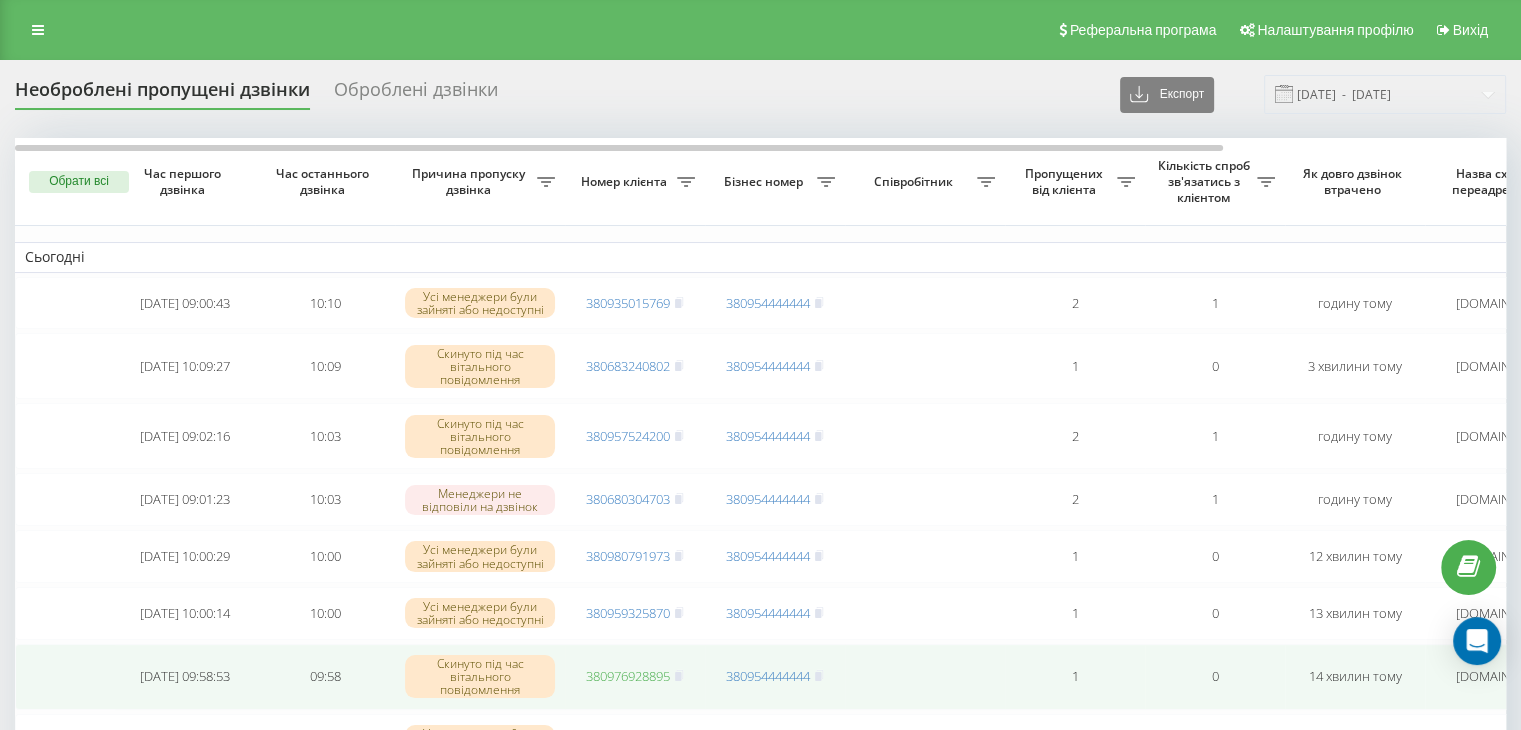 click on "380976928895" at bounding box center (628, 676) 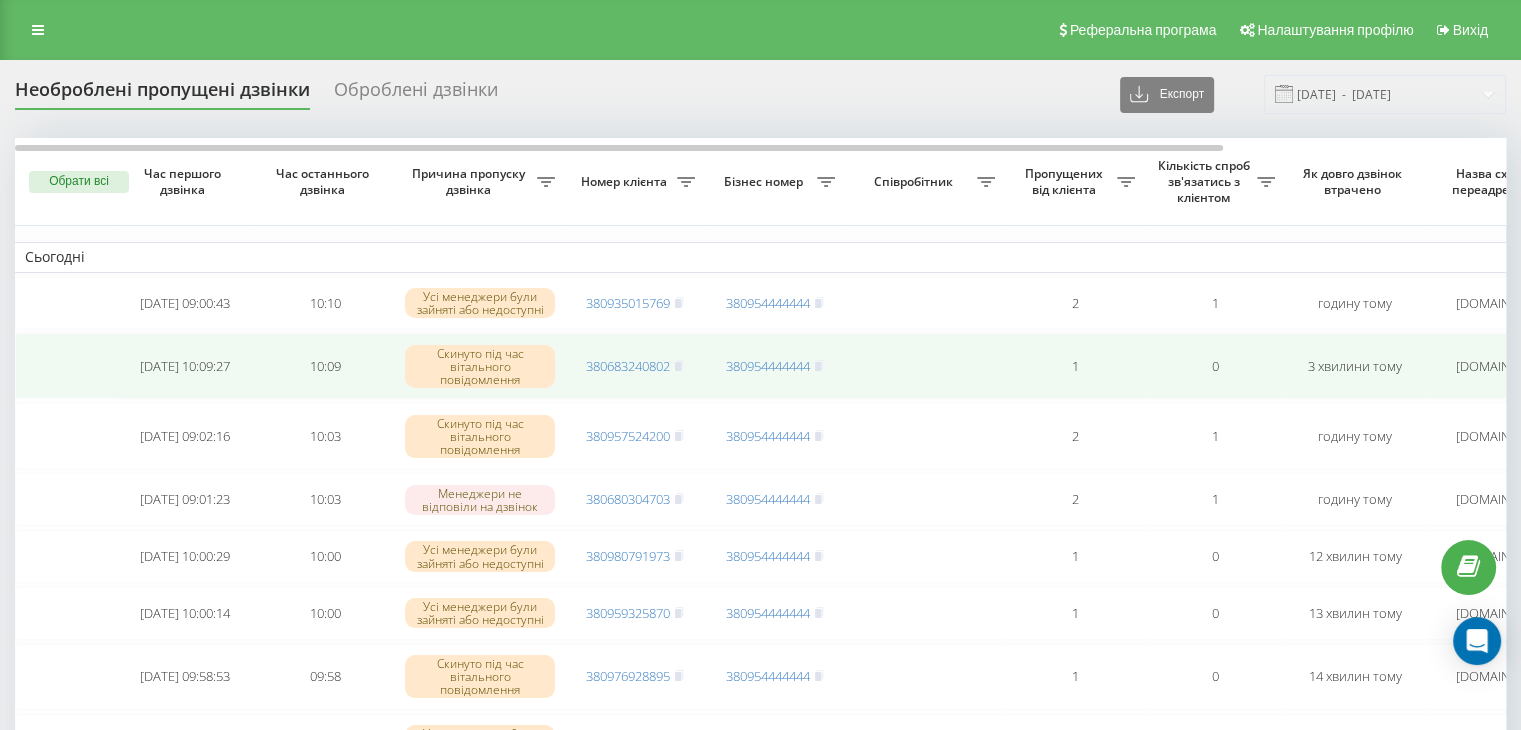 scroll, scrollTop: 0, scrollLeft: 0, axis: both 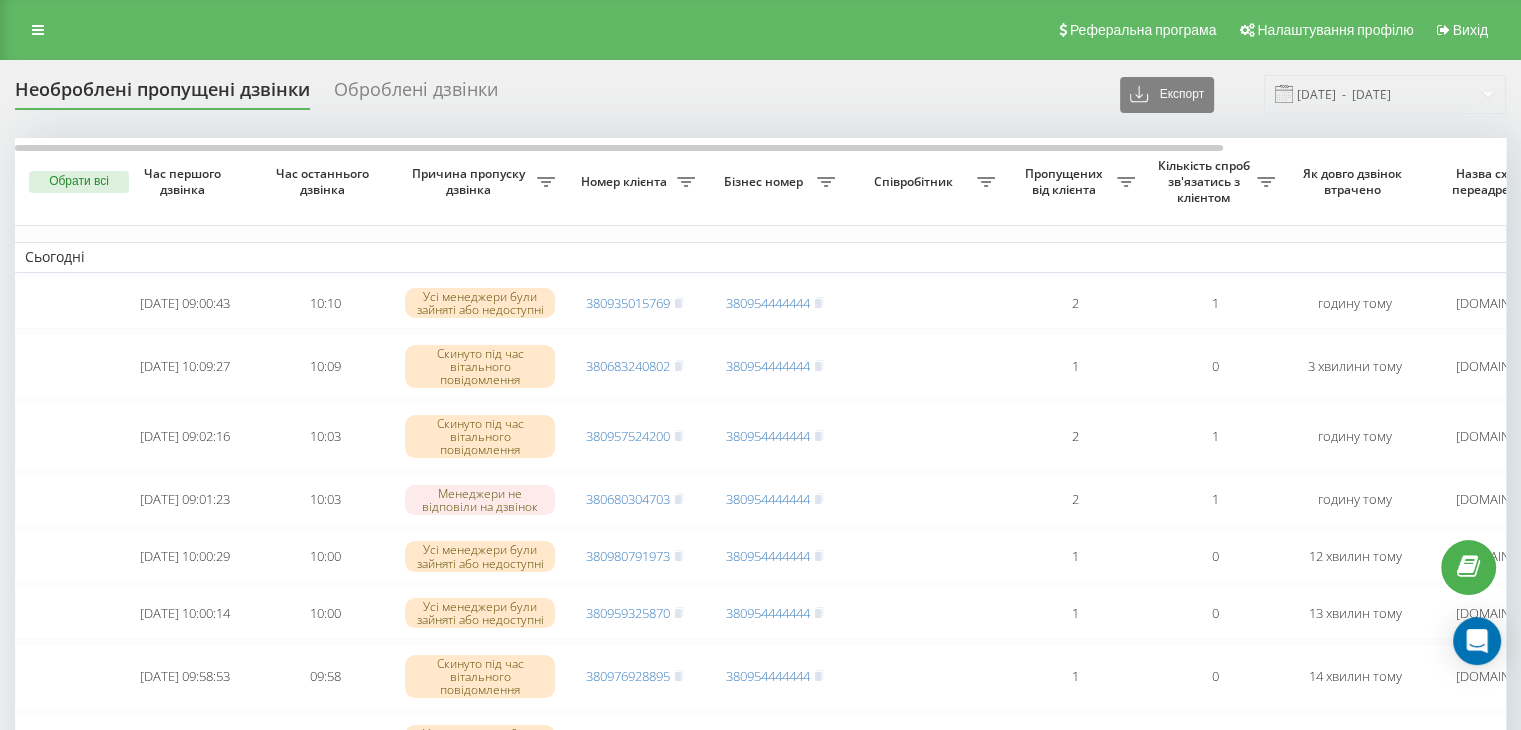 click on "Як довго дзвінок втрачено" at bounding box center [1355, 181] 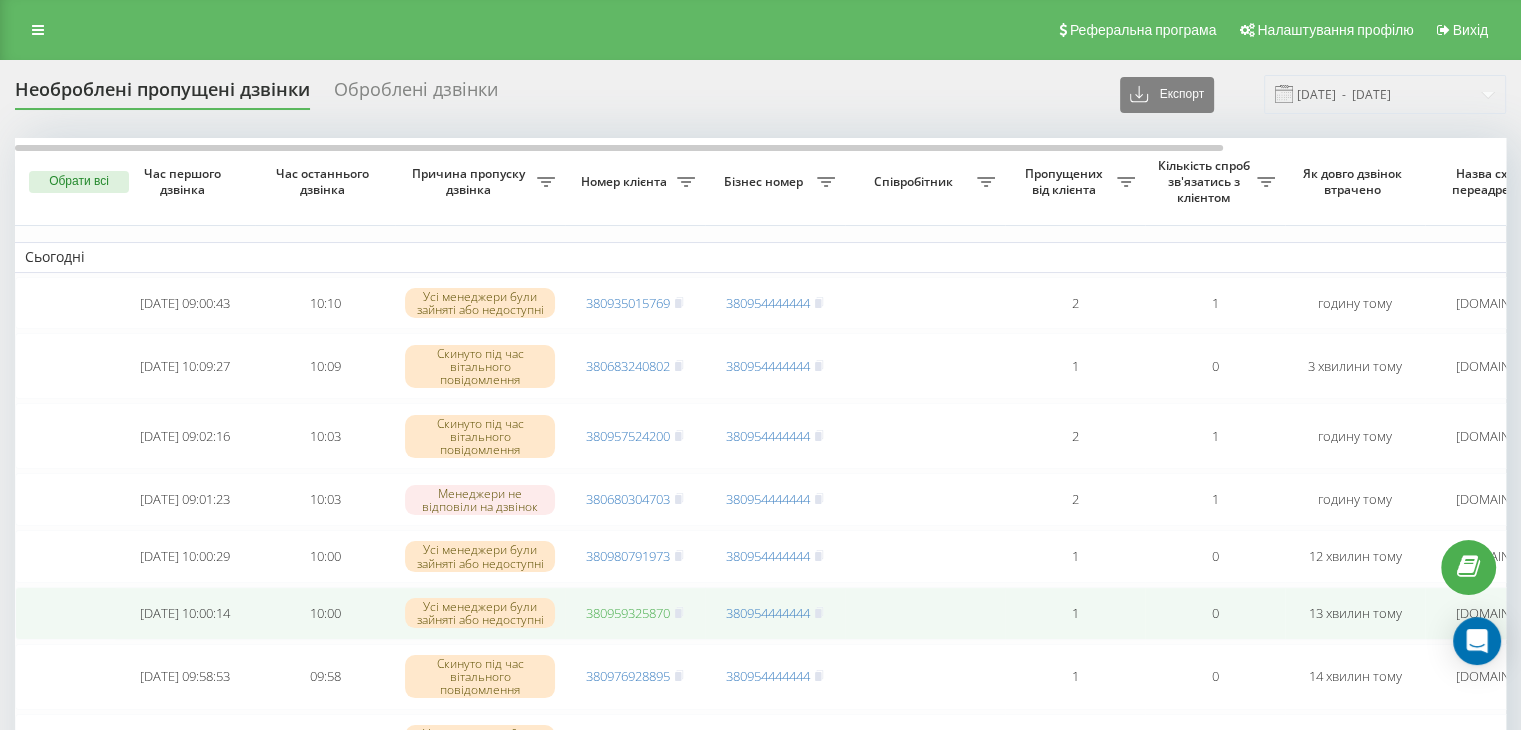 click on "380959325870" at bounding box center [628, 613] 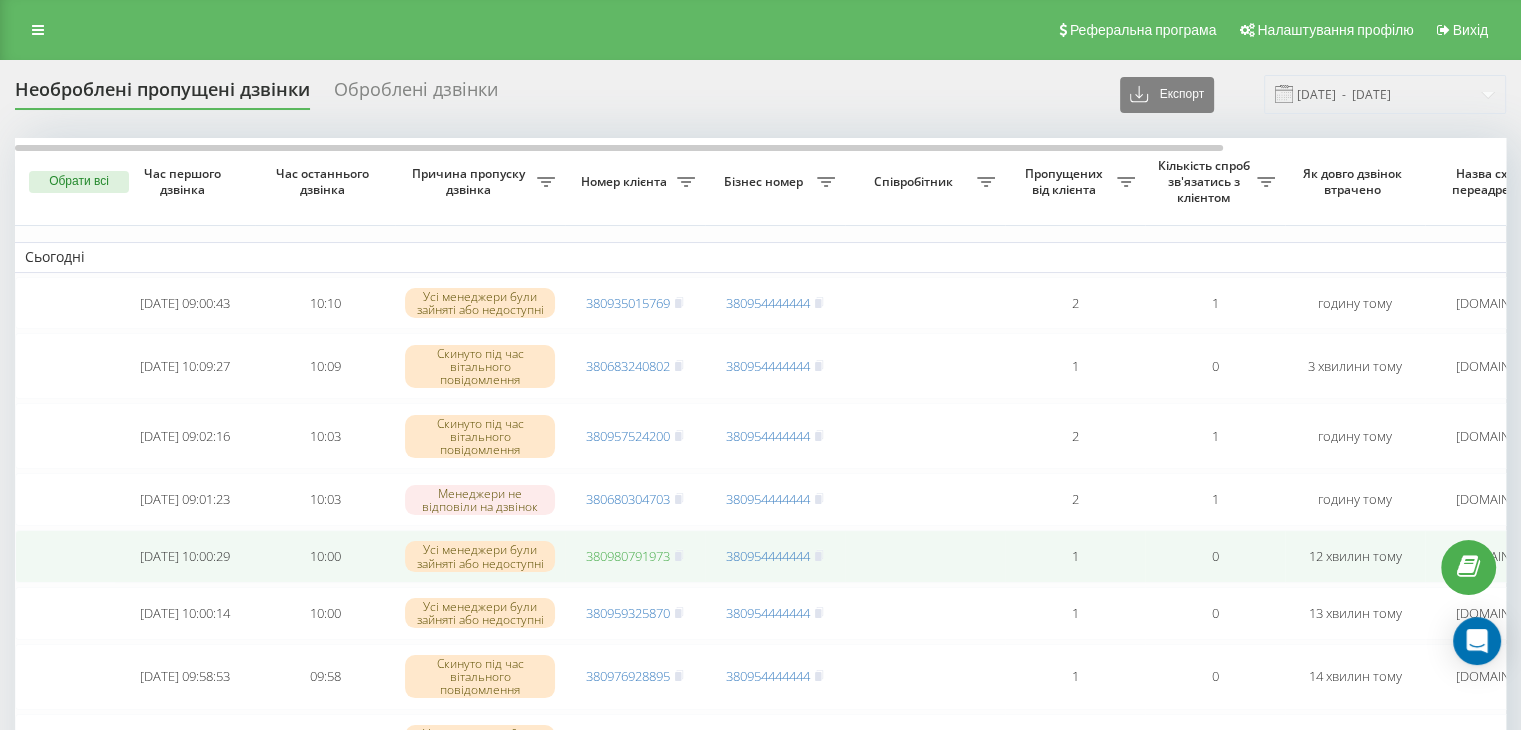 click on "380980791973" at bounding box center [628, 556] 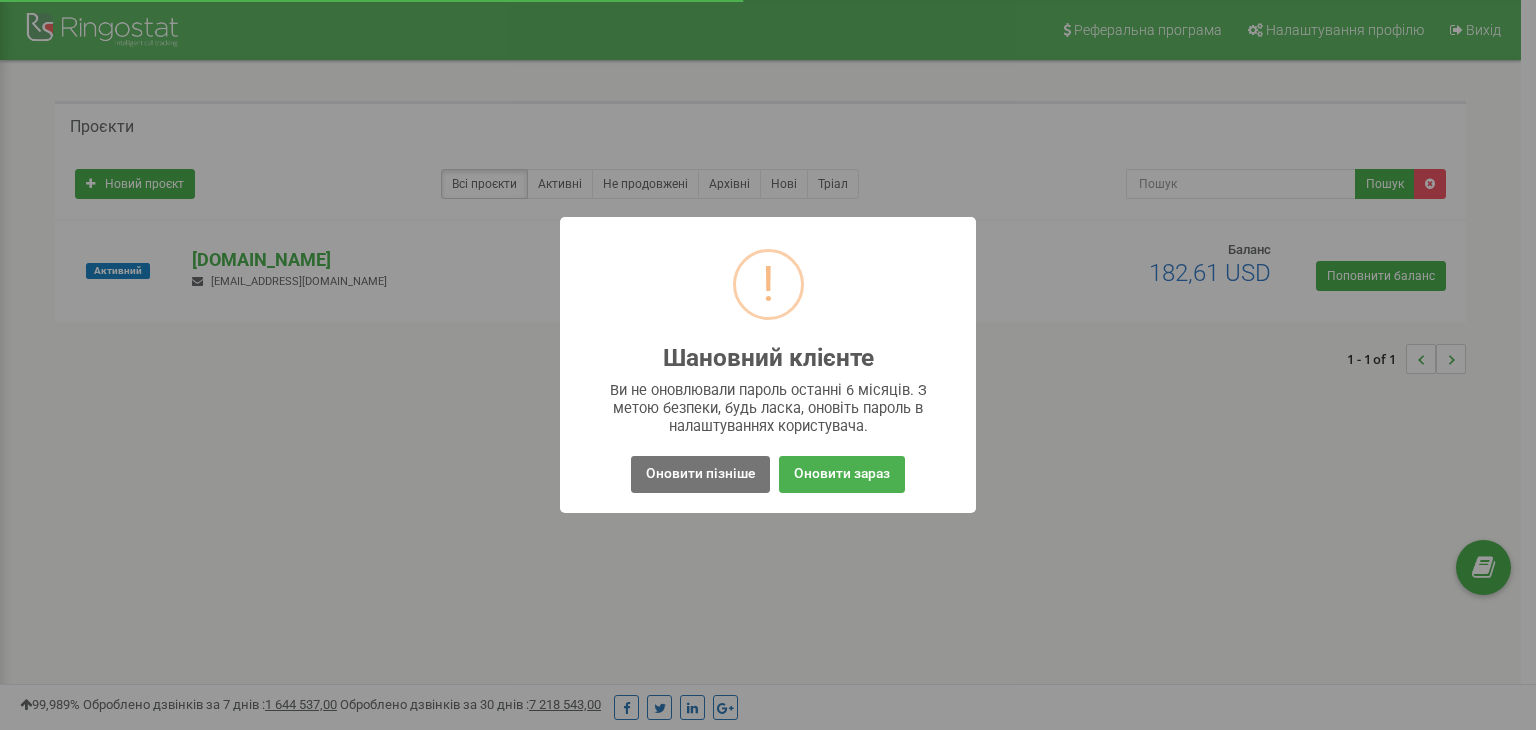 scroll, scrollTop: 0, scrollLeft: 0, axis: both 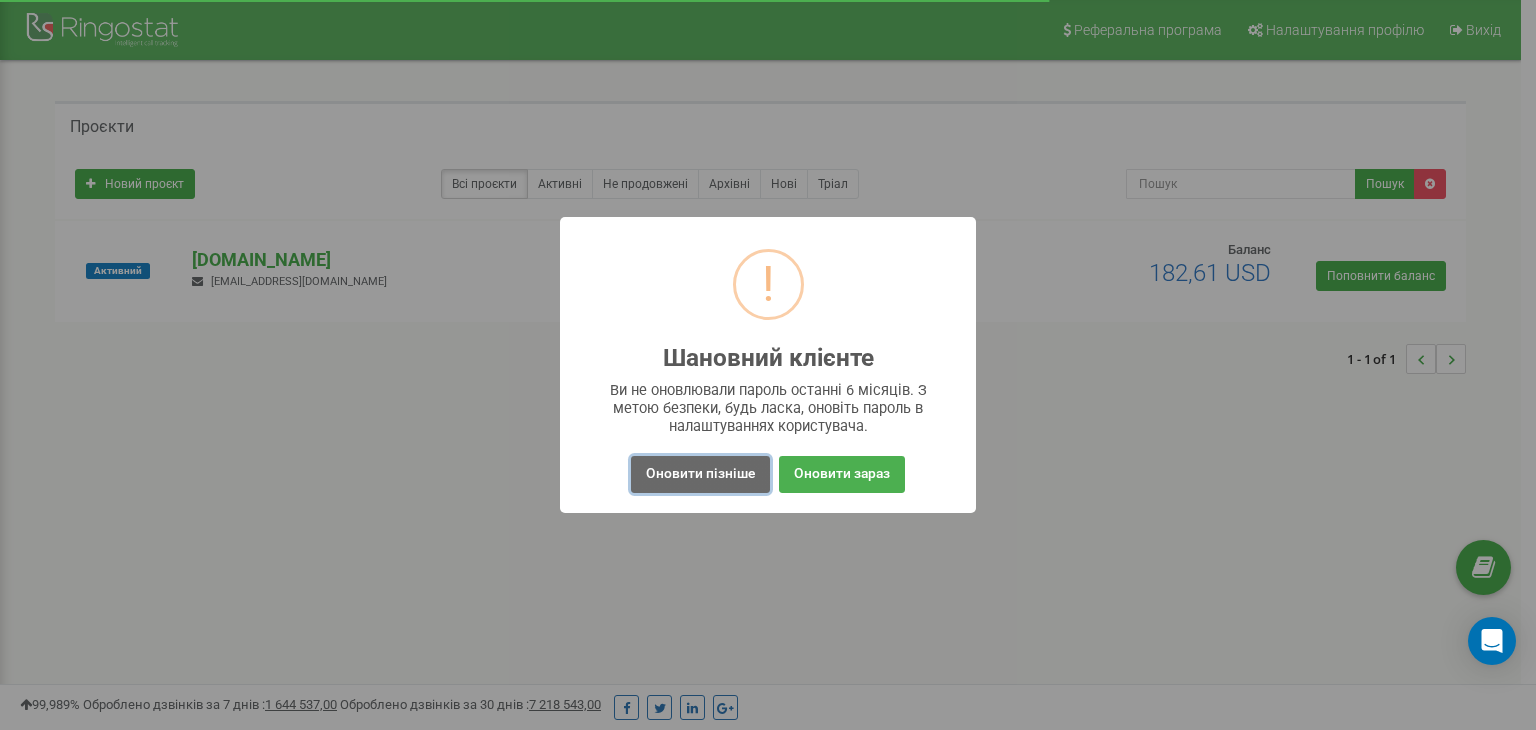 click on "Оновити пізніше" at bounding box center (700, 474) 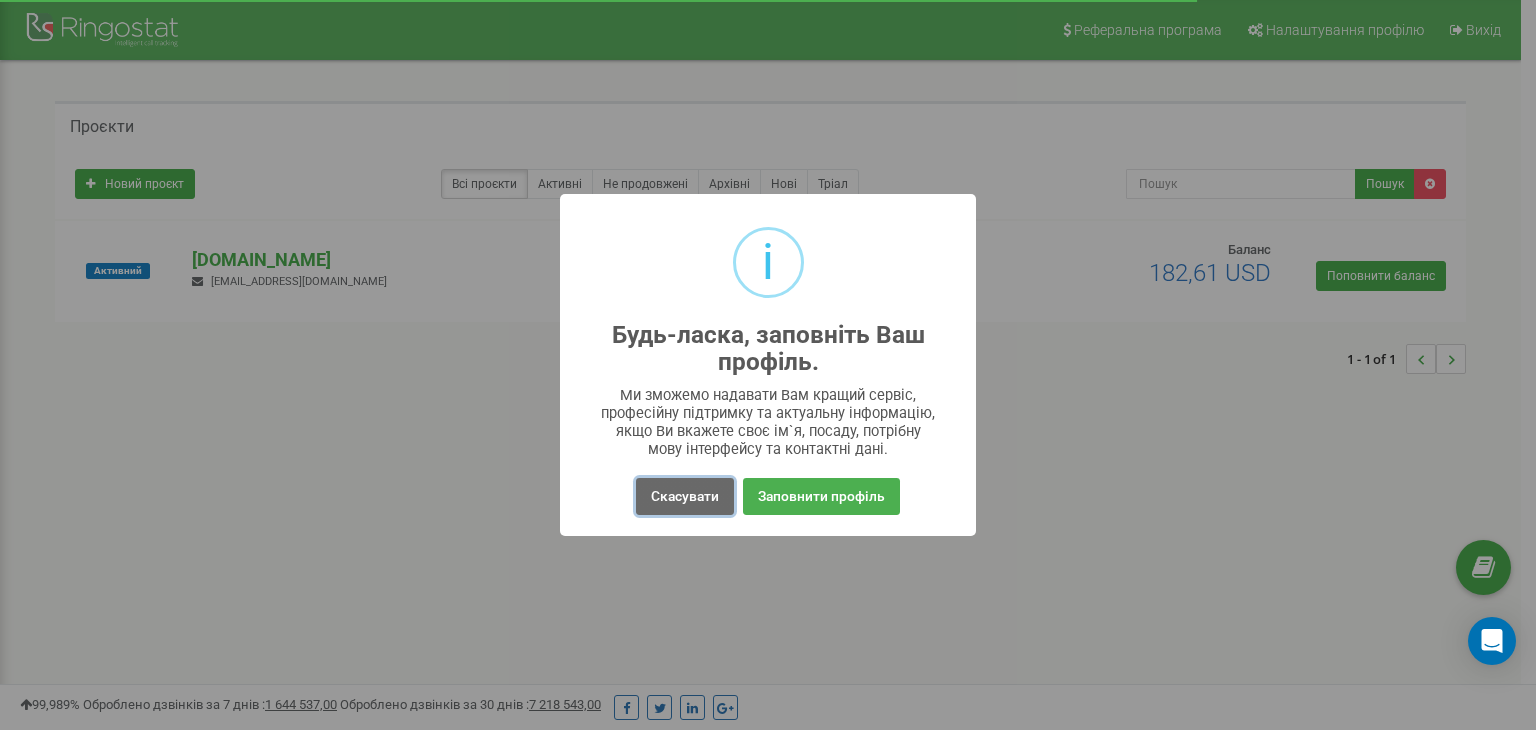 click on "Скасувати" at bounding box center [685, 496] 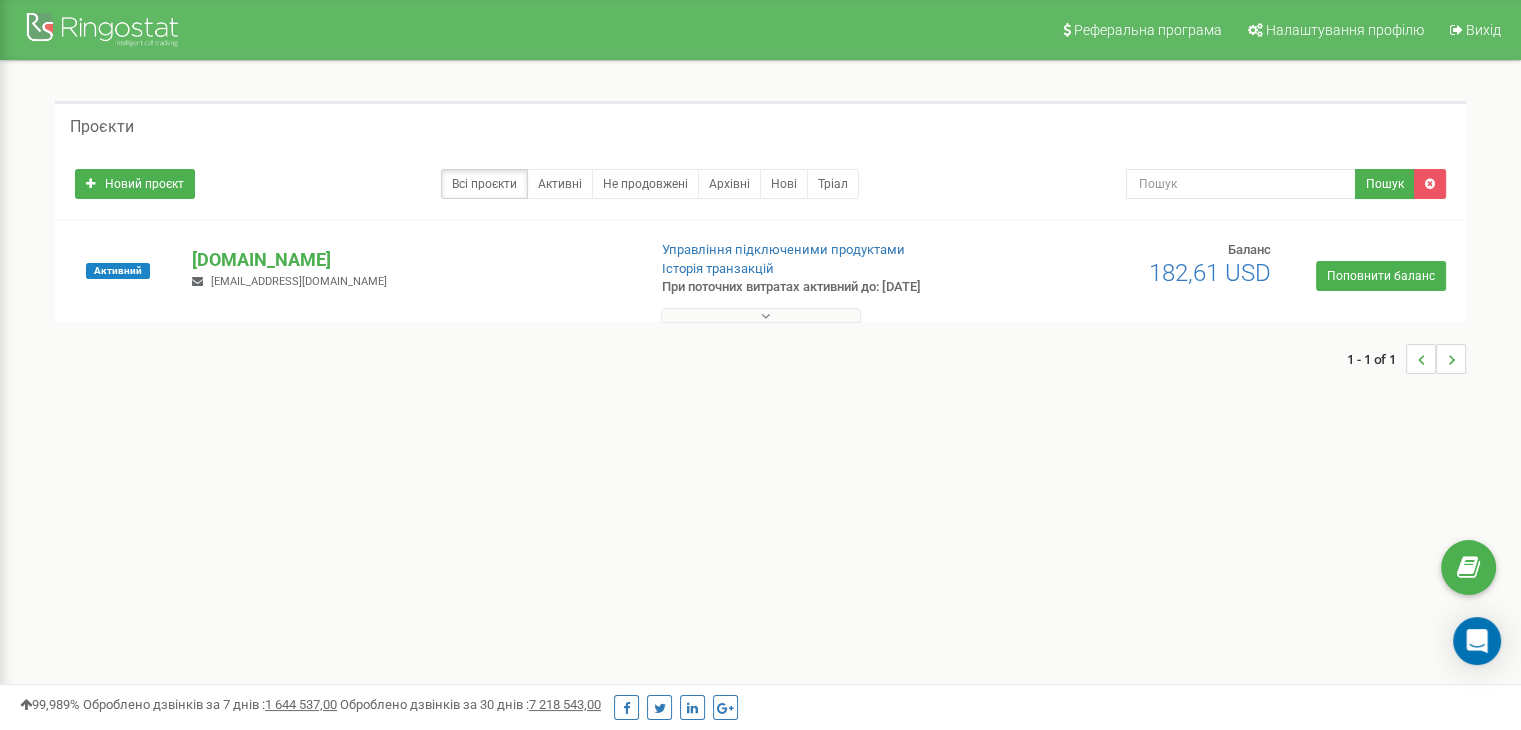click on "Проєкти
Новий проєкт
Всі проєкти
Активні
Не продовжені
Архівні
Нові
Тріал
Пошук
Баланс" at bounding box center [760, 247] 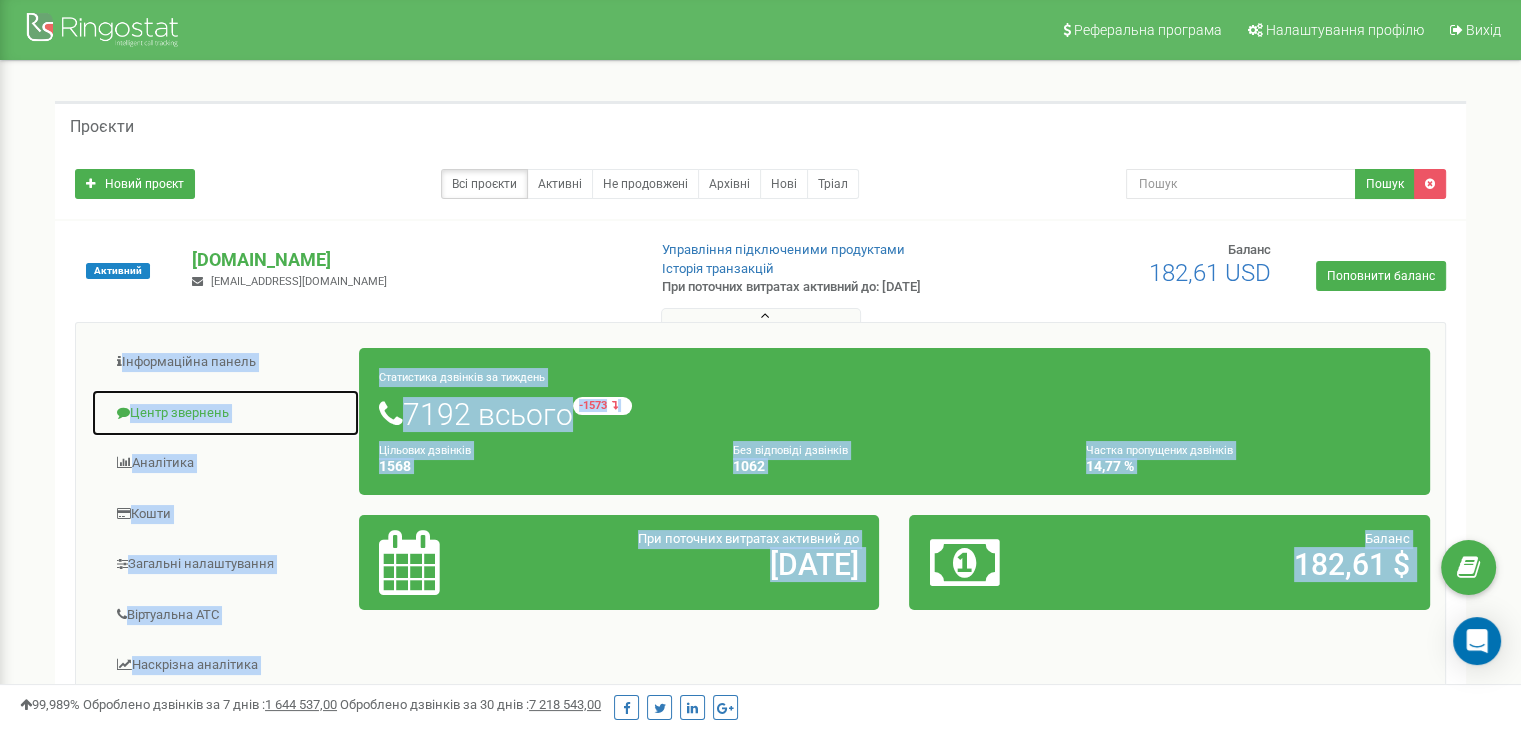click on "Центр звернень" at bounding box center (225, 413) 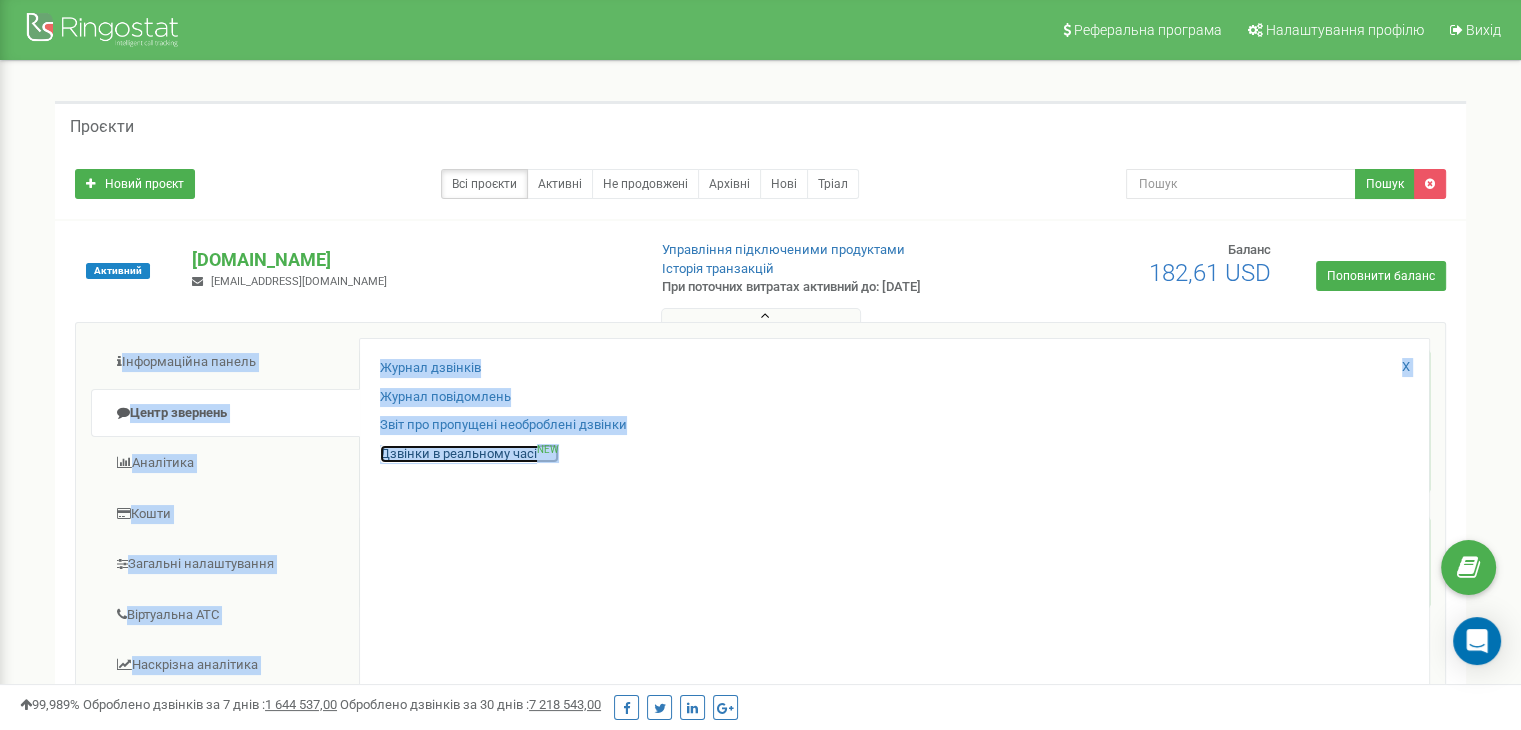 click on "Дзвінки в реальному часі  NEW" at bounding box center [469, 454] 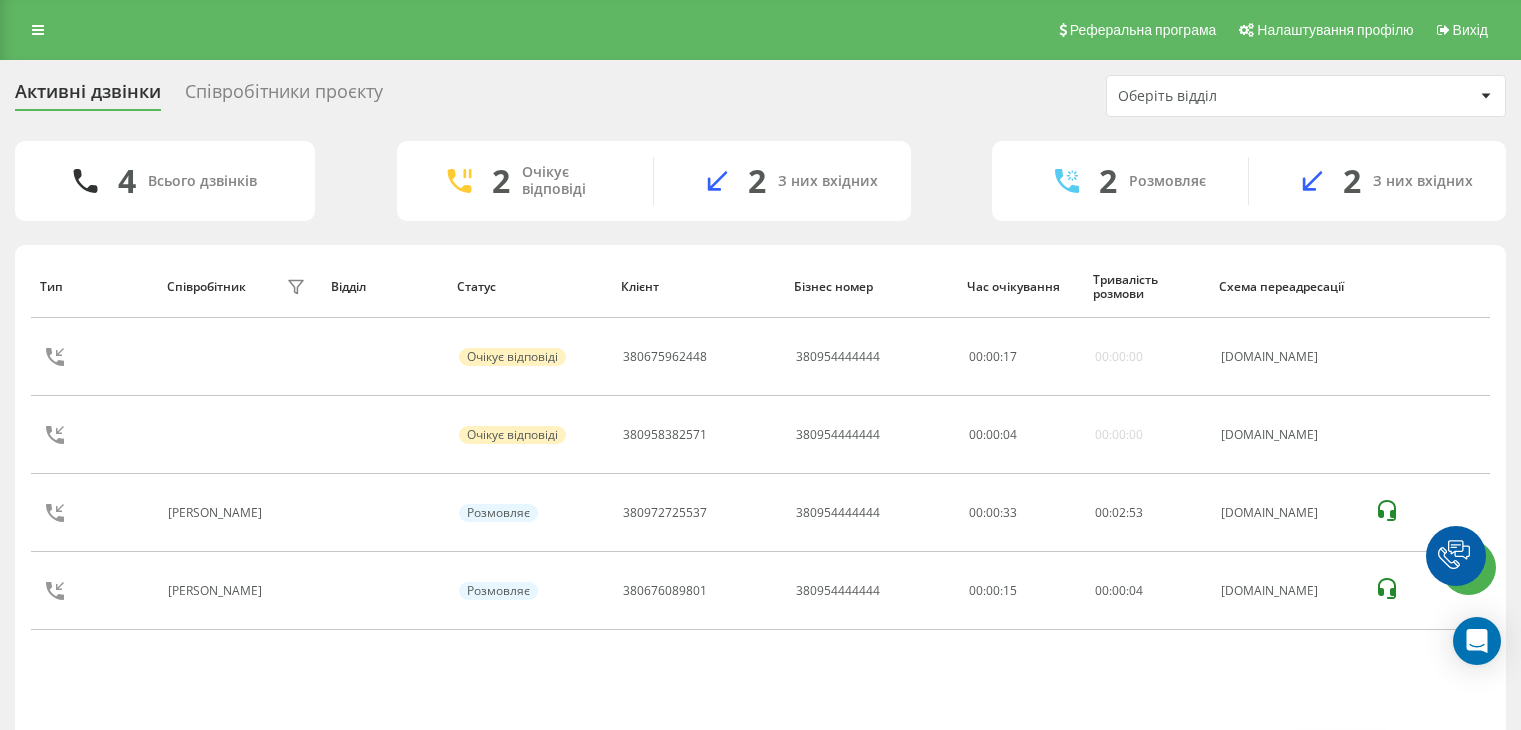 scroll, scrollTop: 0, scrollLeft: 0, axis: both 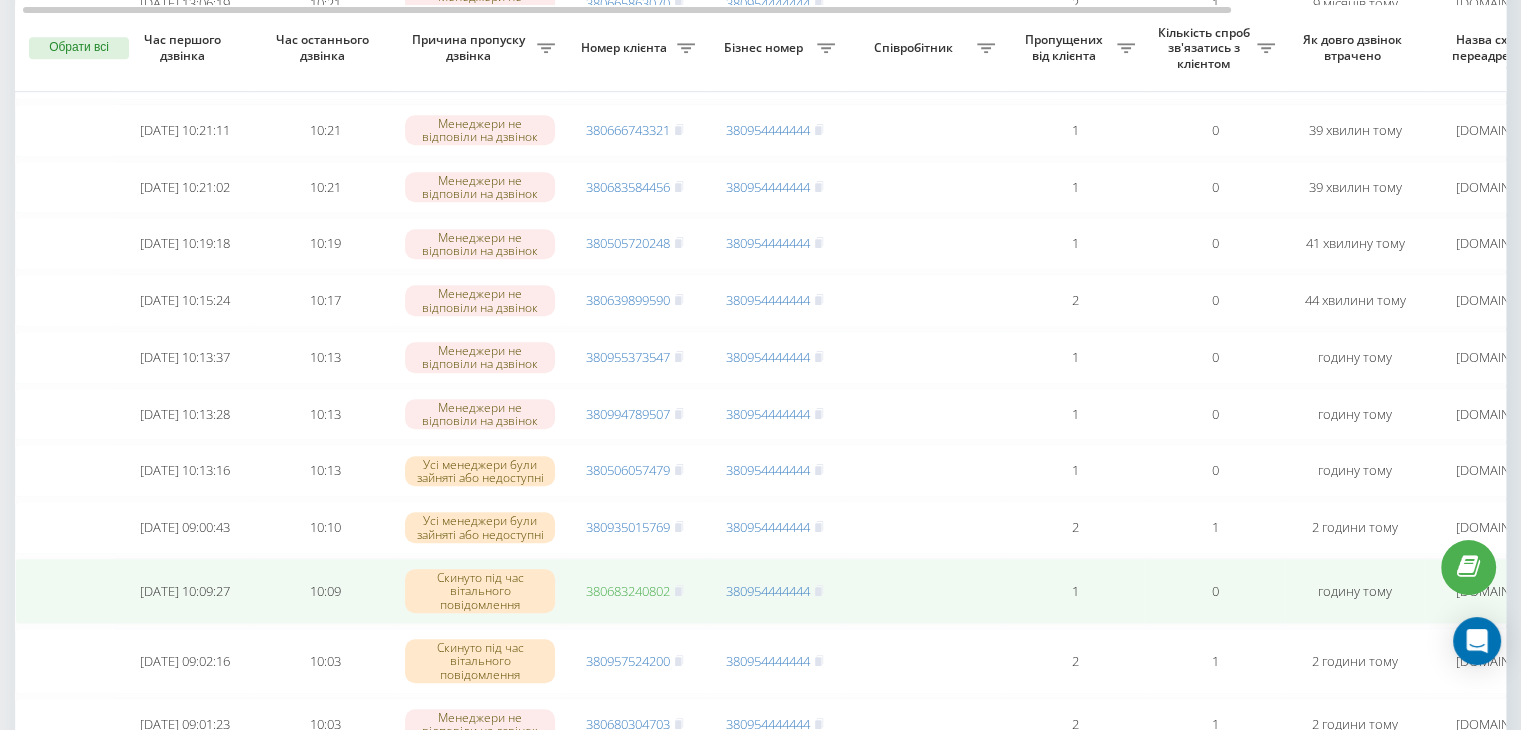 click on "380683240802" at bounding box center [628, 591] 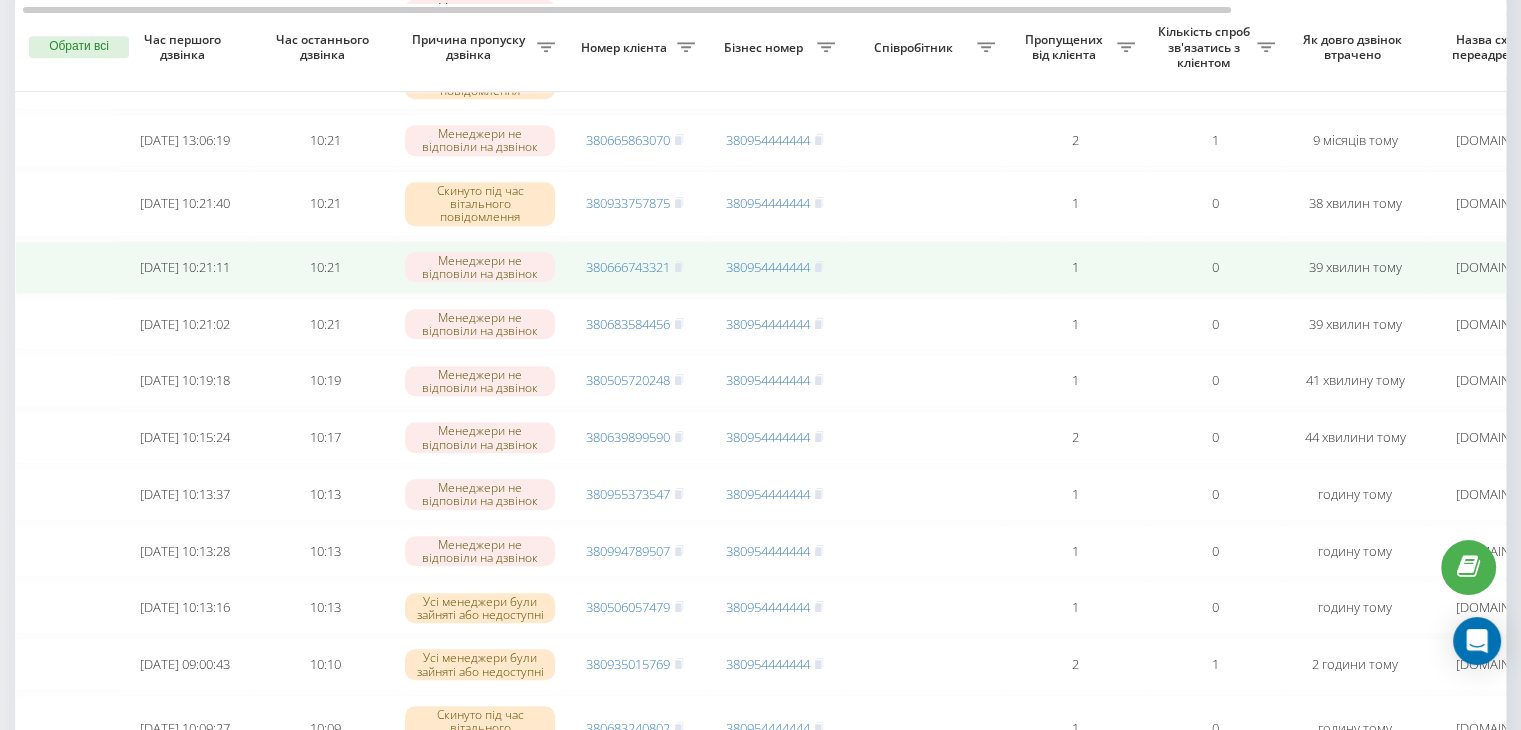 scroll, scrollTop: 1212, scrollLeft: 0, axis: vertical 